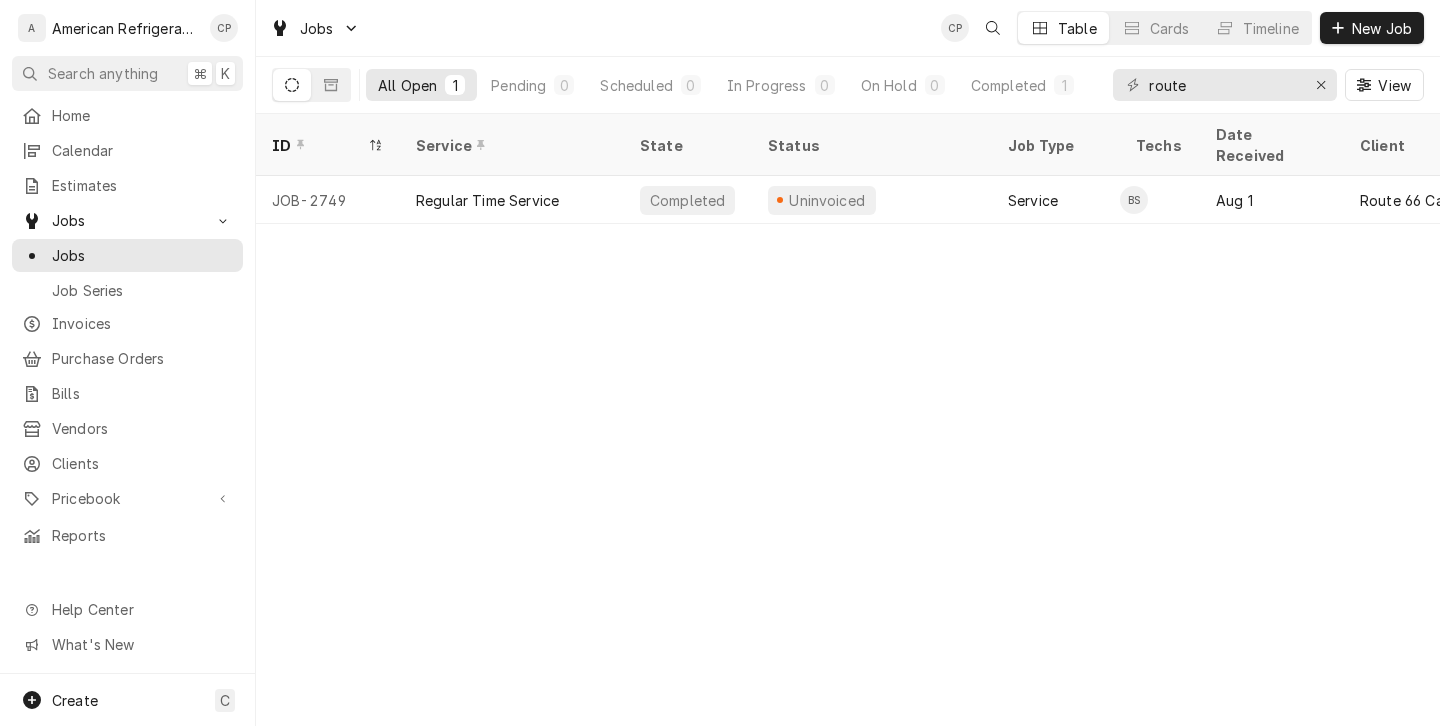 scroll, scrollTop: 0, scrollLeft: 0, axis: both 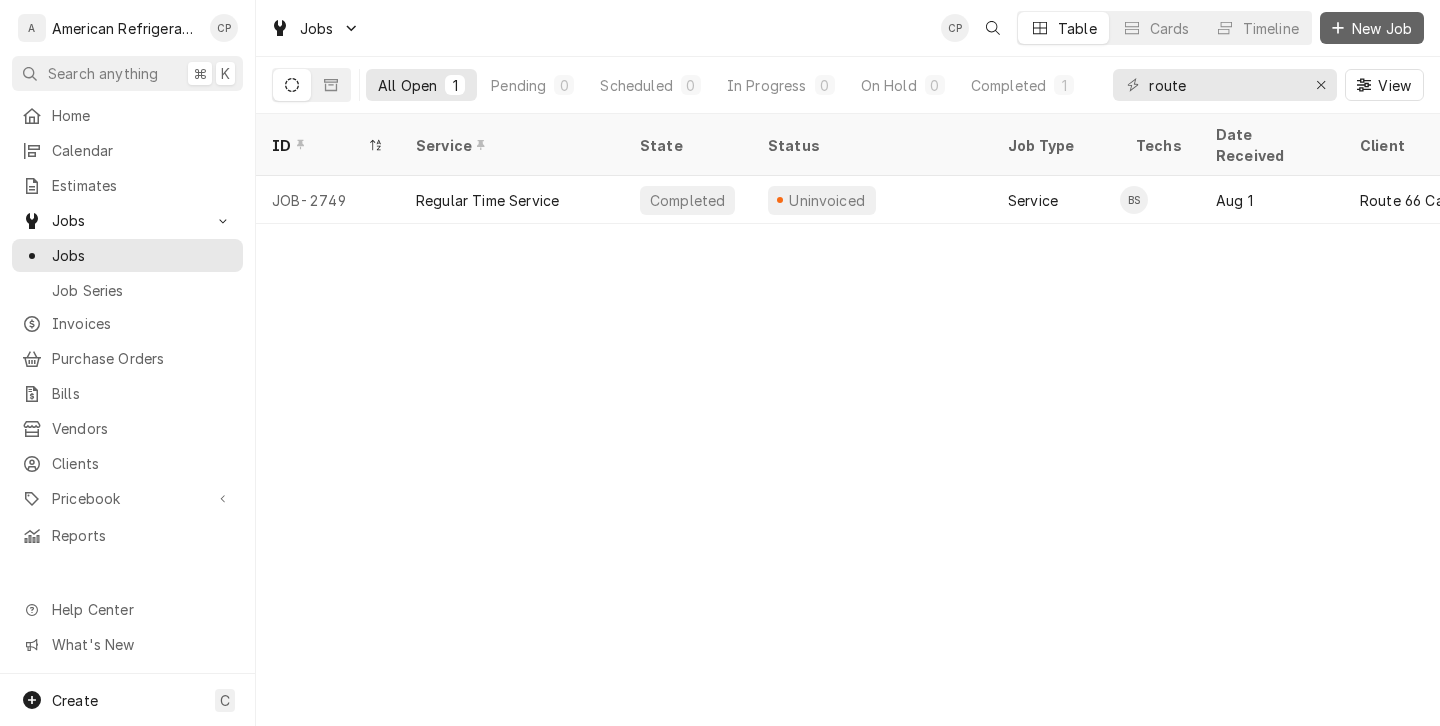 click on "New Job" at bounding box center [1382, 28] 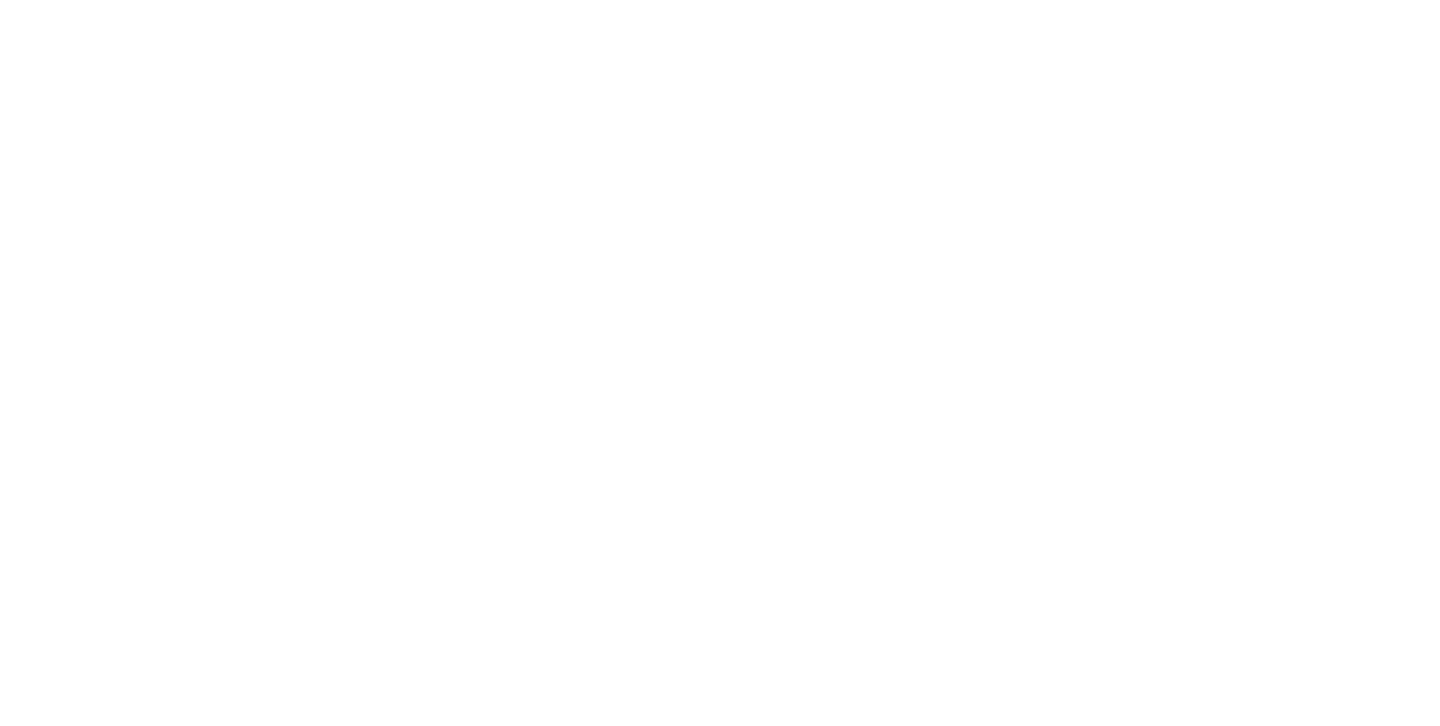scroll, scrollTop: 0, scrollLeft: 0, axis: both 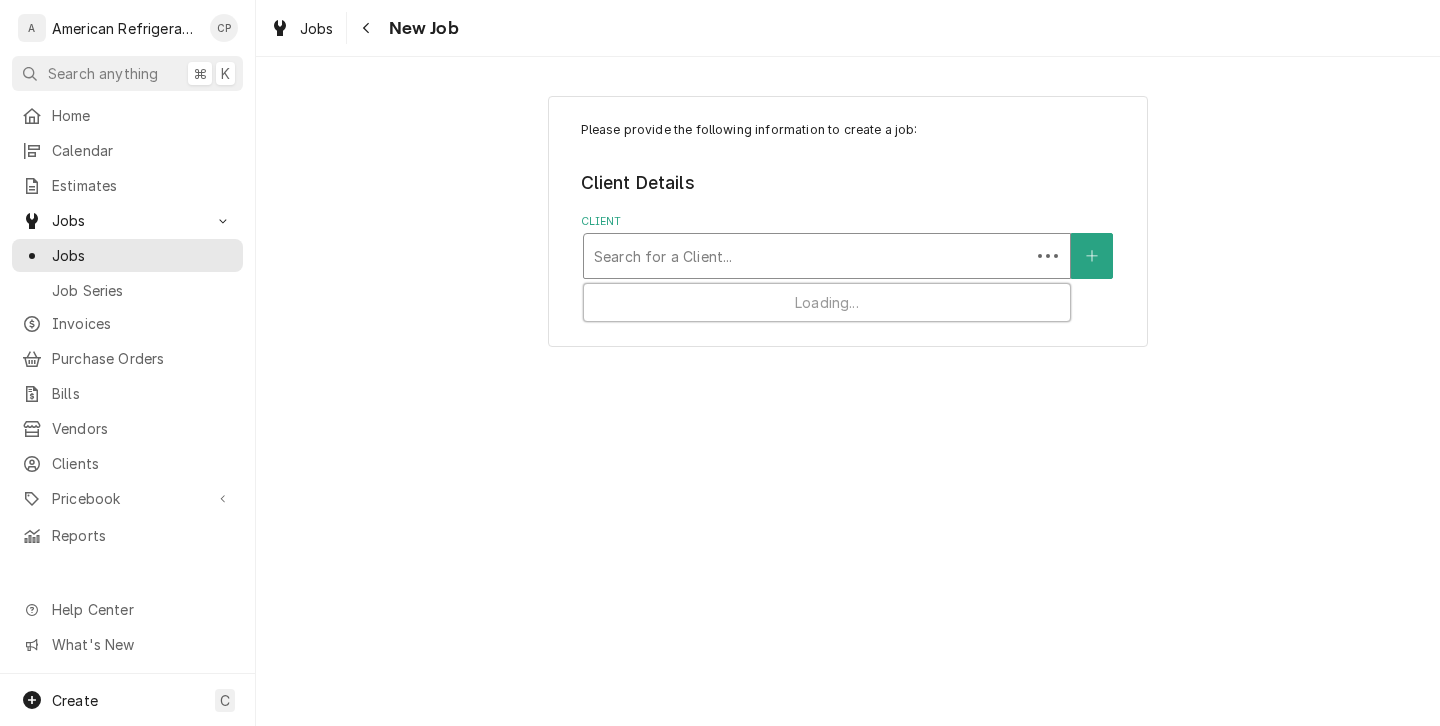 click at bounding box center [807, 256] 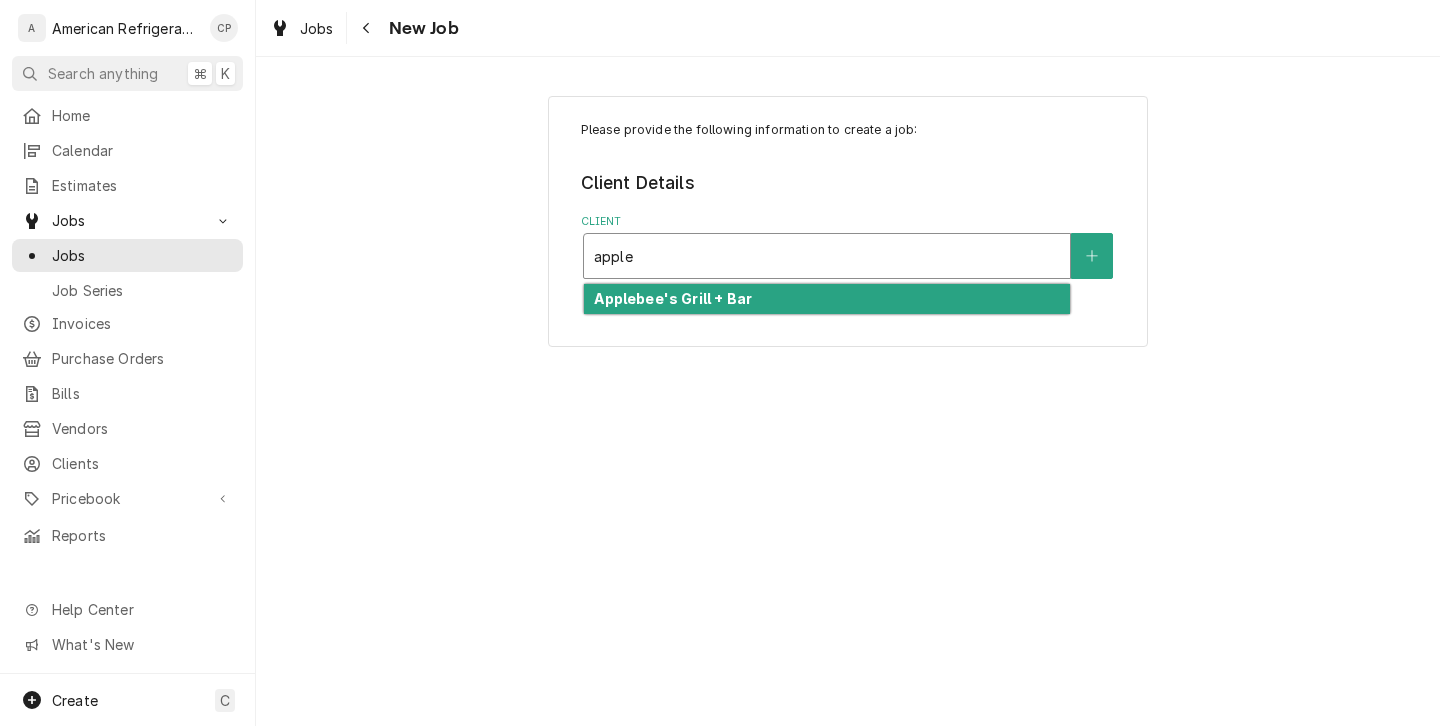 type on "apple" 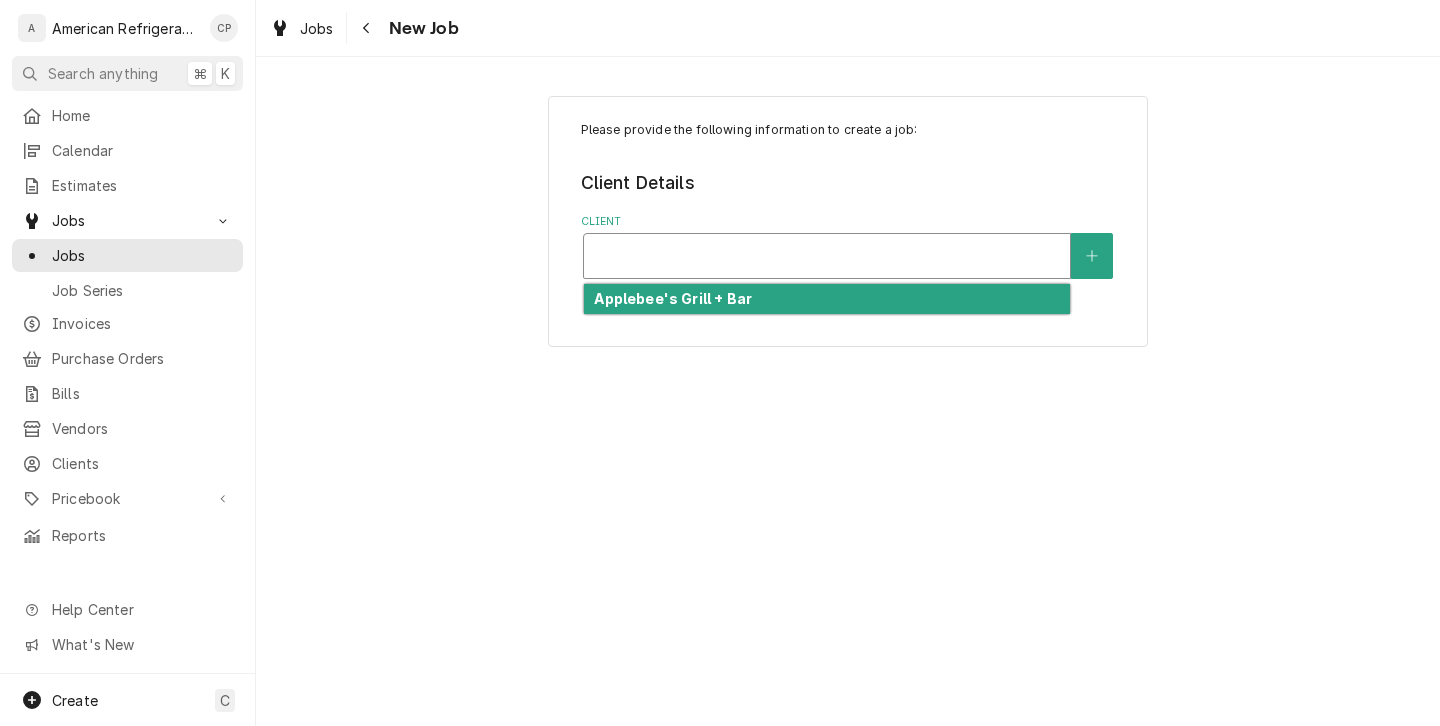 click on "Please provide the following information to create a job: Client Details Client [object Object], 1 of 1. 1 result available for search term apple. Use Up and Down to choose options, press Enter to select the currently focused option, press Escape to exit the menu, press Tab to select the option and exit the menu. Applebee's Grill + Bar" at bounding box center (848, 221) 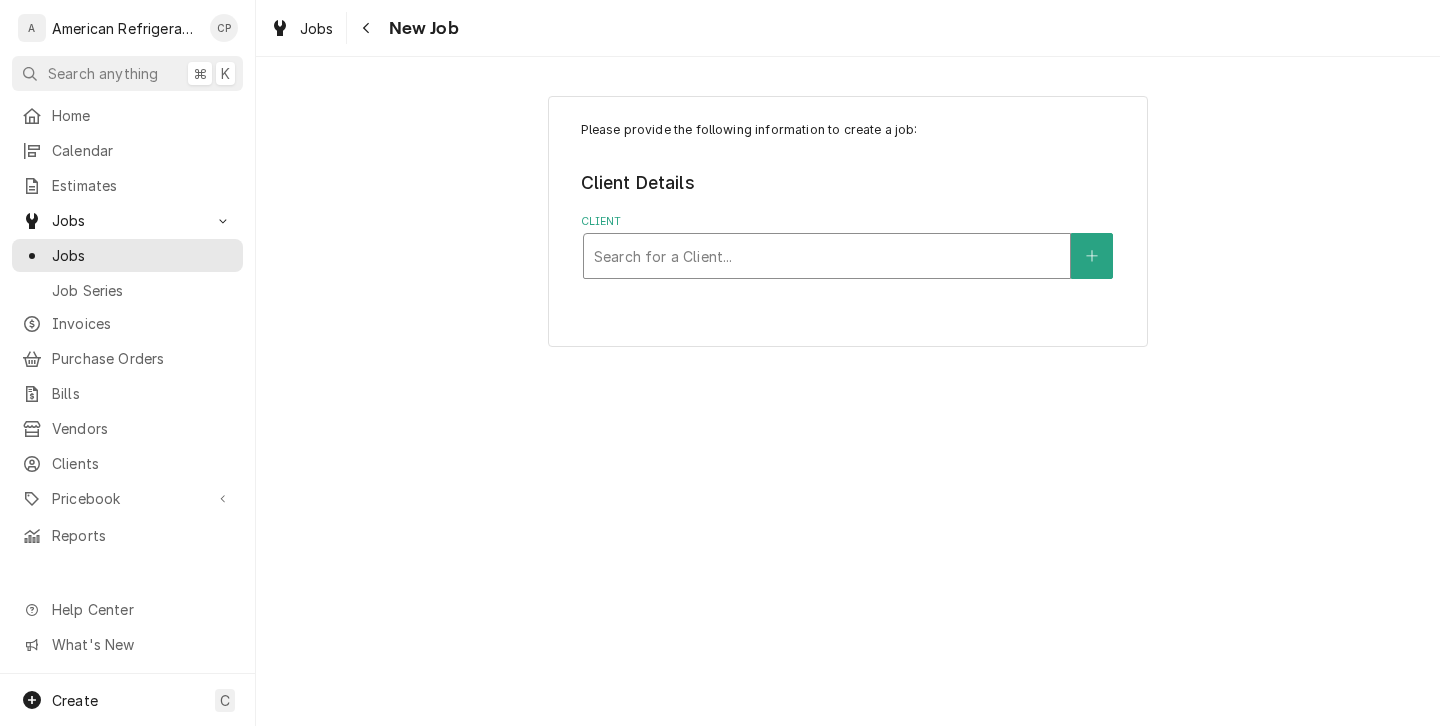 click on "Search for a Client..." at bounding box center [827, 256] 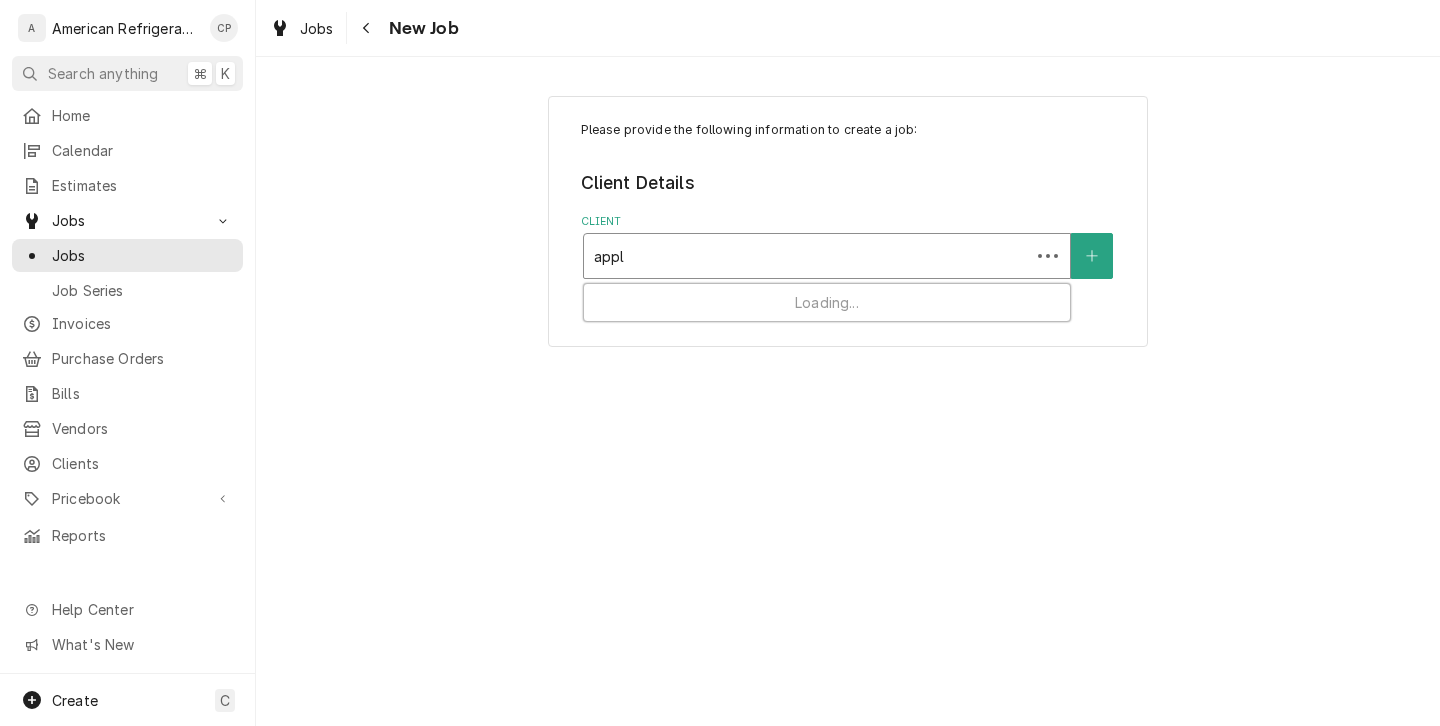 type on "apple" 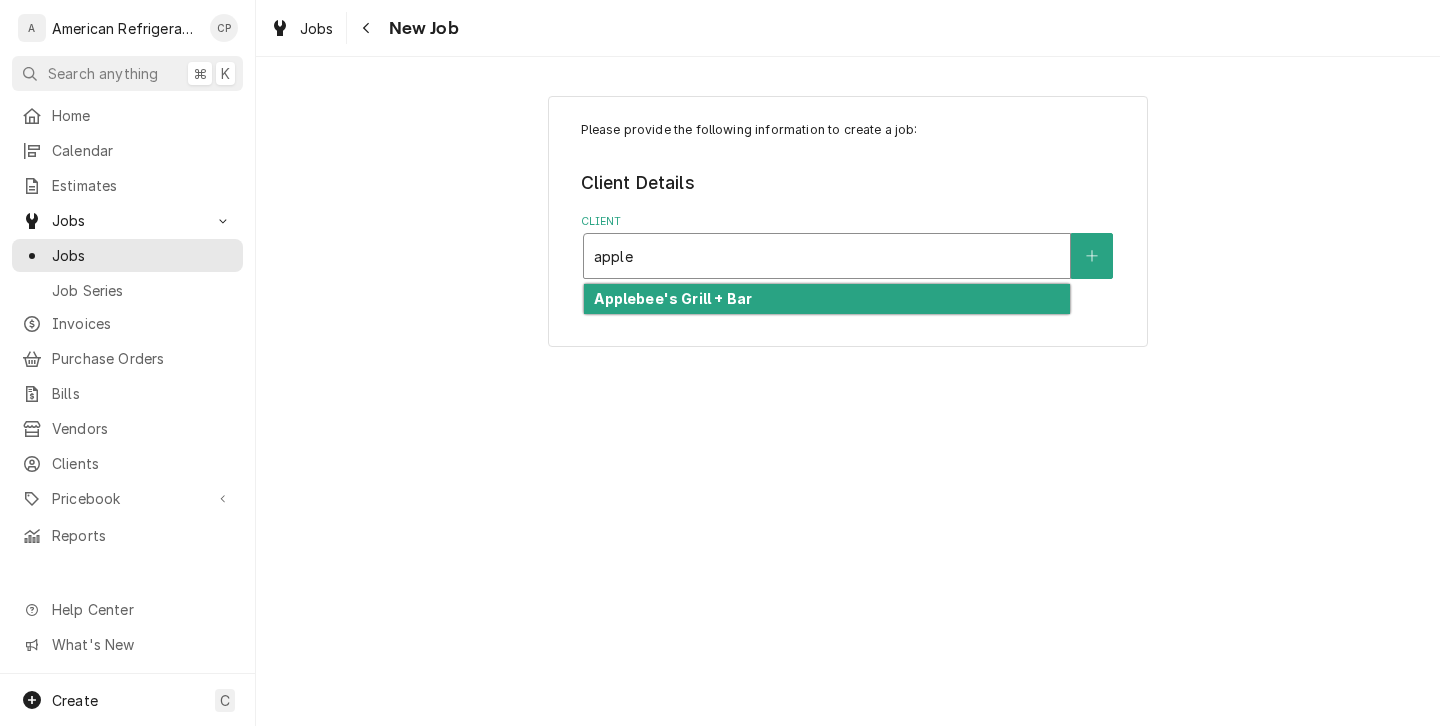 click on "Applebee's Grill + Bar" at bounding box center (827, 299) 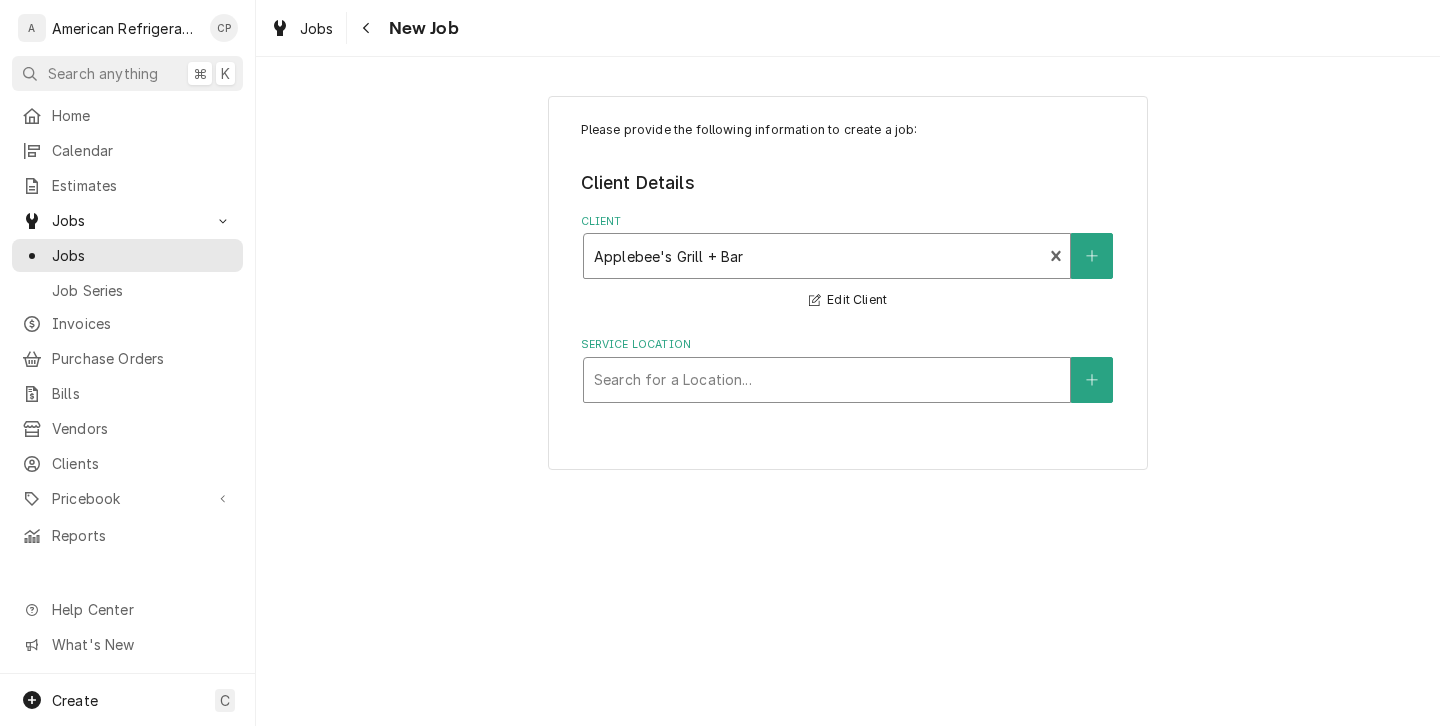 click at bounding box center (827, 380) 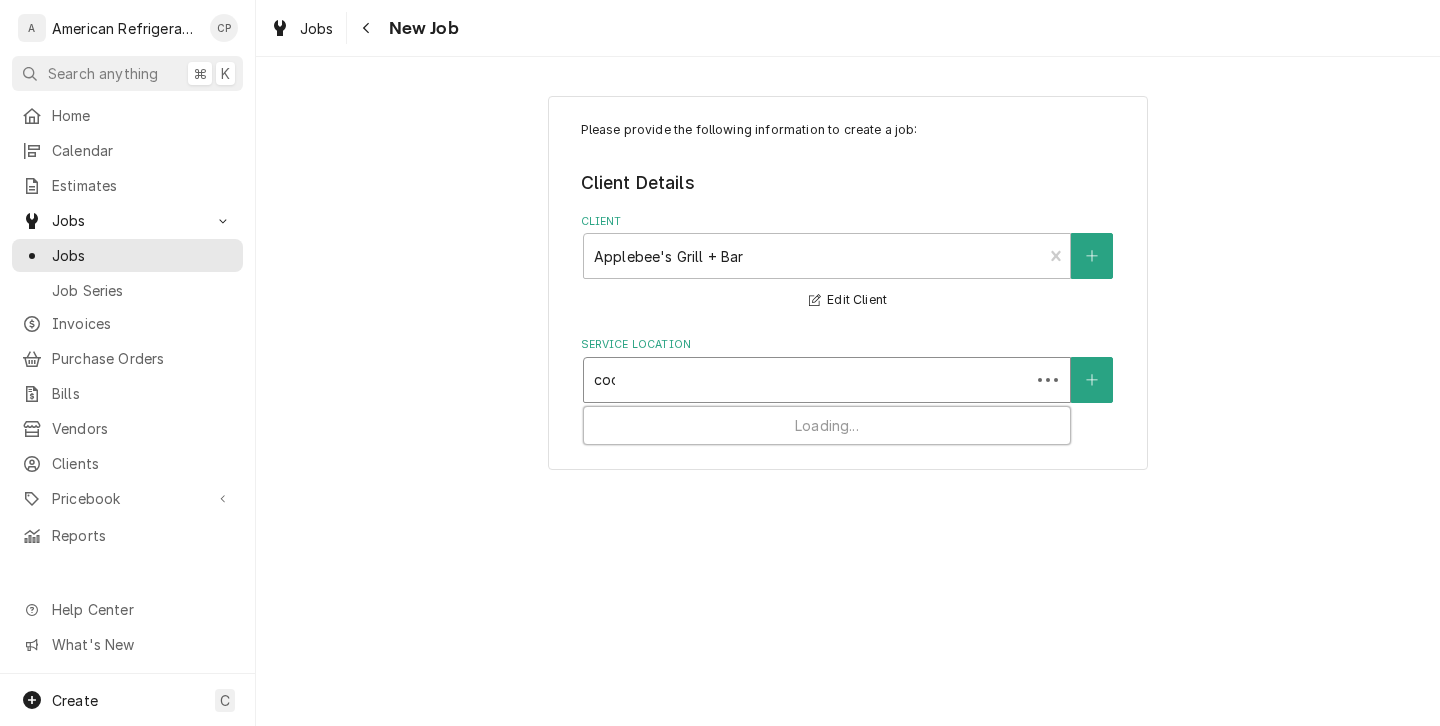 type on "coor" 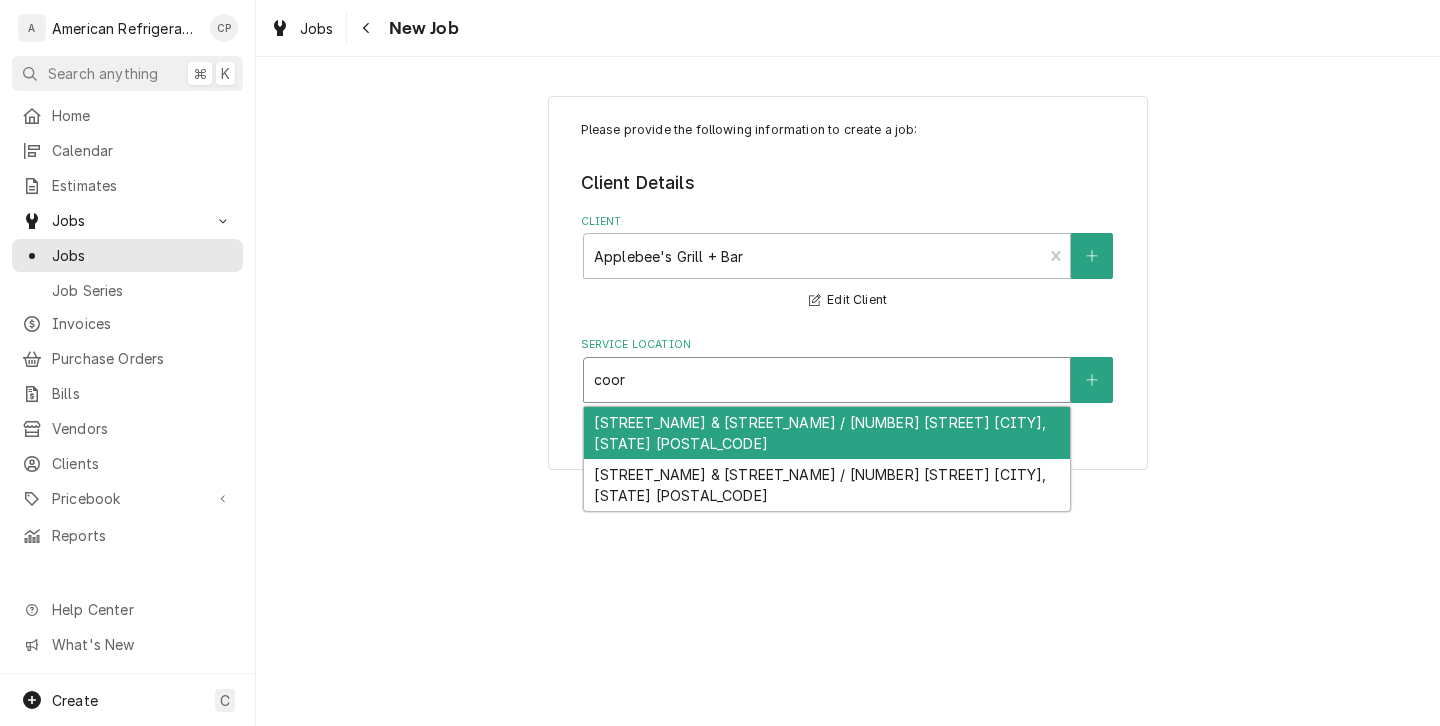 click on "[STREET_NAME] & [STREET_NAME] / [NUMBER] [STREET] [CITY], [STATE] [POSTAL_CODE]" at bounding box center [827, 433] 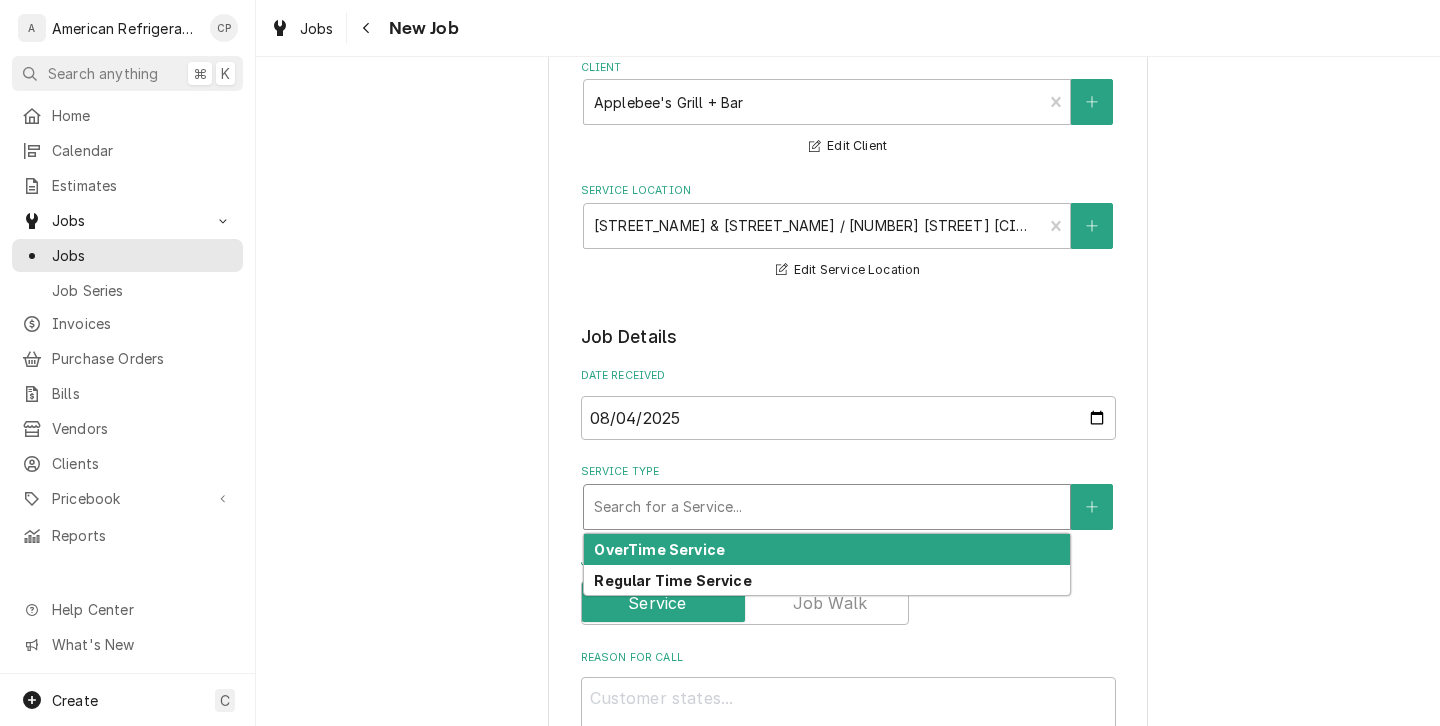 click at bounding box center [827, 507] 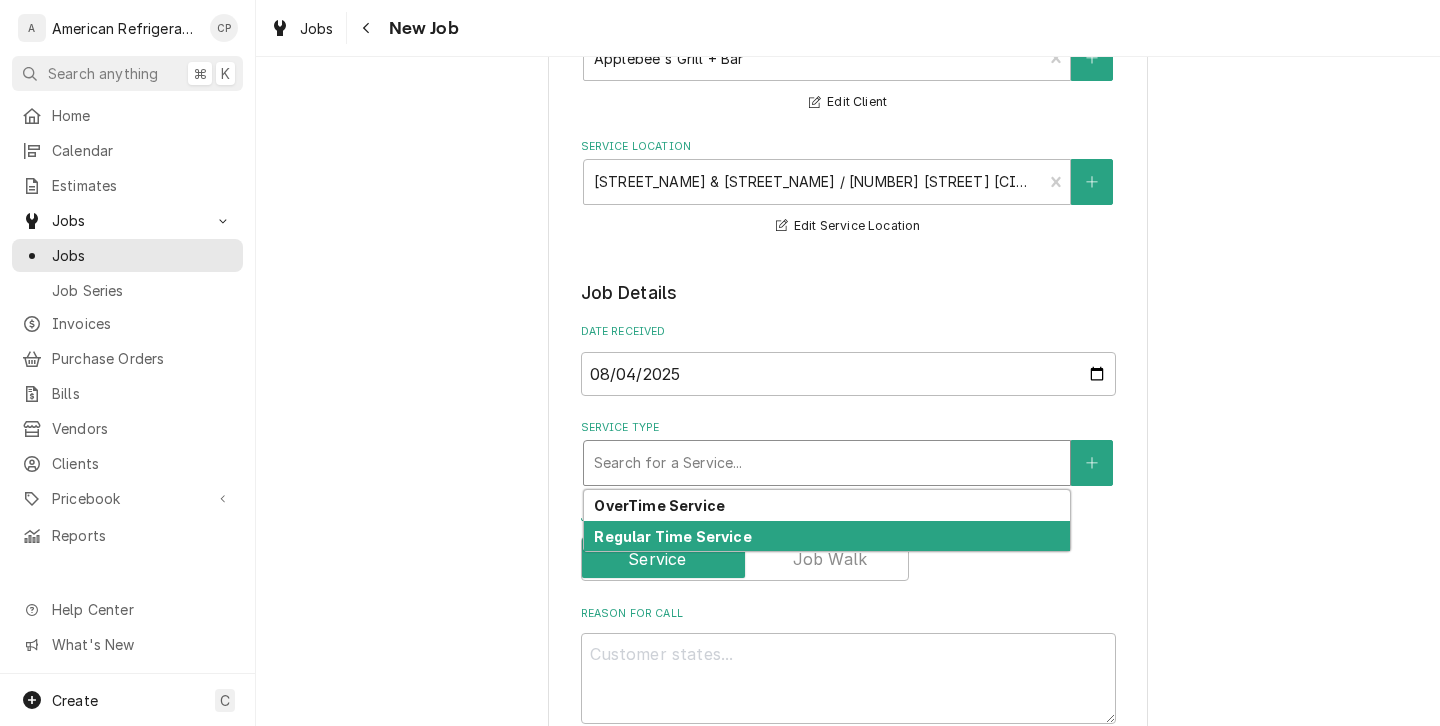 click on "Regular Time Service" at bounding box center (672, 536) 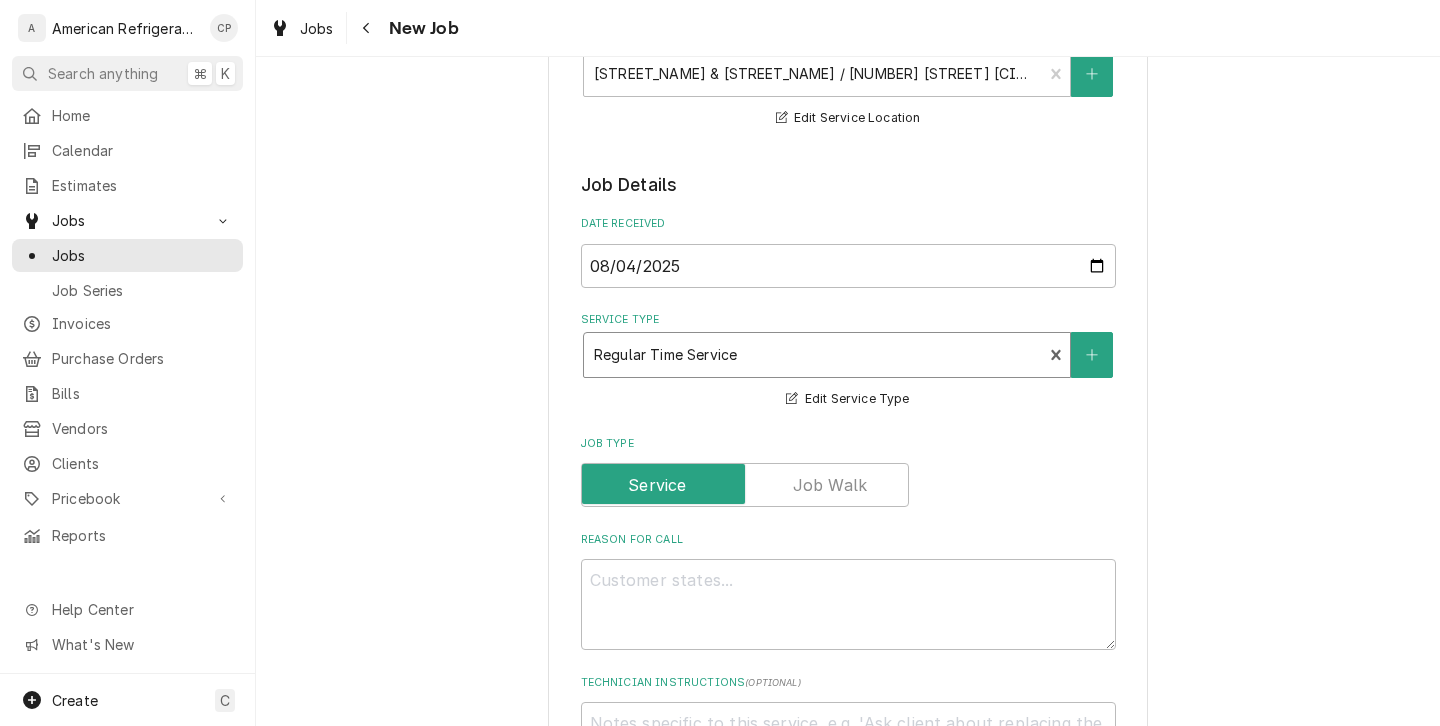 scroll, scrollTop: 335, scrollLeft: 0, axis: vertical 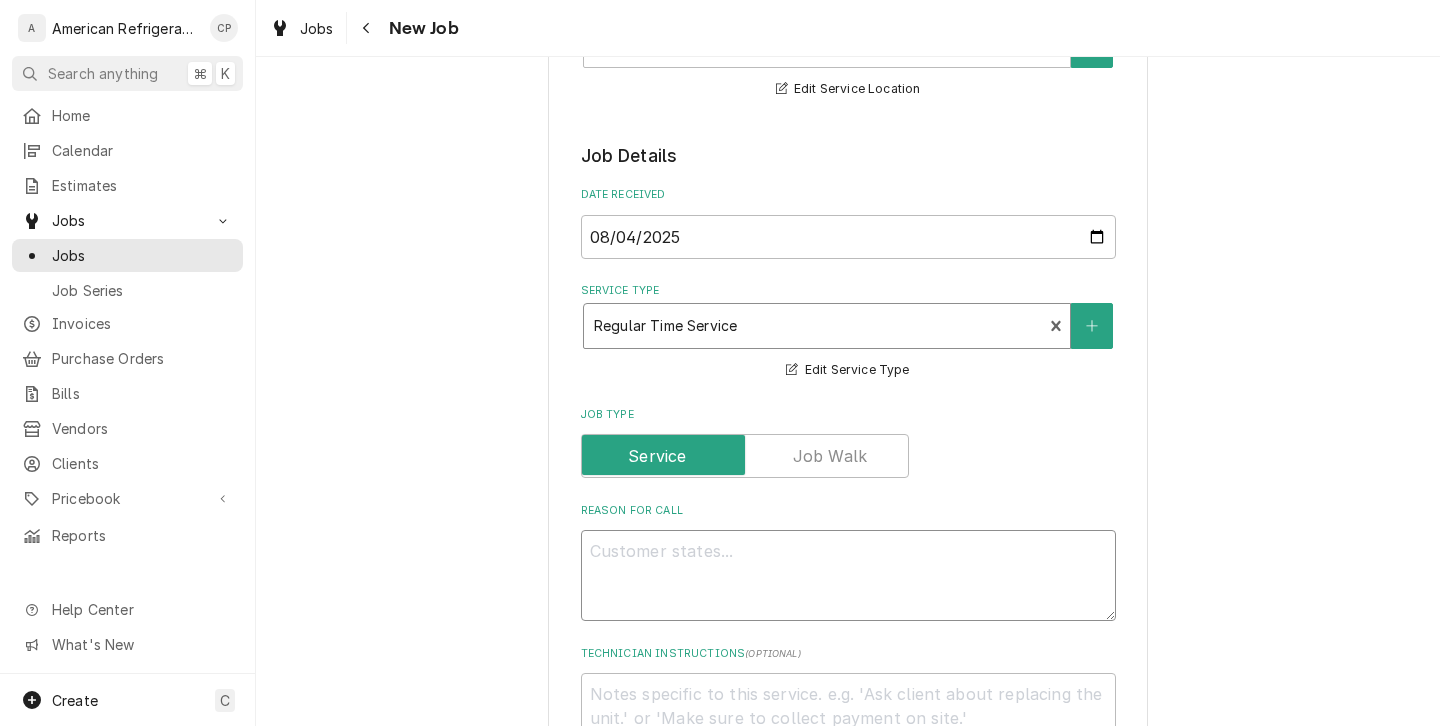 click on "Reason For Call" at bounding box center [848, 575] 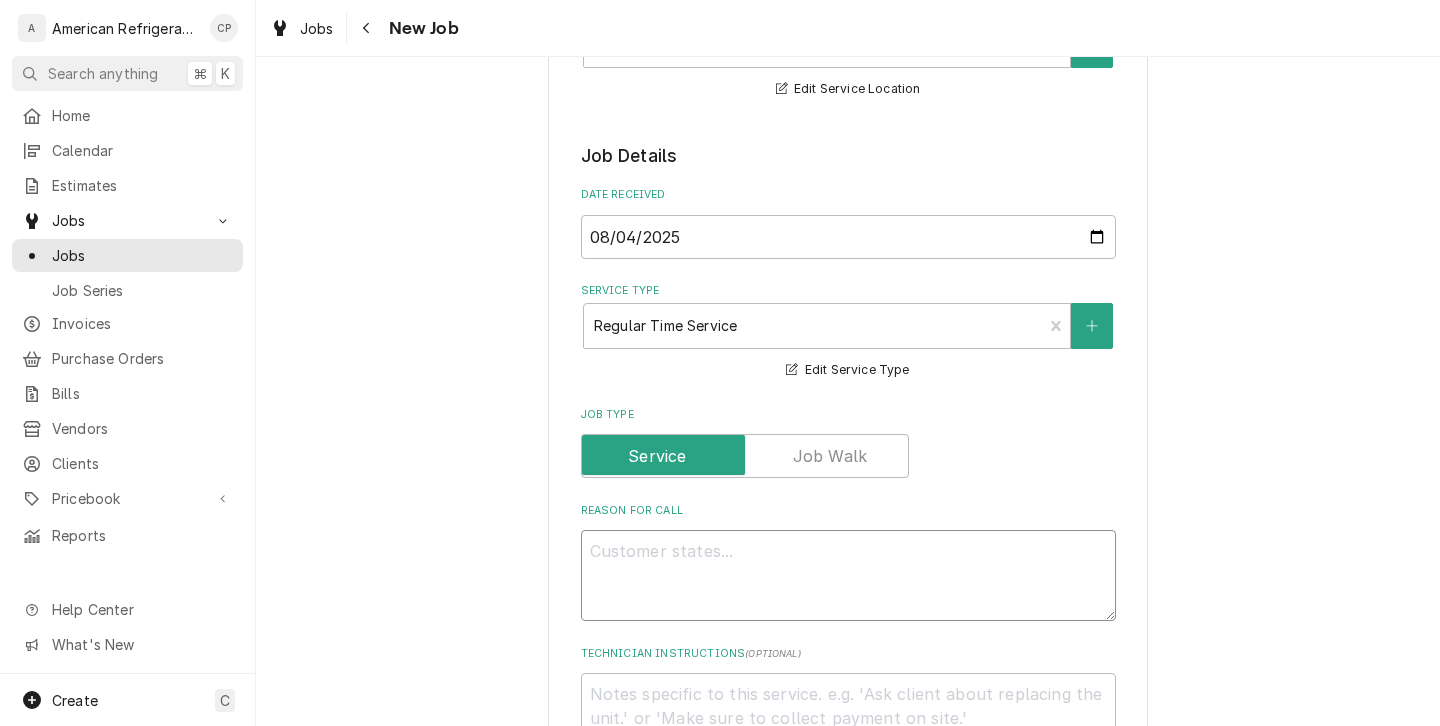 type on "x" 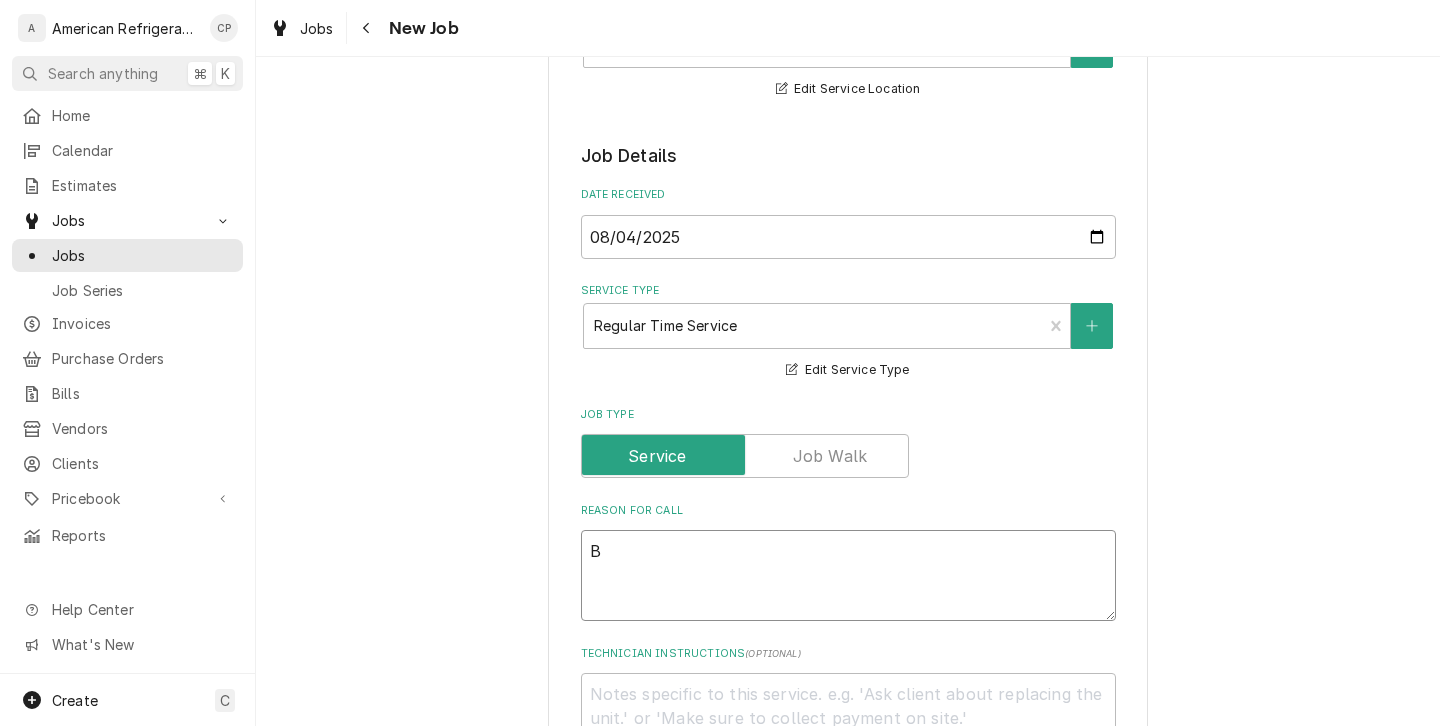 type on "x" 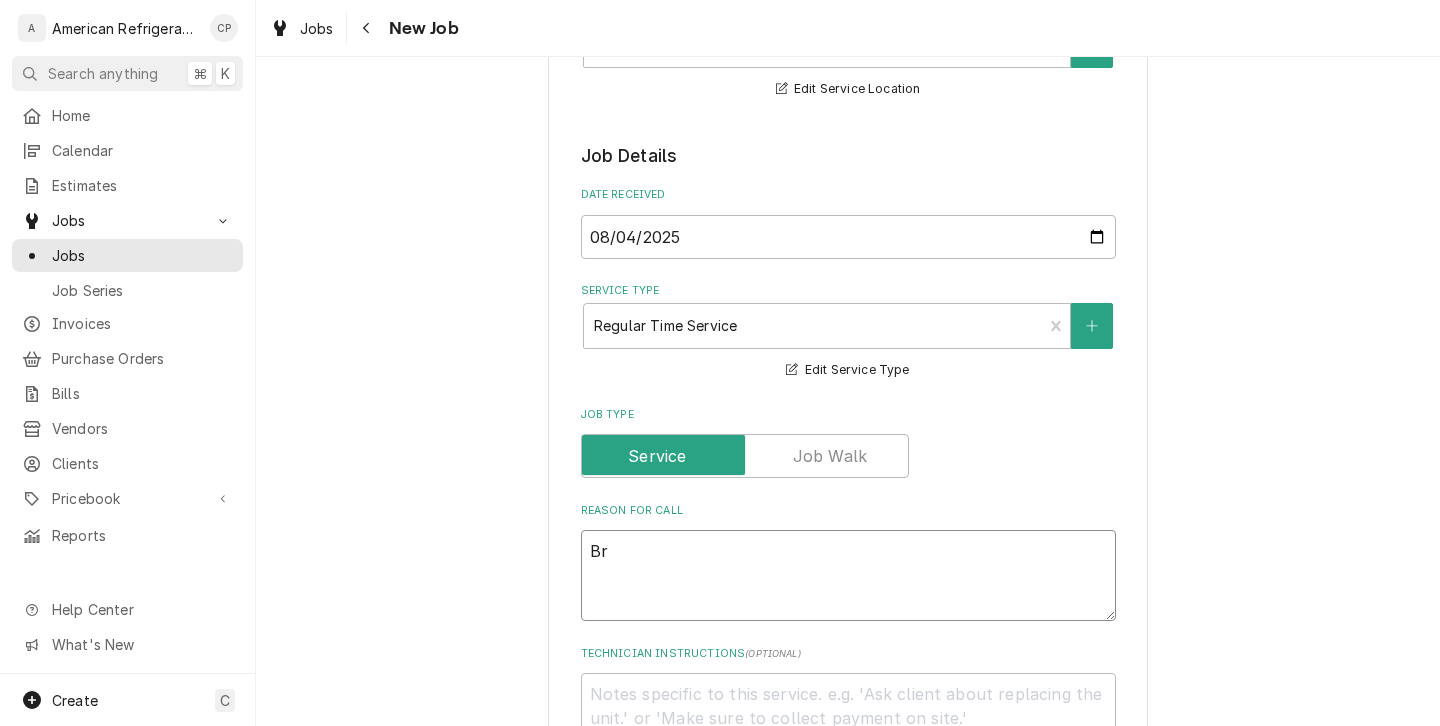 type on "x" 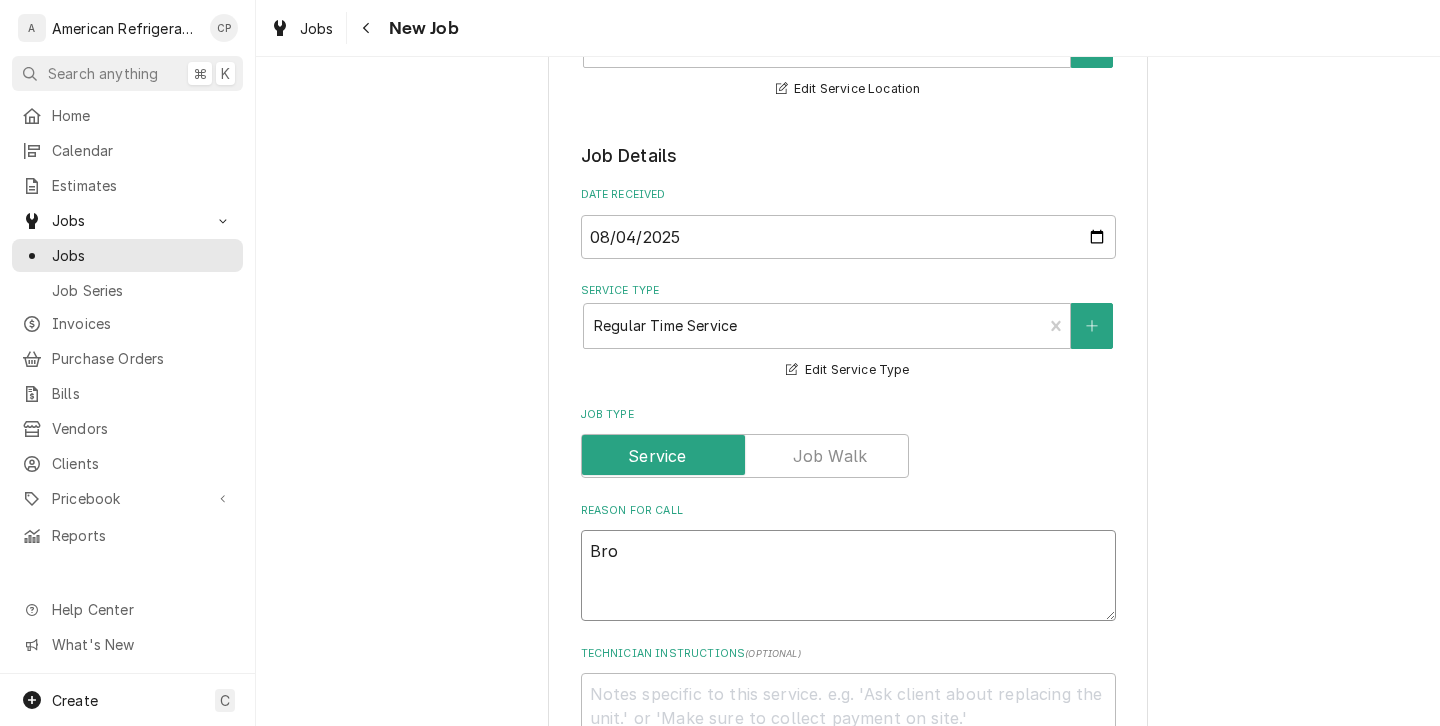 type on "x" 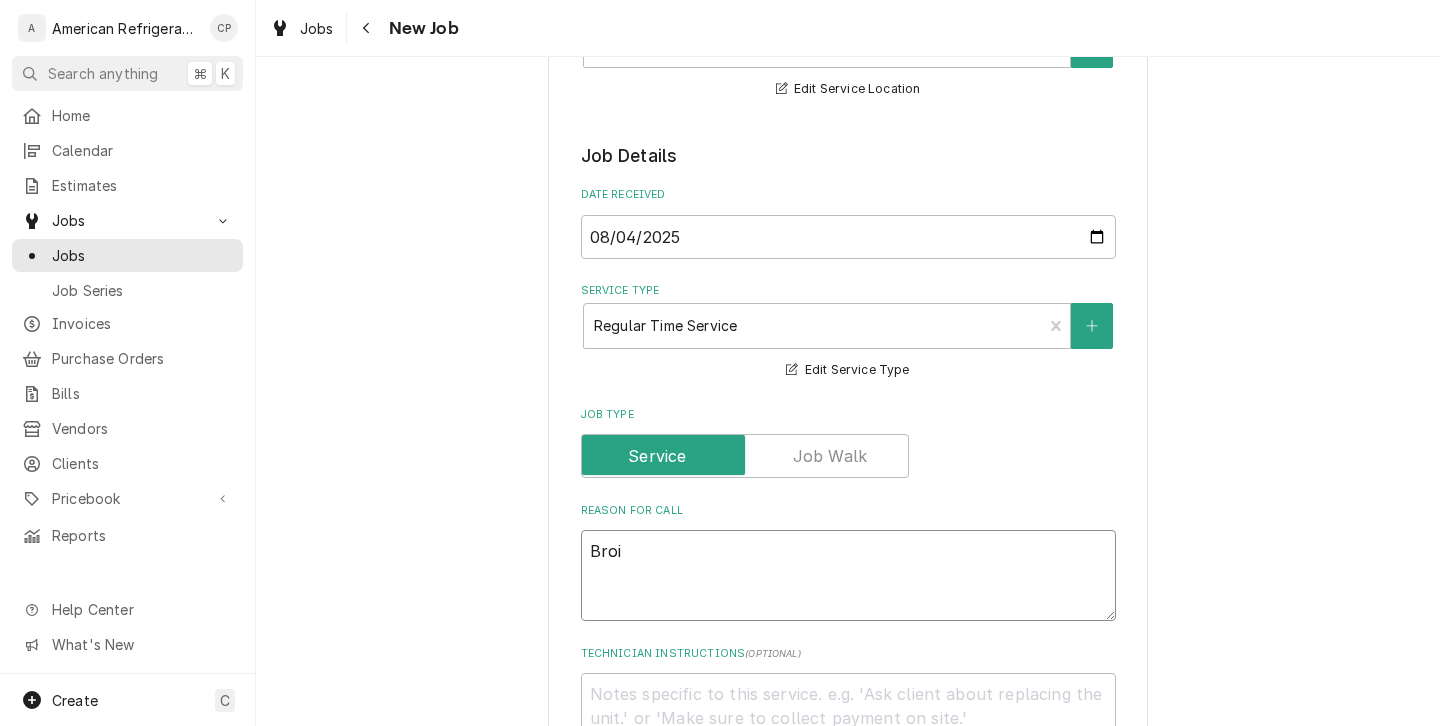 type on "x" 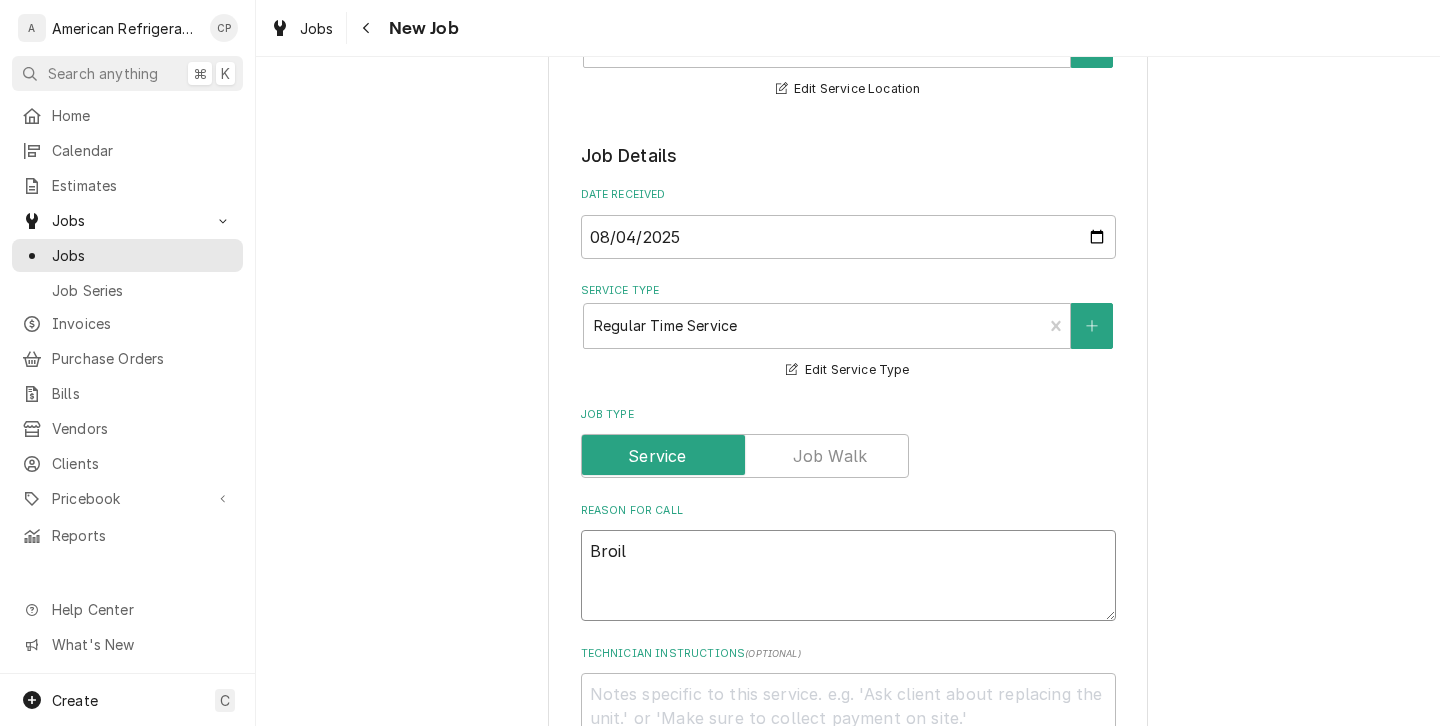 type on "x" 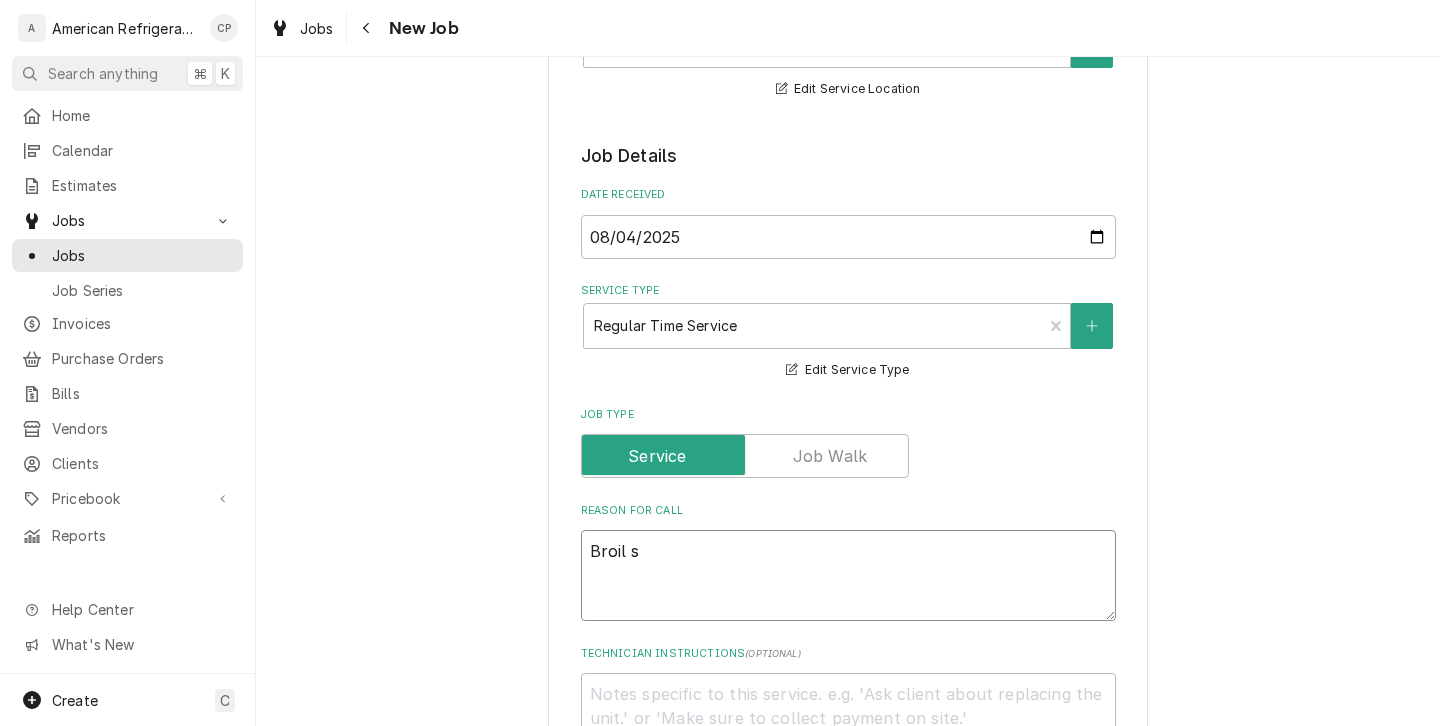 type on "x" 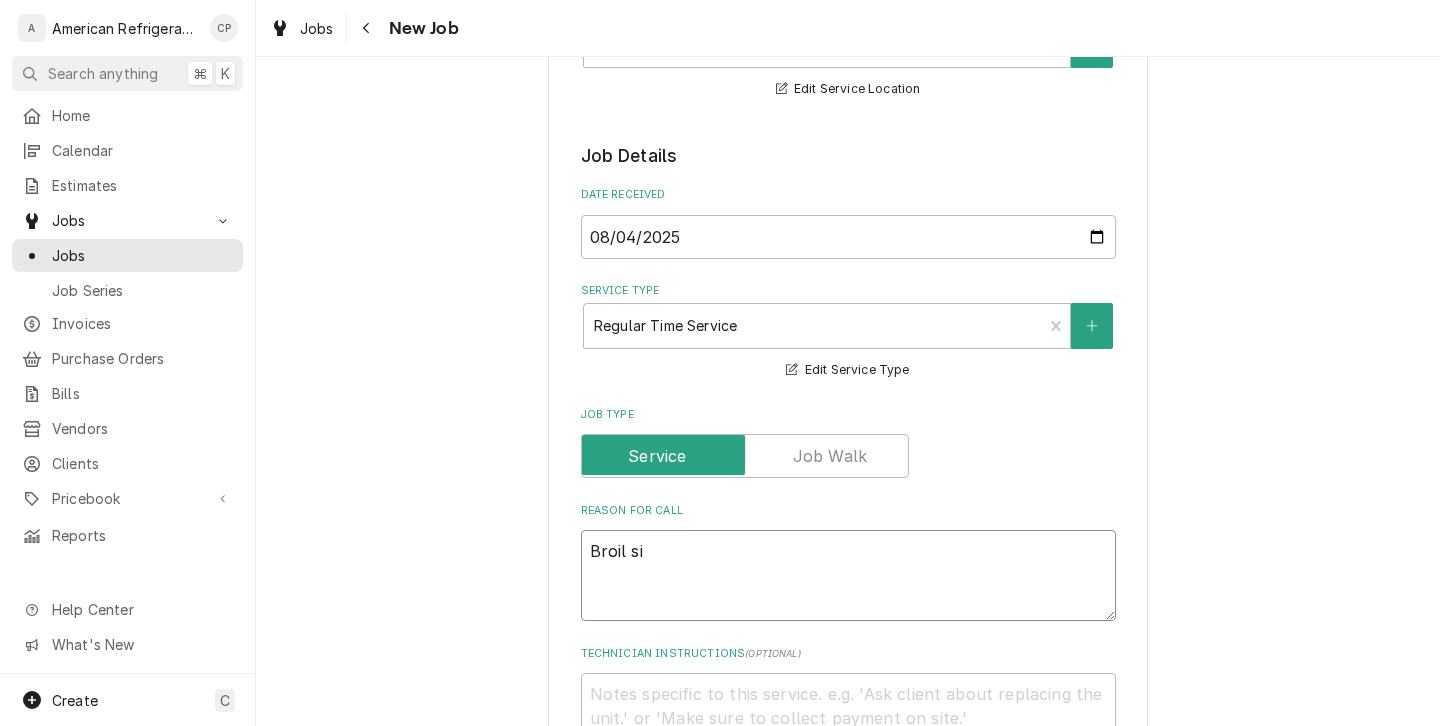 type on "x" 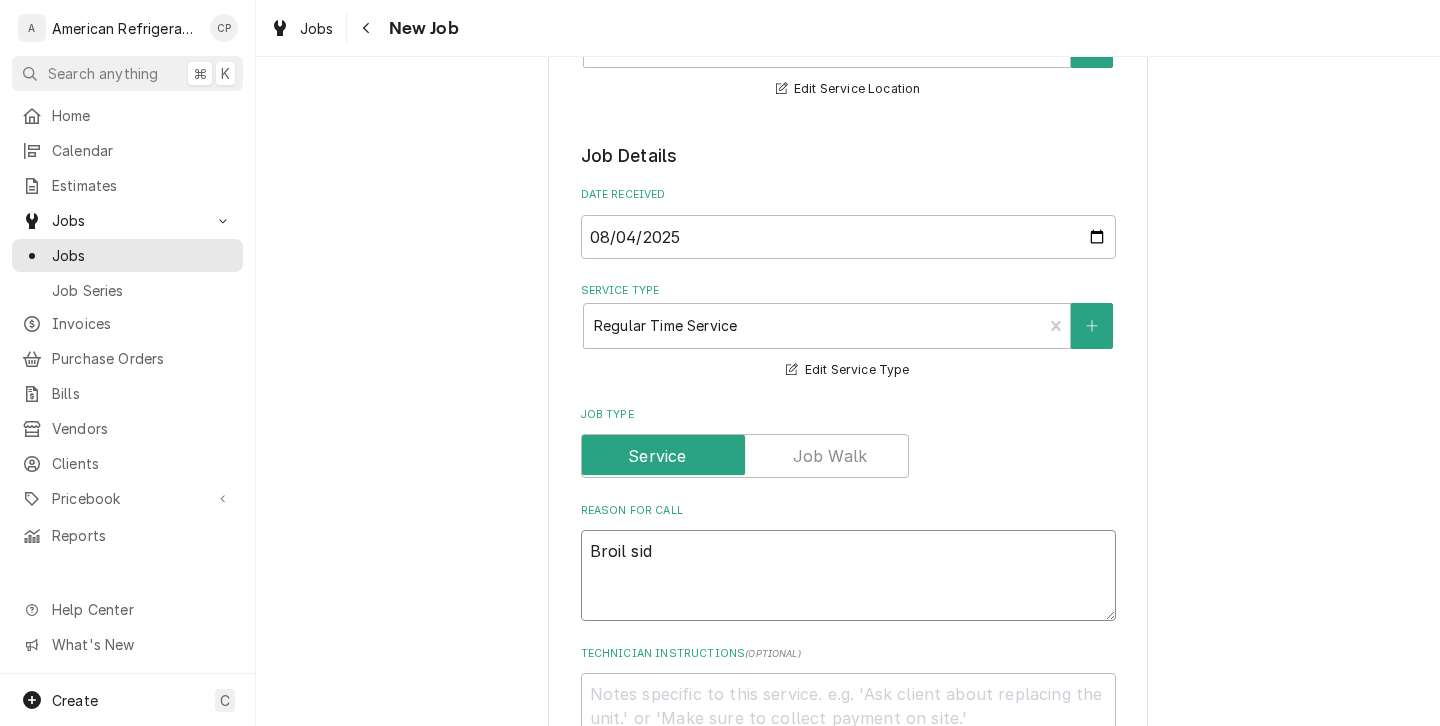 type on "x" 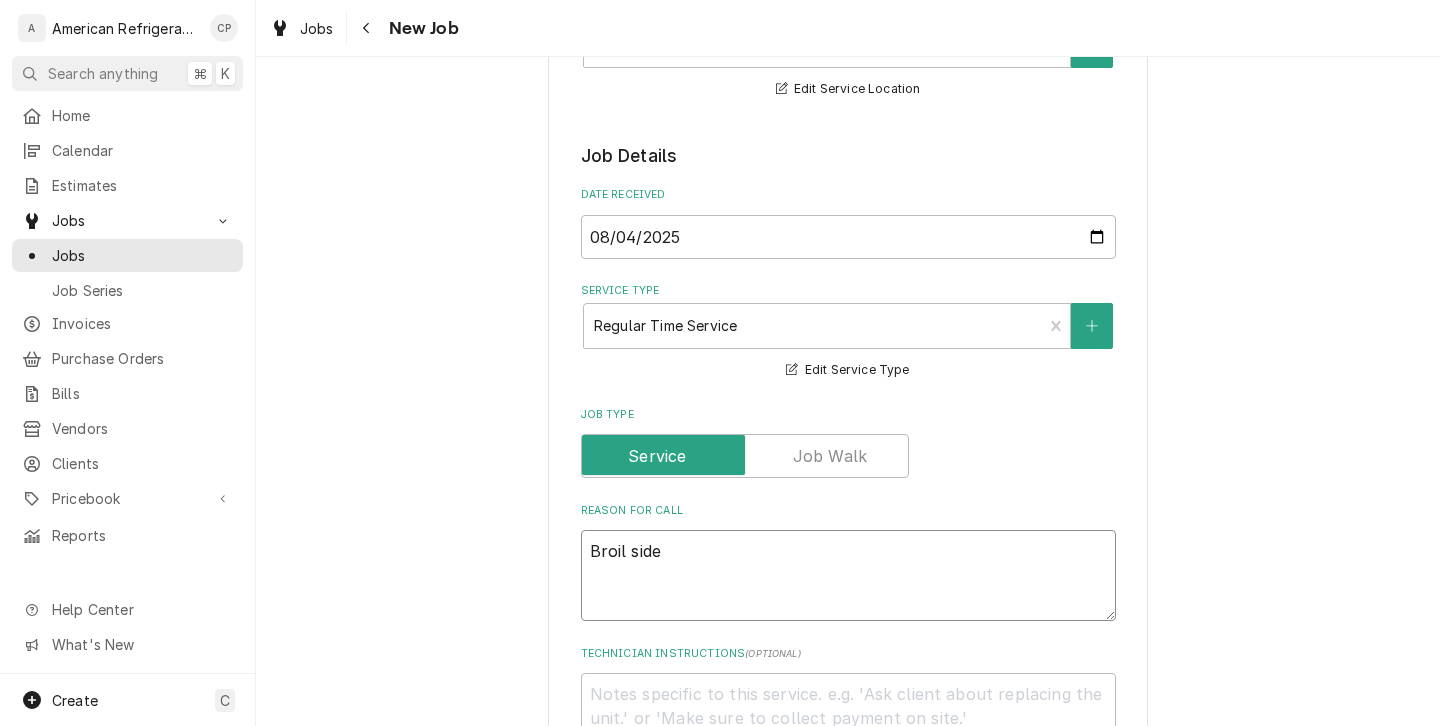 type on "x" 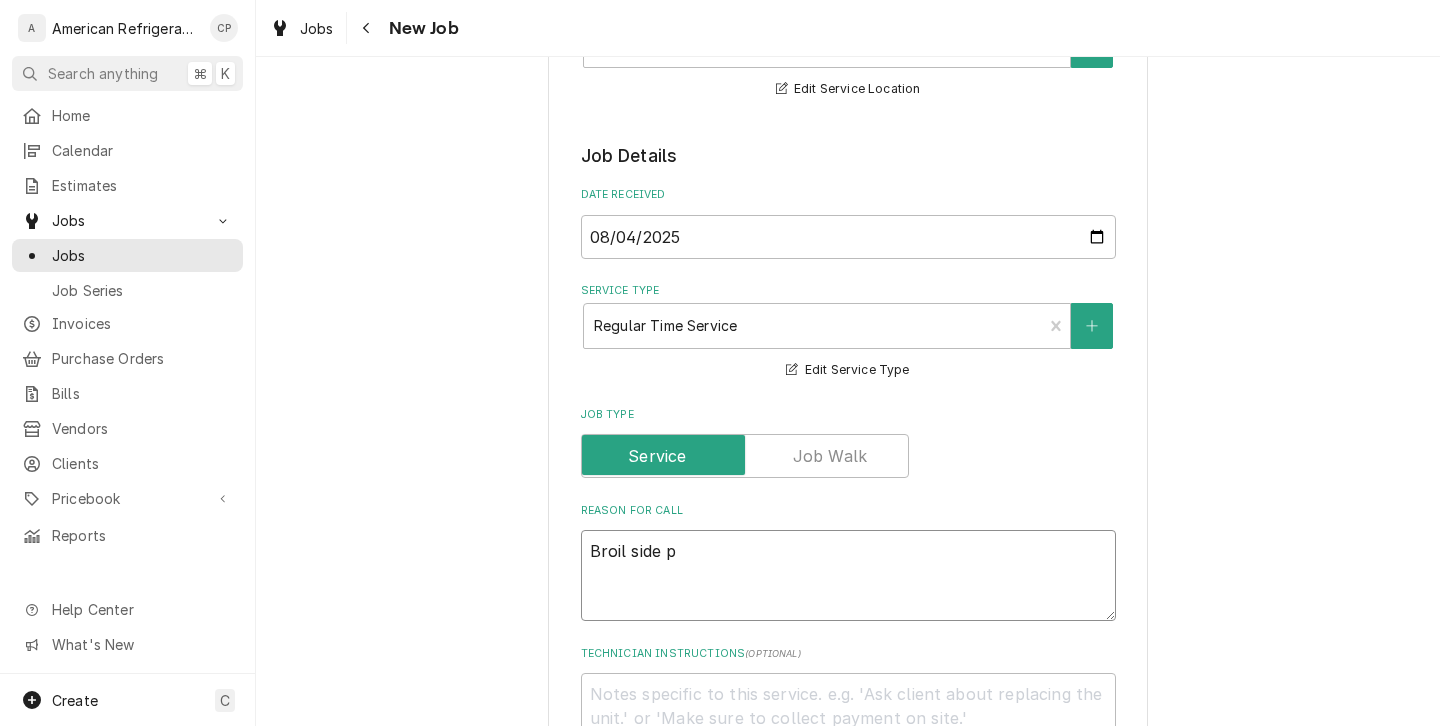 type on "x" 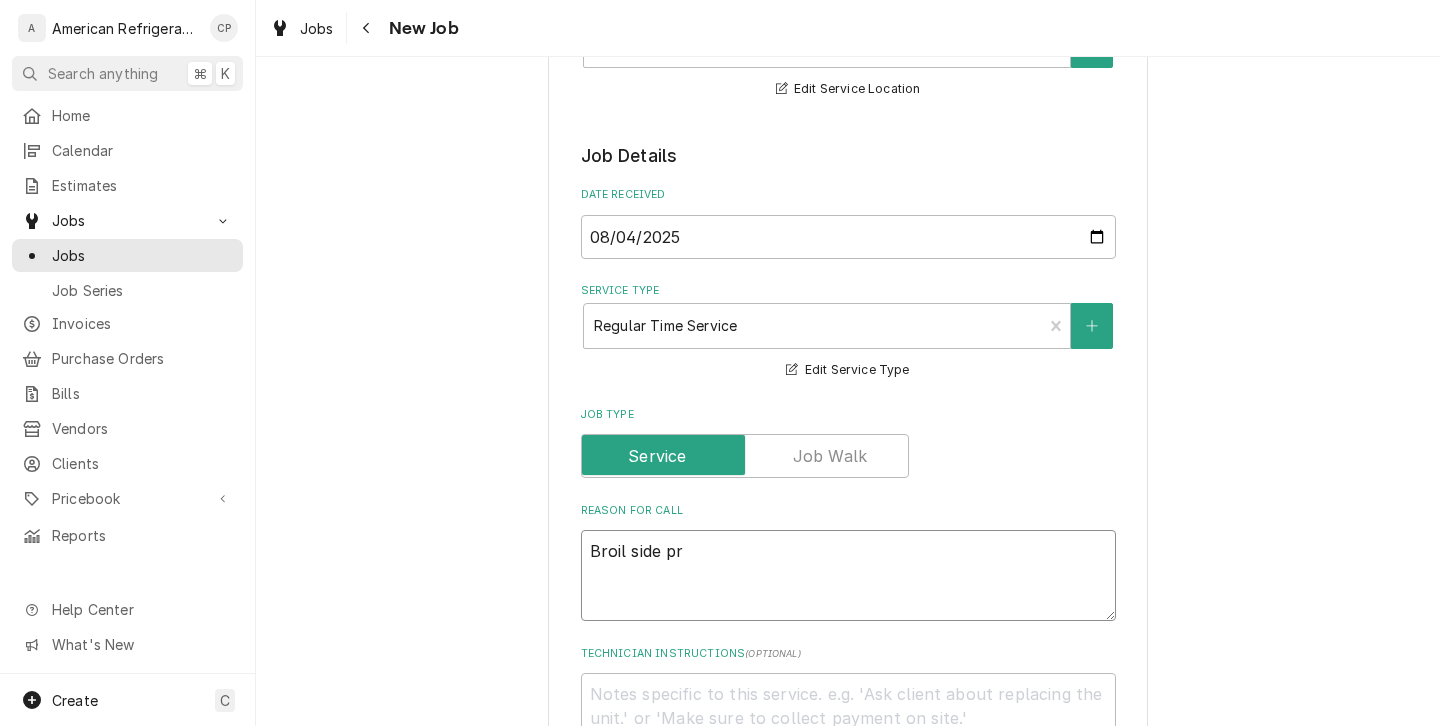 type on "x" 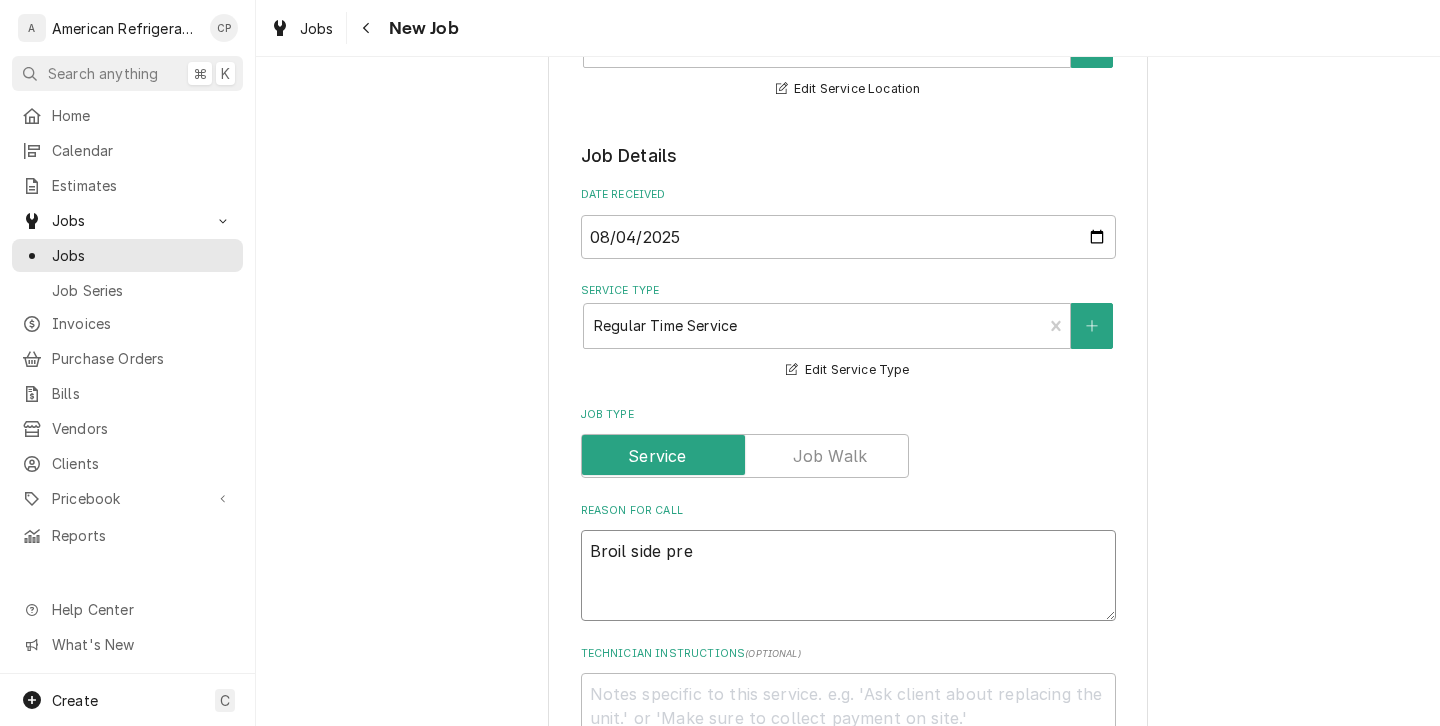 type on "Broil side prep" 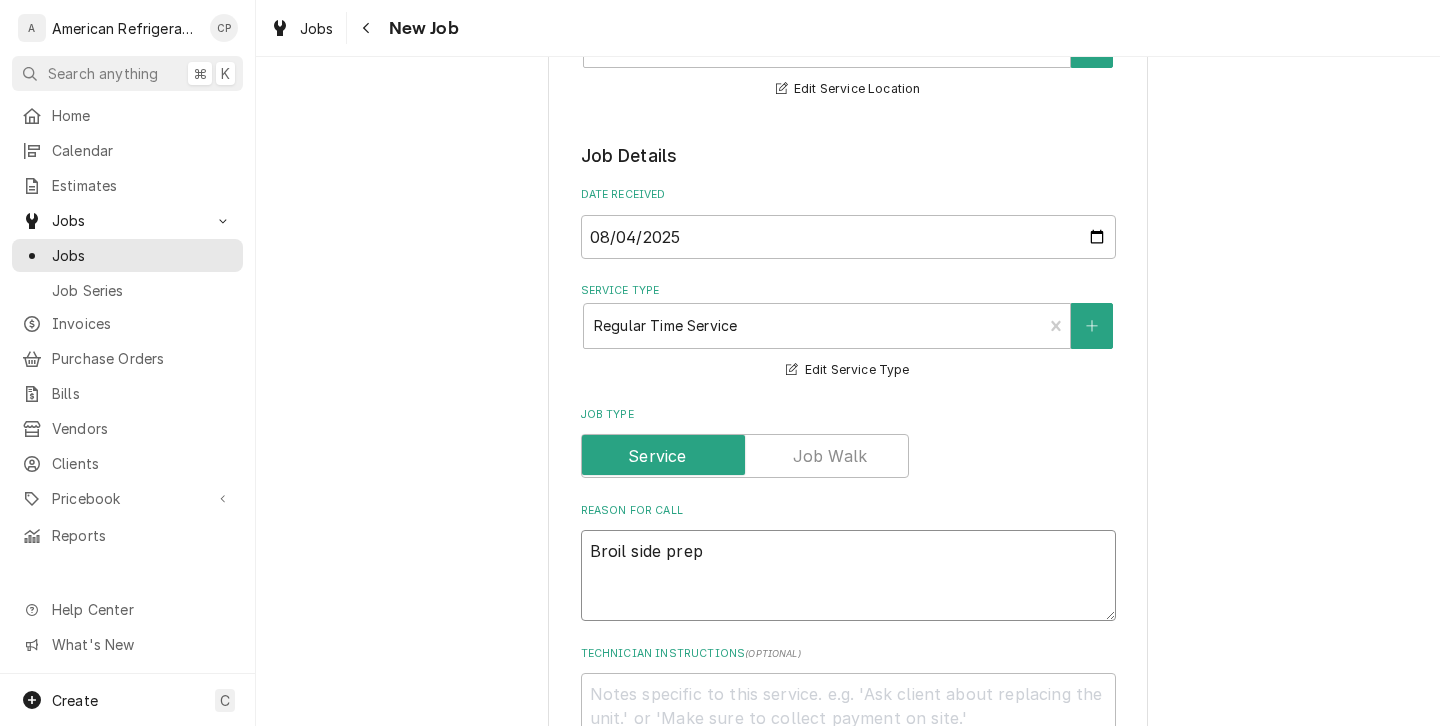 type on "x" 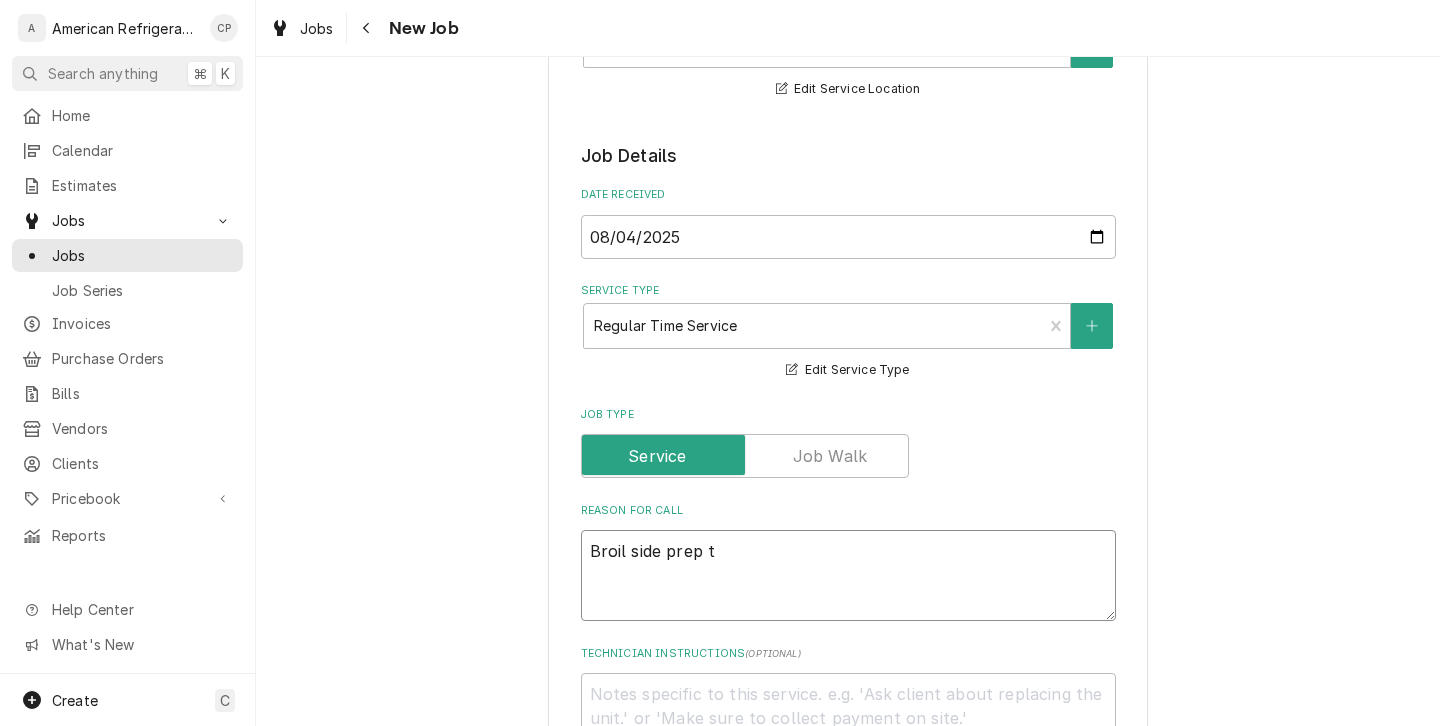 type on "x" 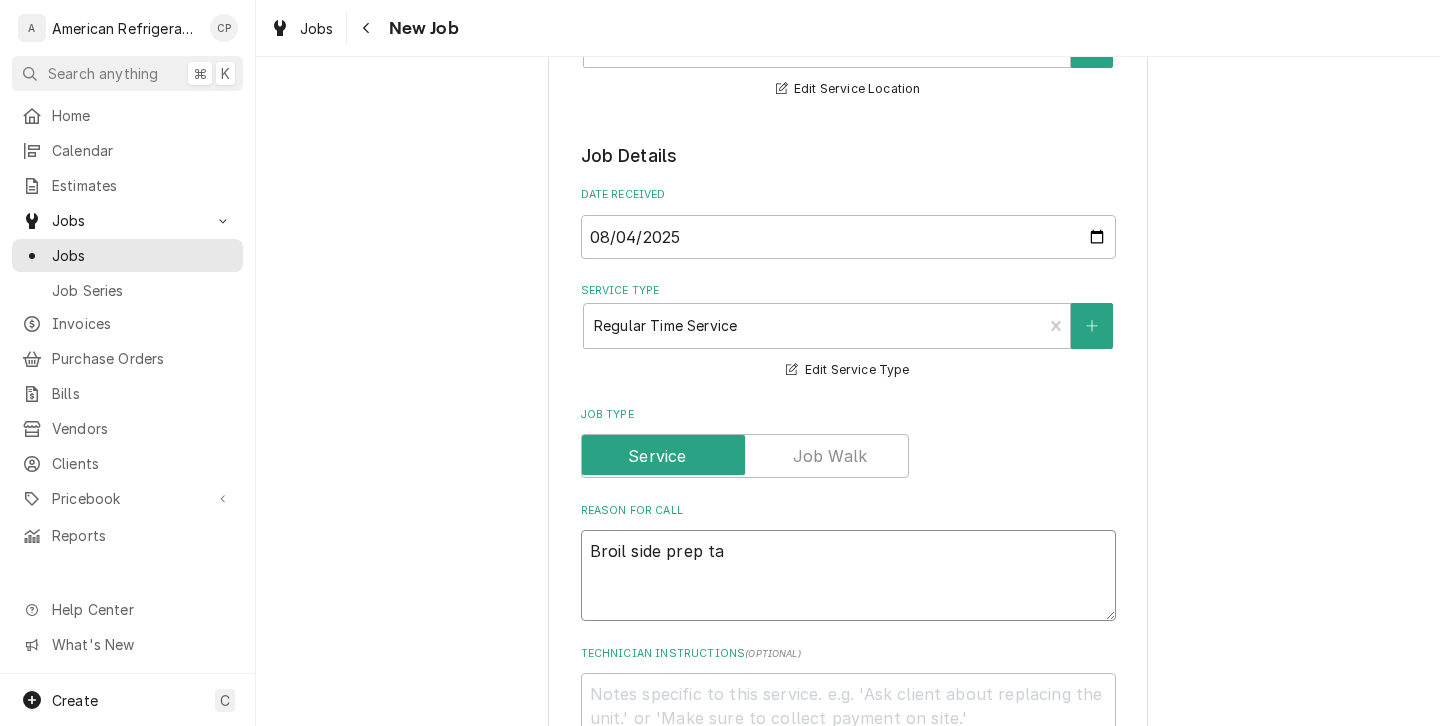 type on "x" 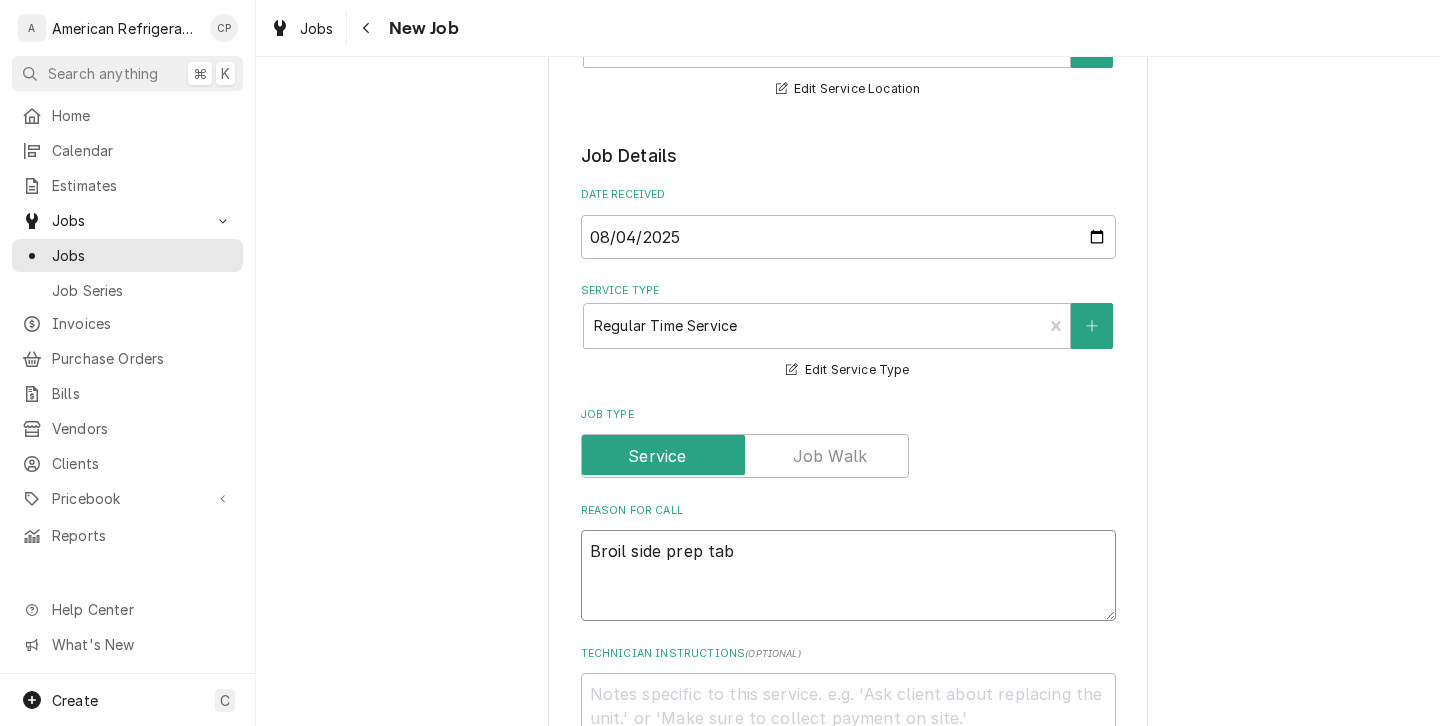 type on "x" 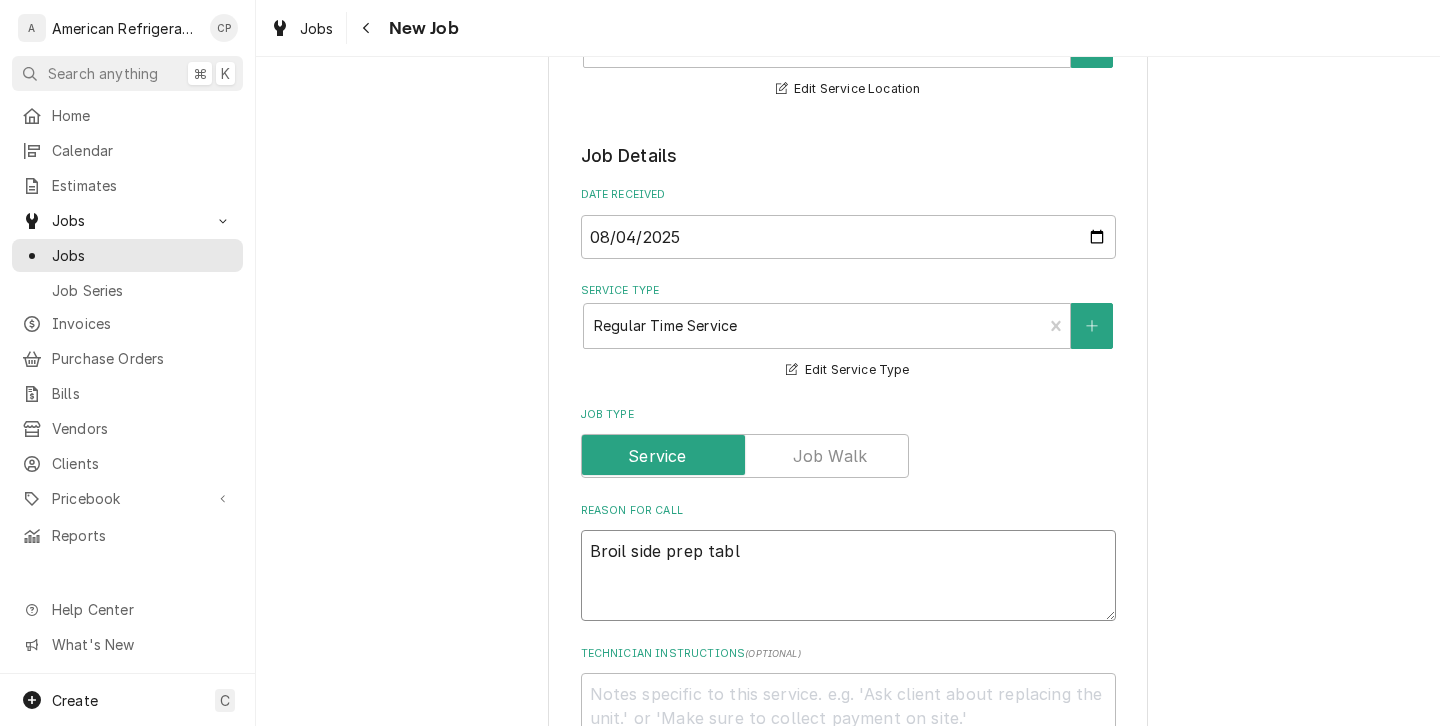 type on "x" 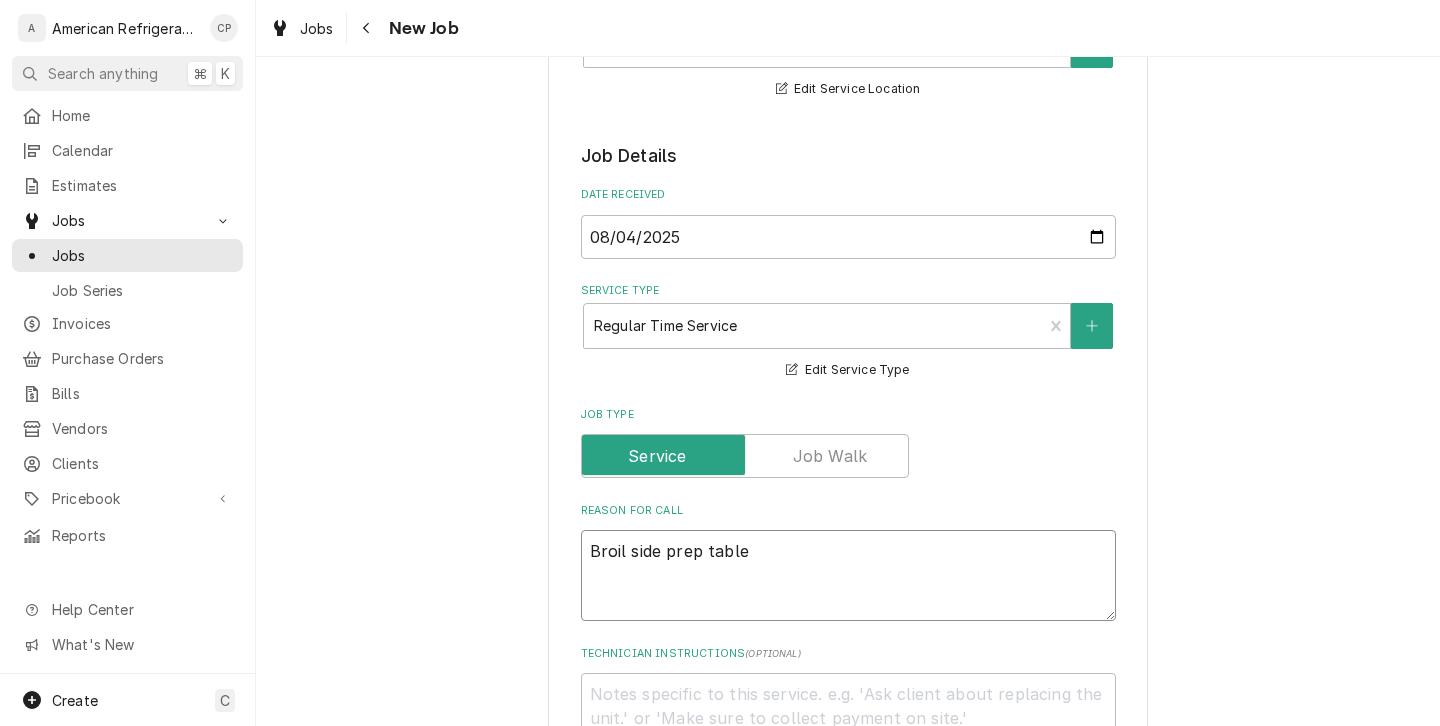 type on "x" 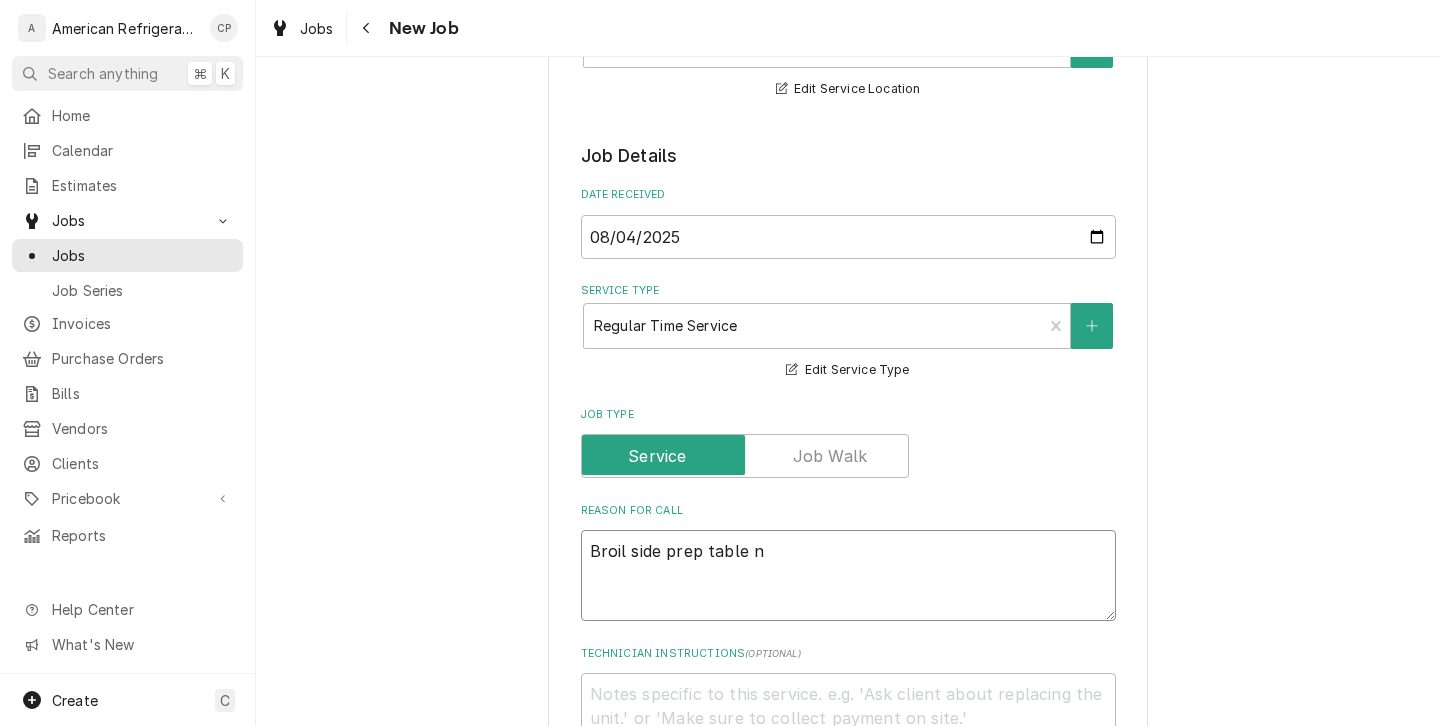 type on "x" 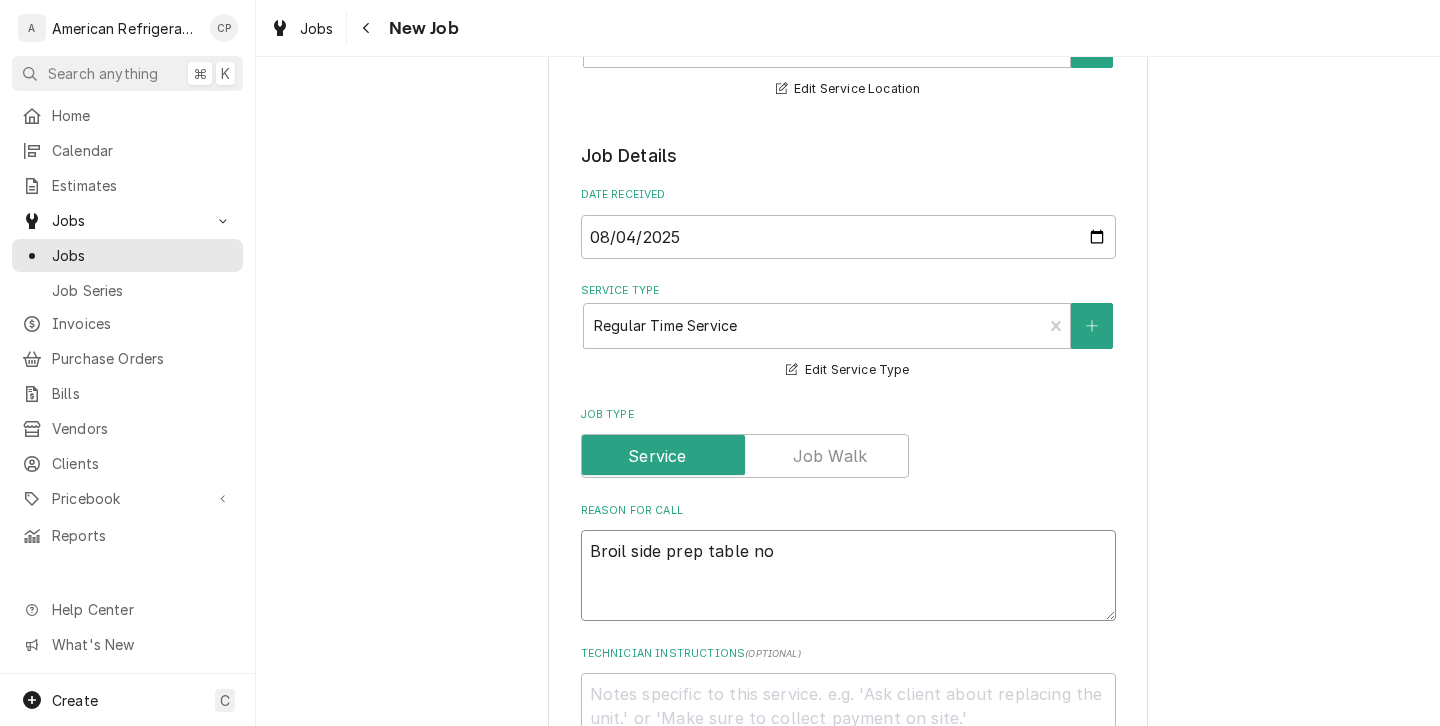 type on "x" 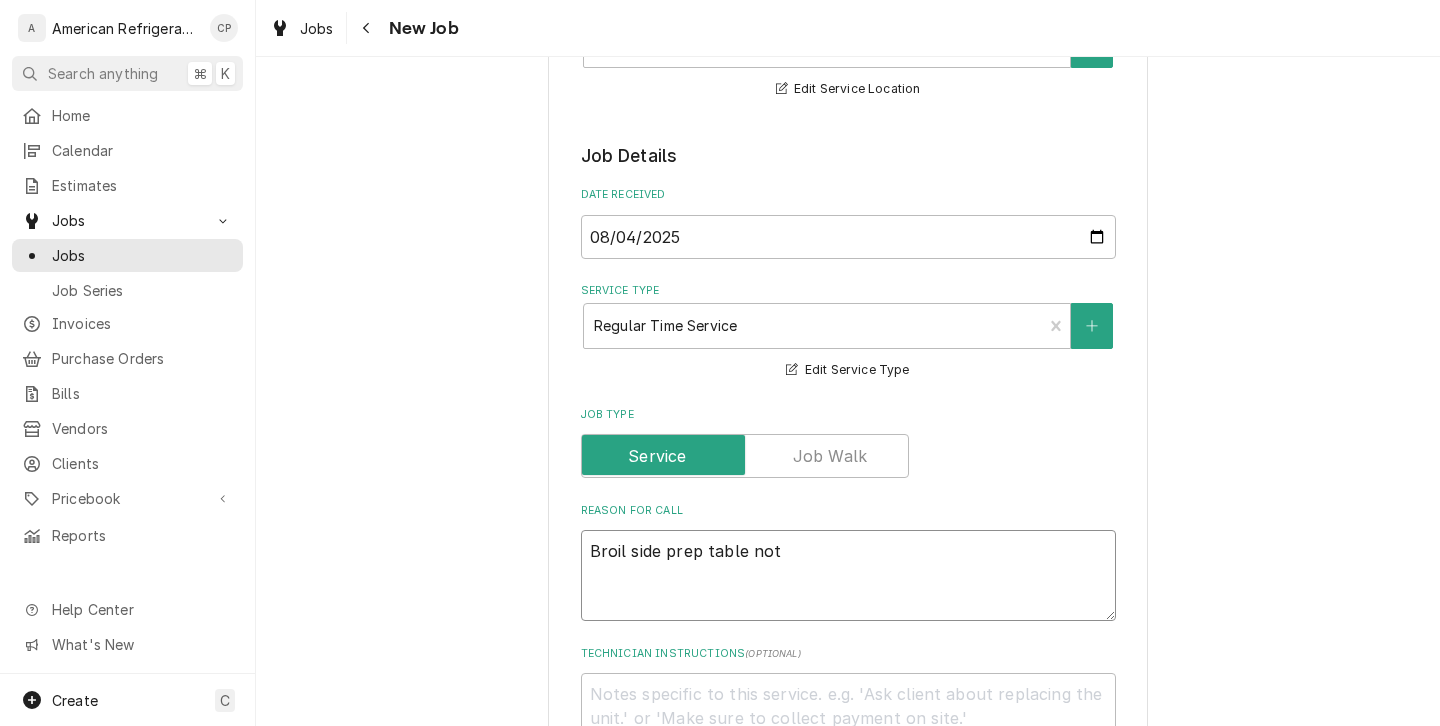 type on "x" 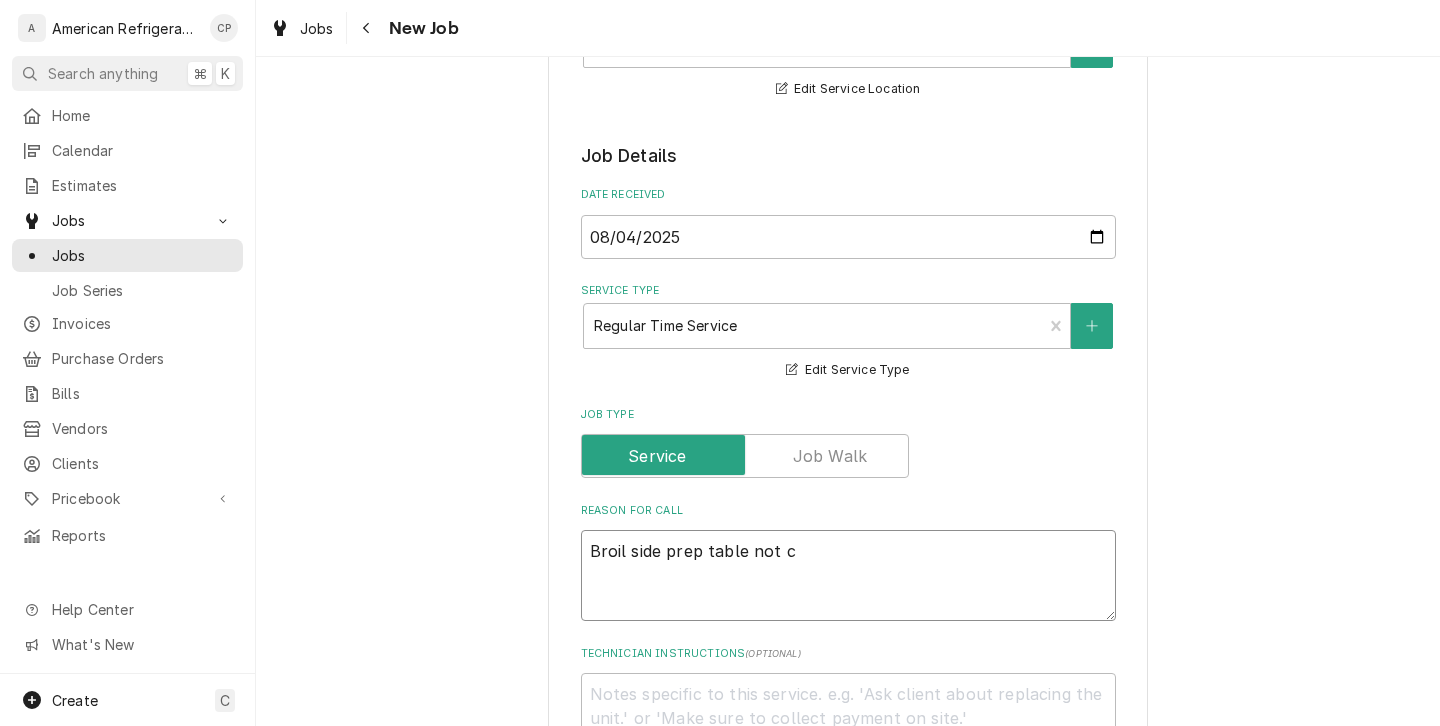 type on "Broil side prep table not co" 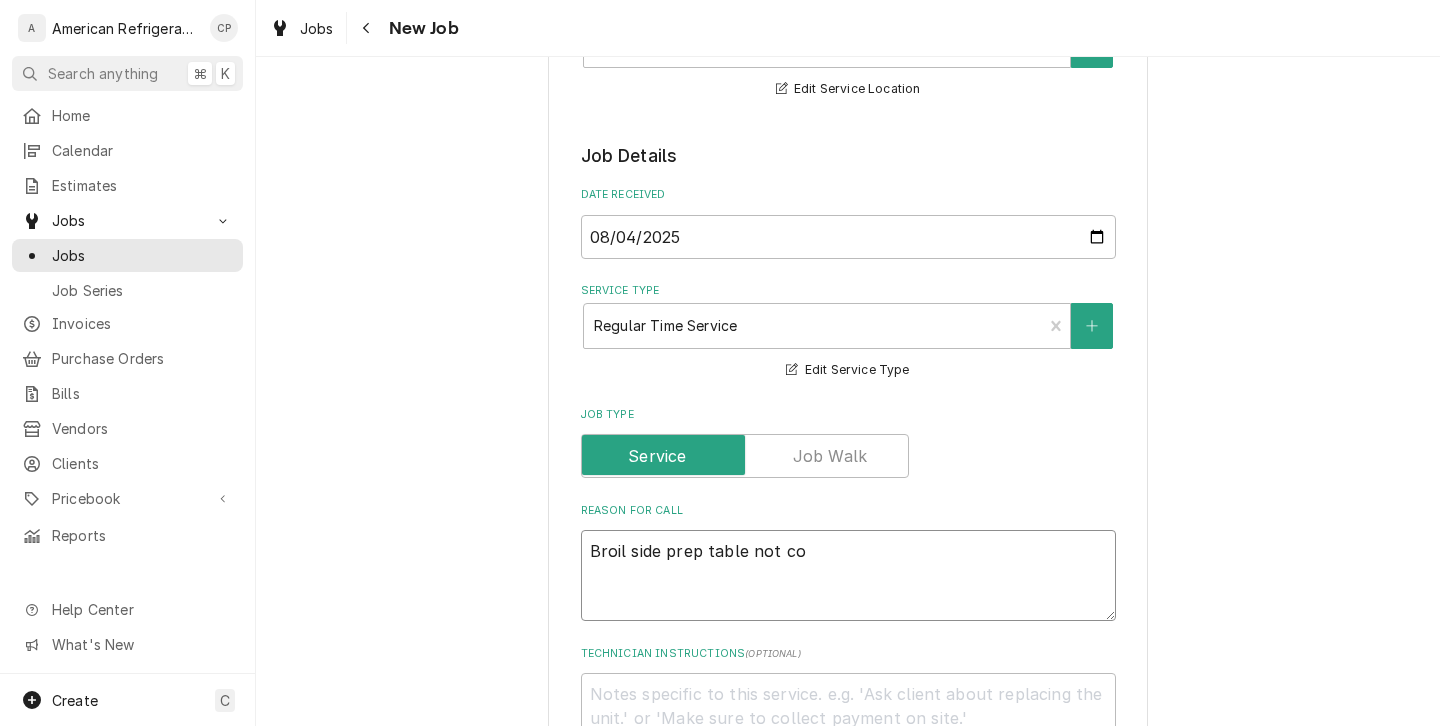 type on "x" 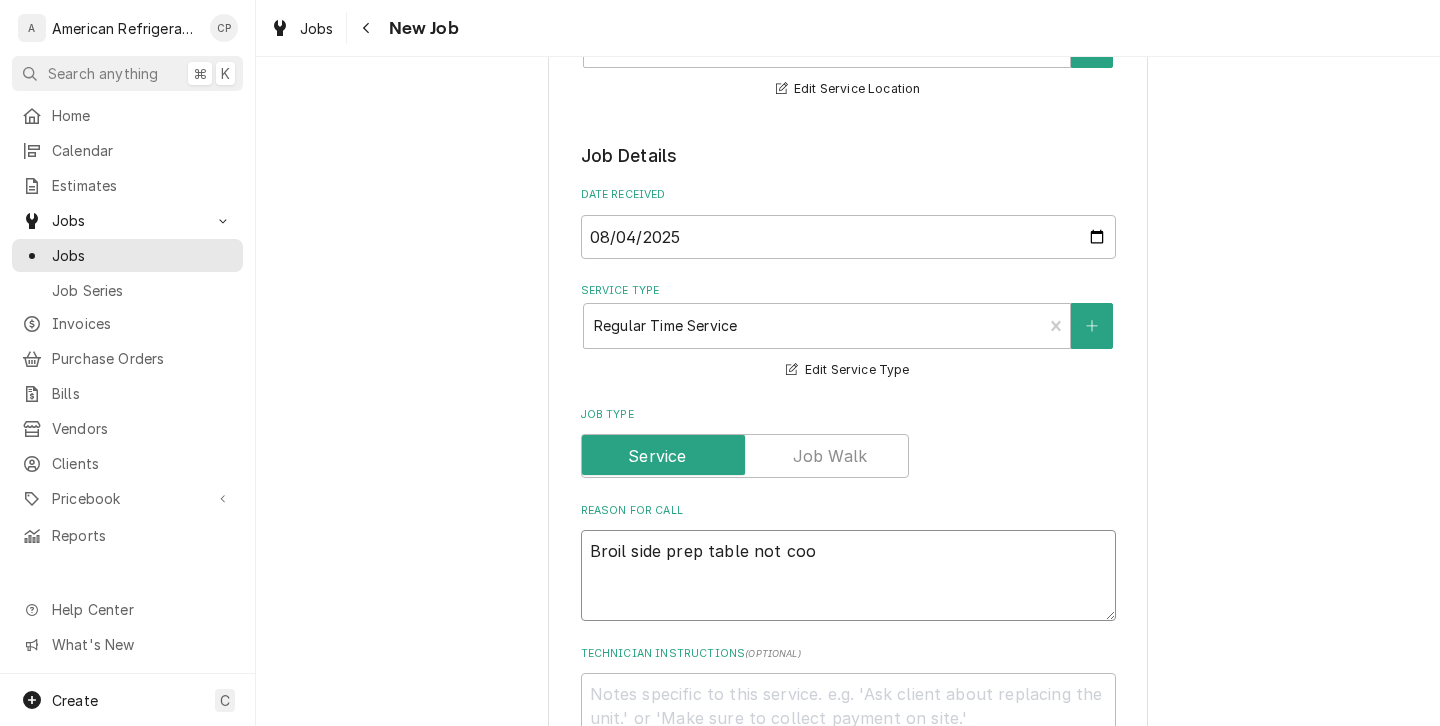 type on "x" 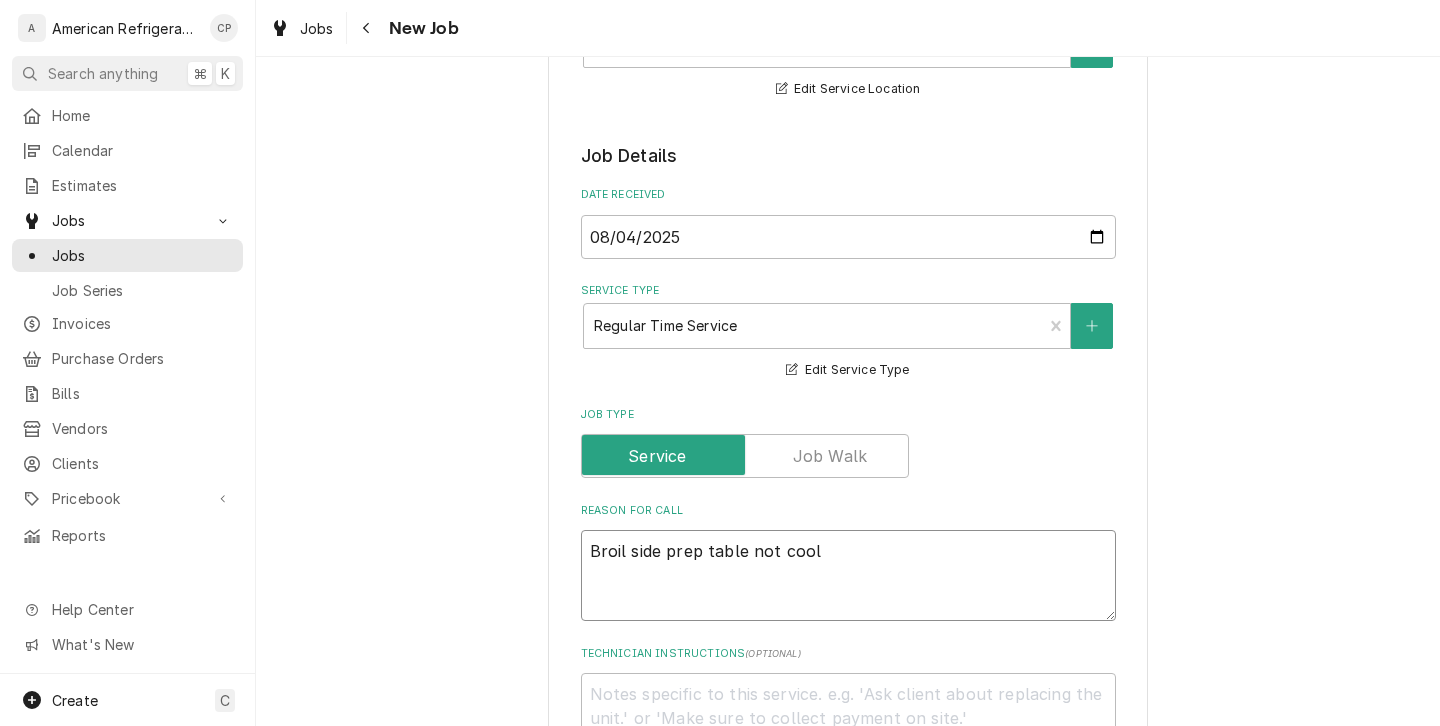 type on "x" 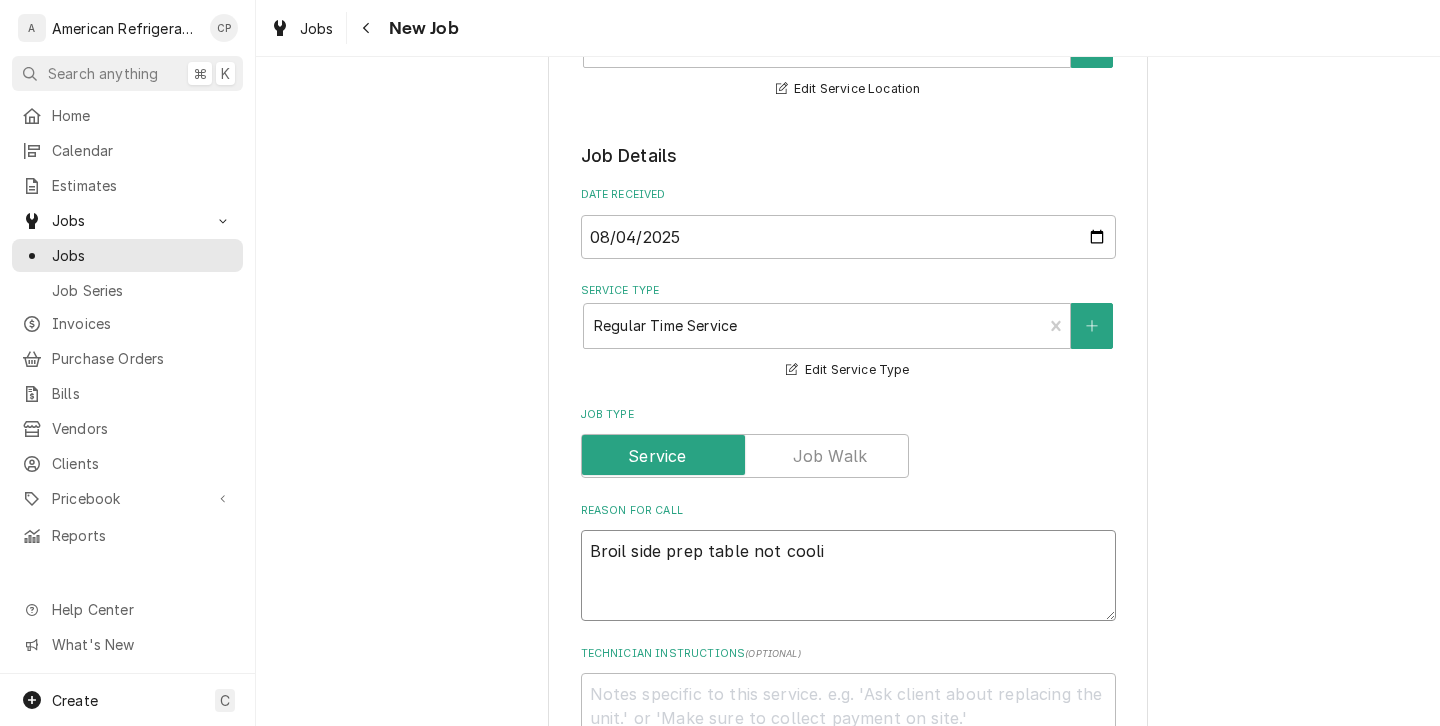 type on "x" 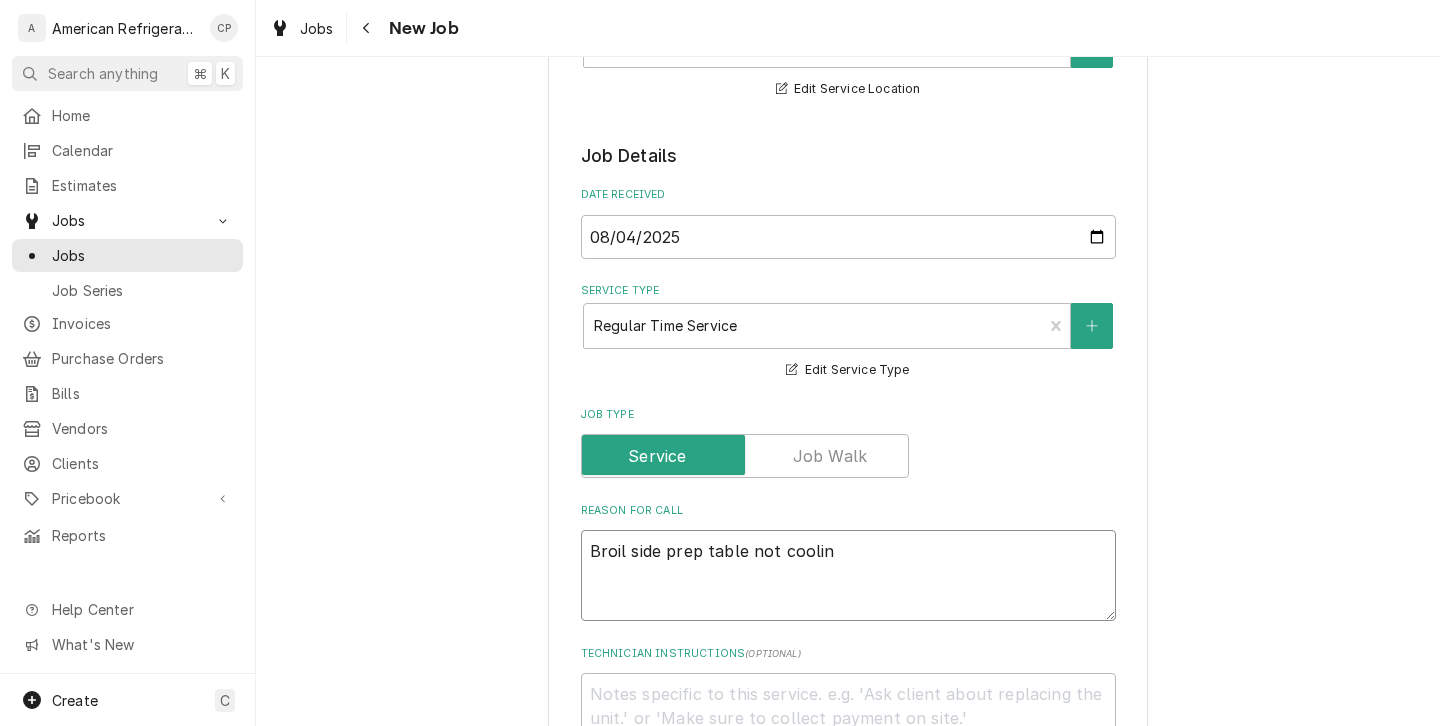 type on "Broil side prep table not cooling" 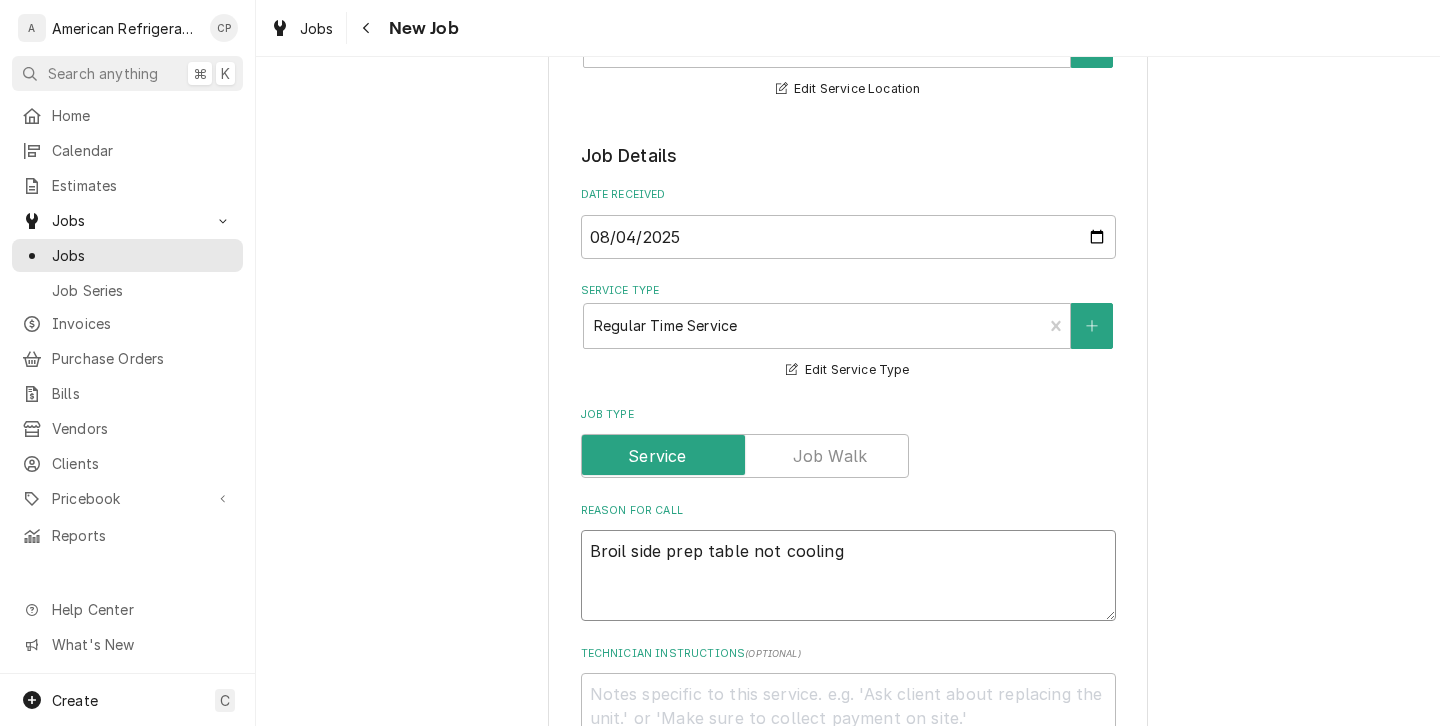 type on "x" 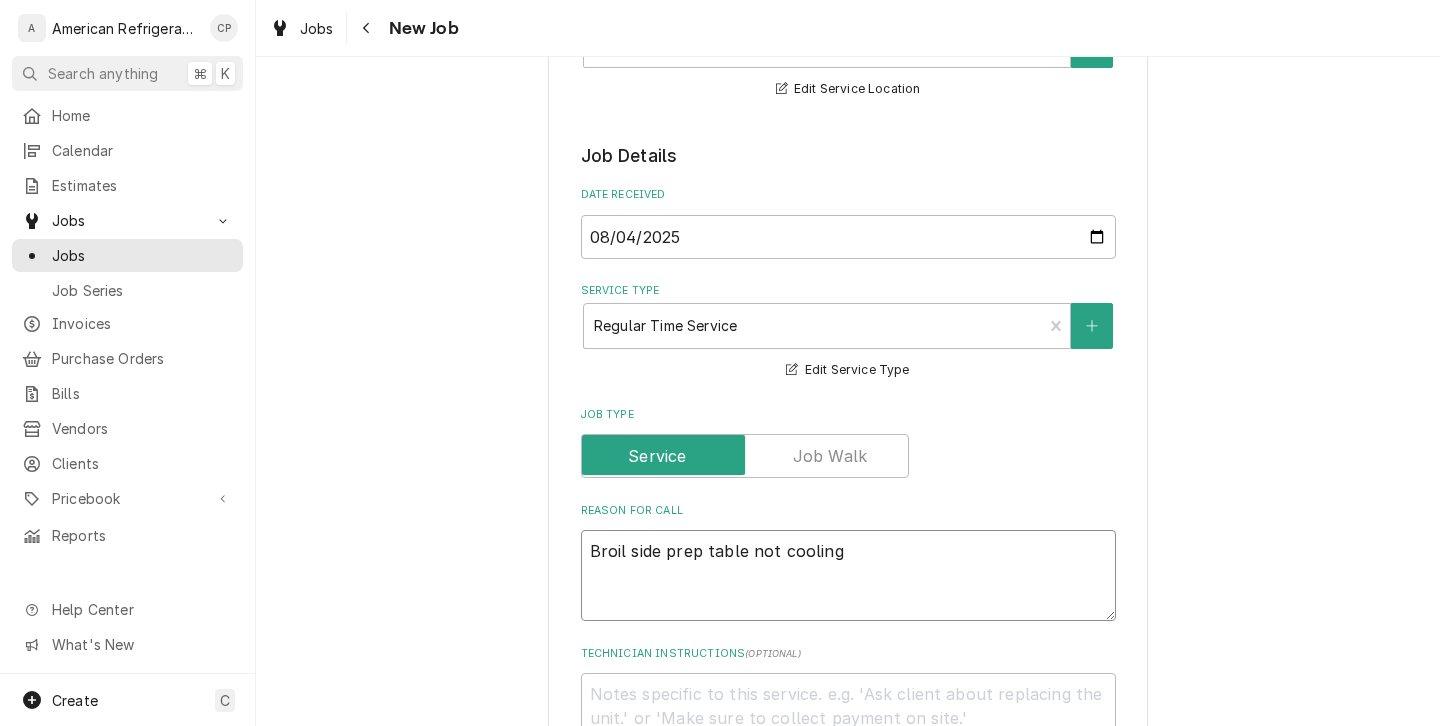 click on "Broil side prep table not cooling" at bounding box center [848, 575] 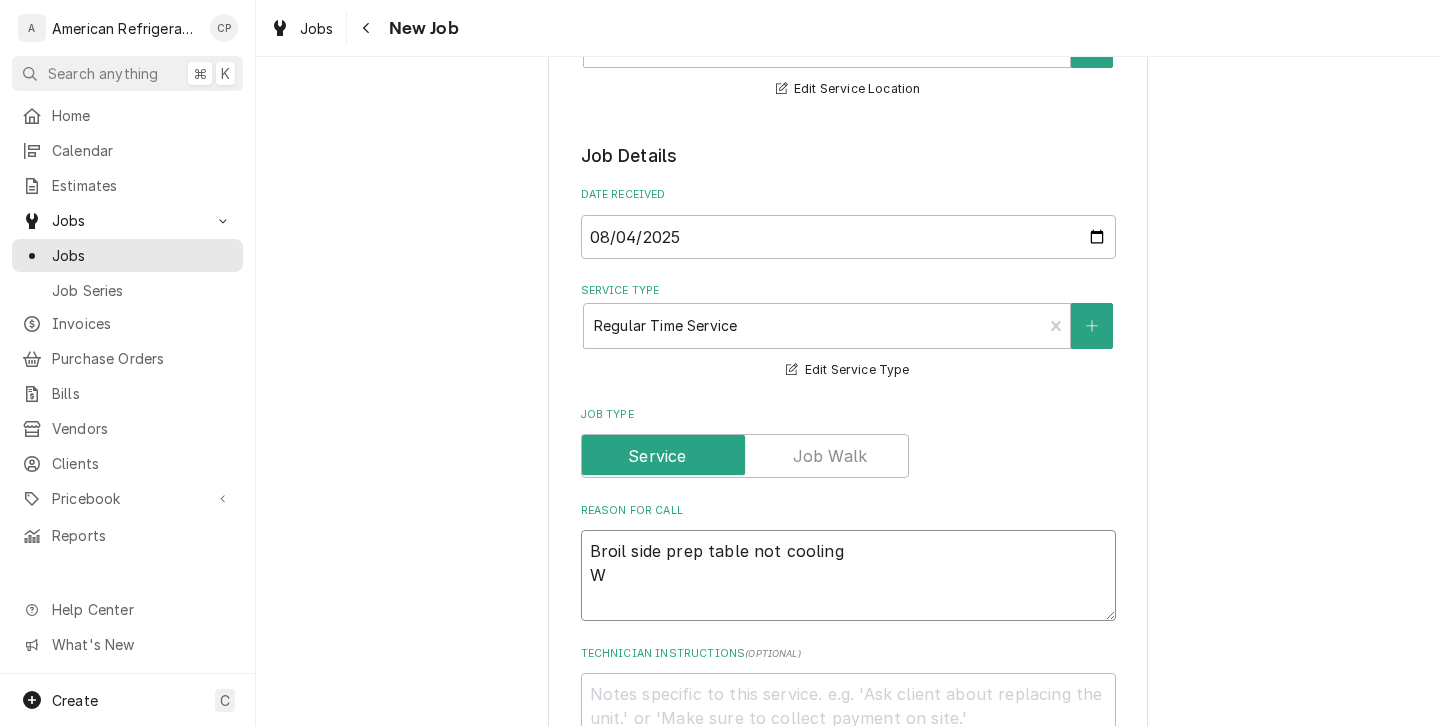type on "x" 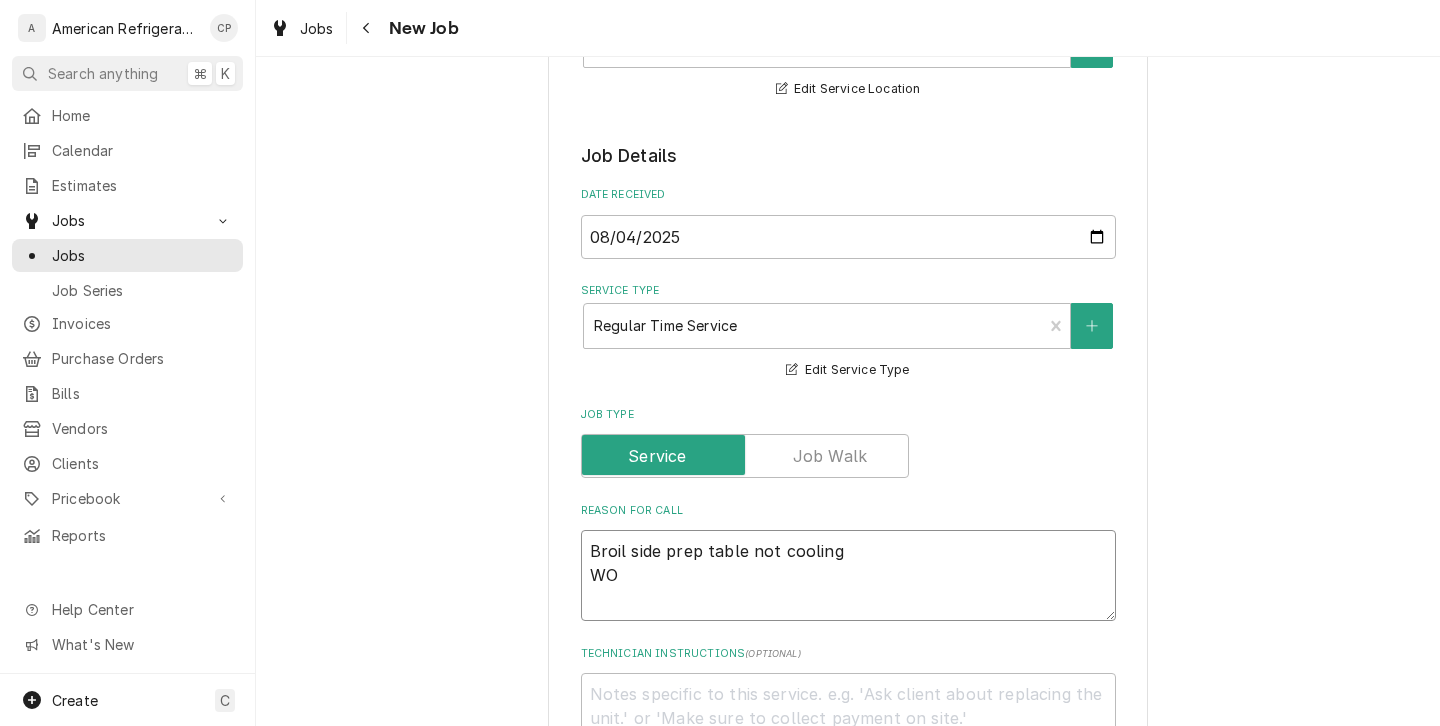 type on "x" 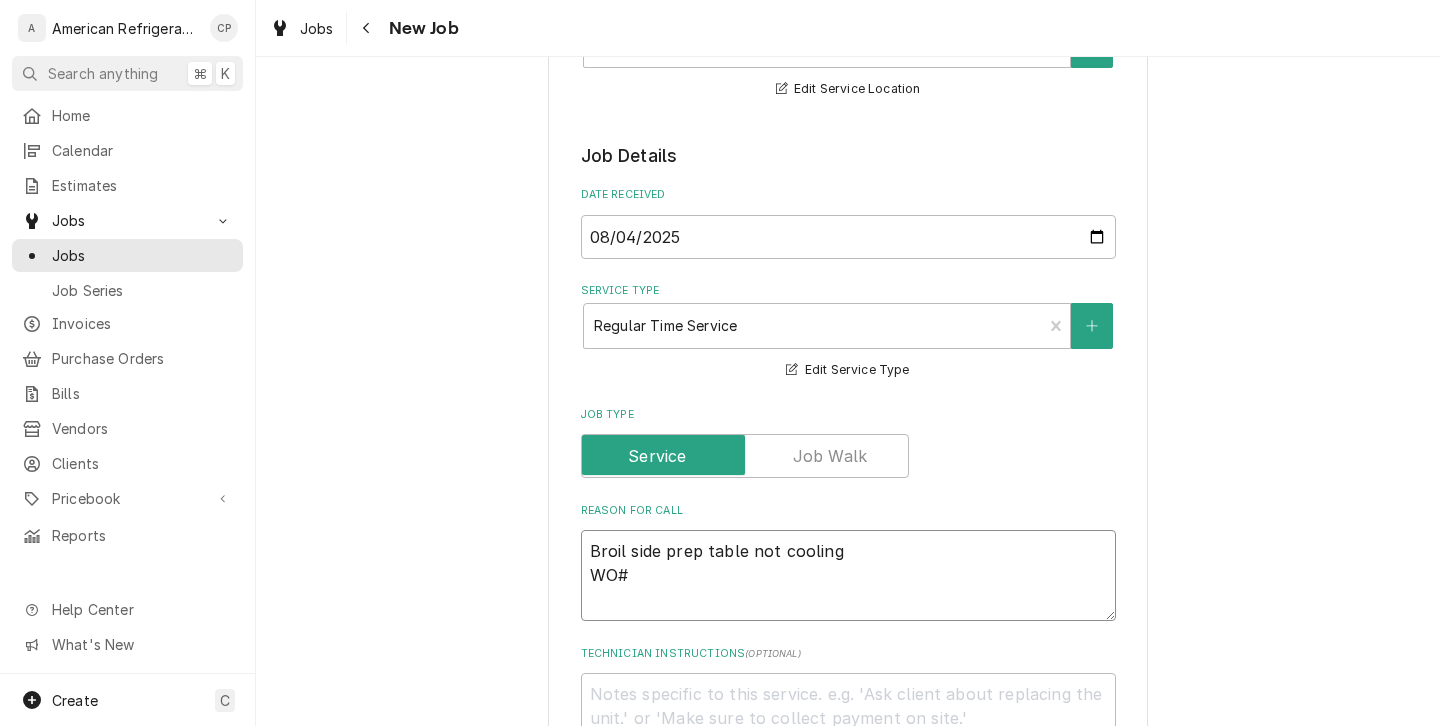 type on "x" 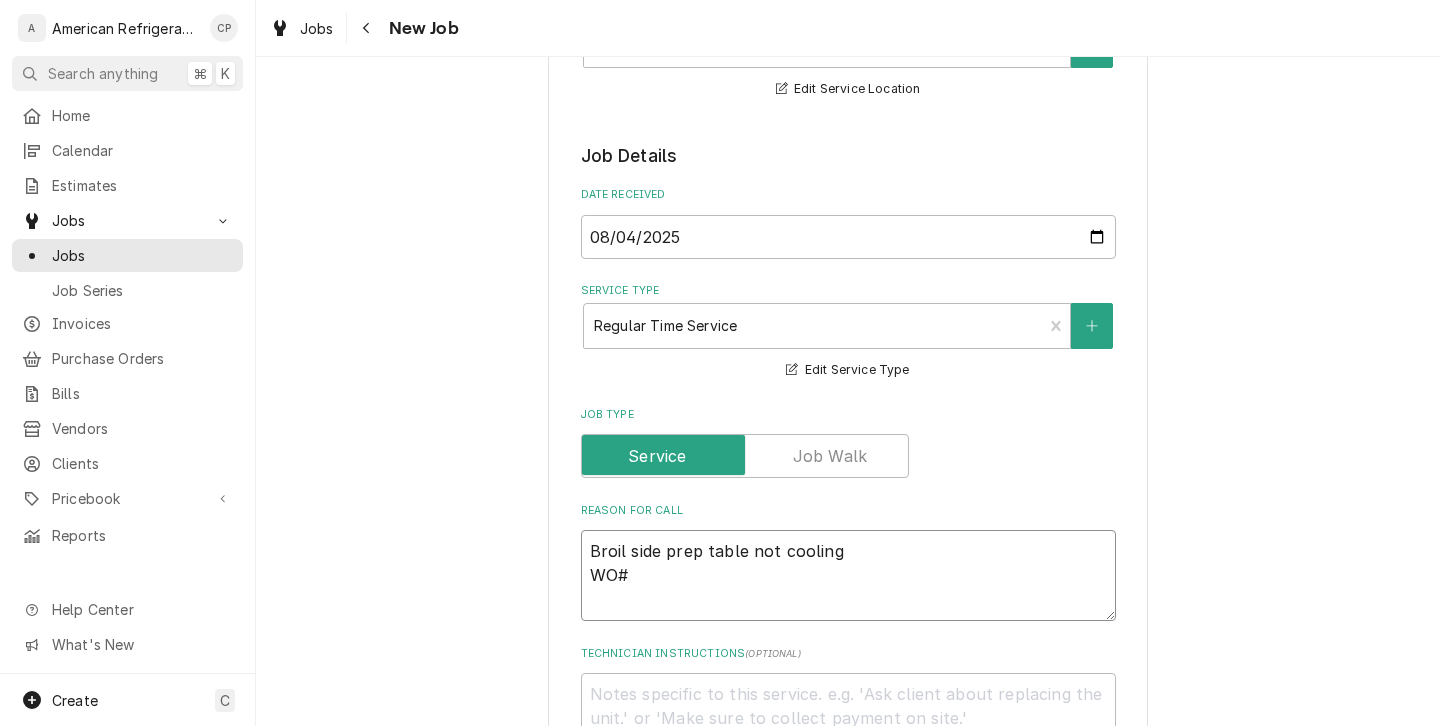 type on "x" 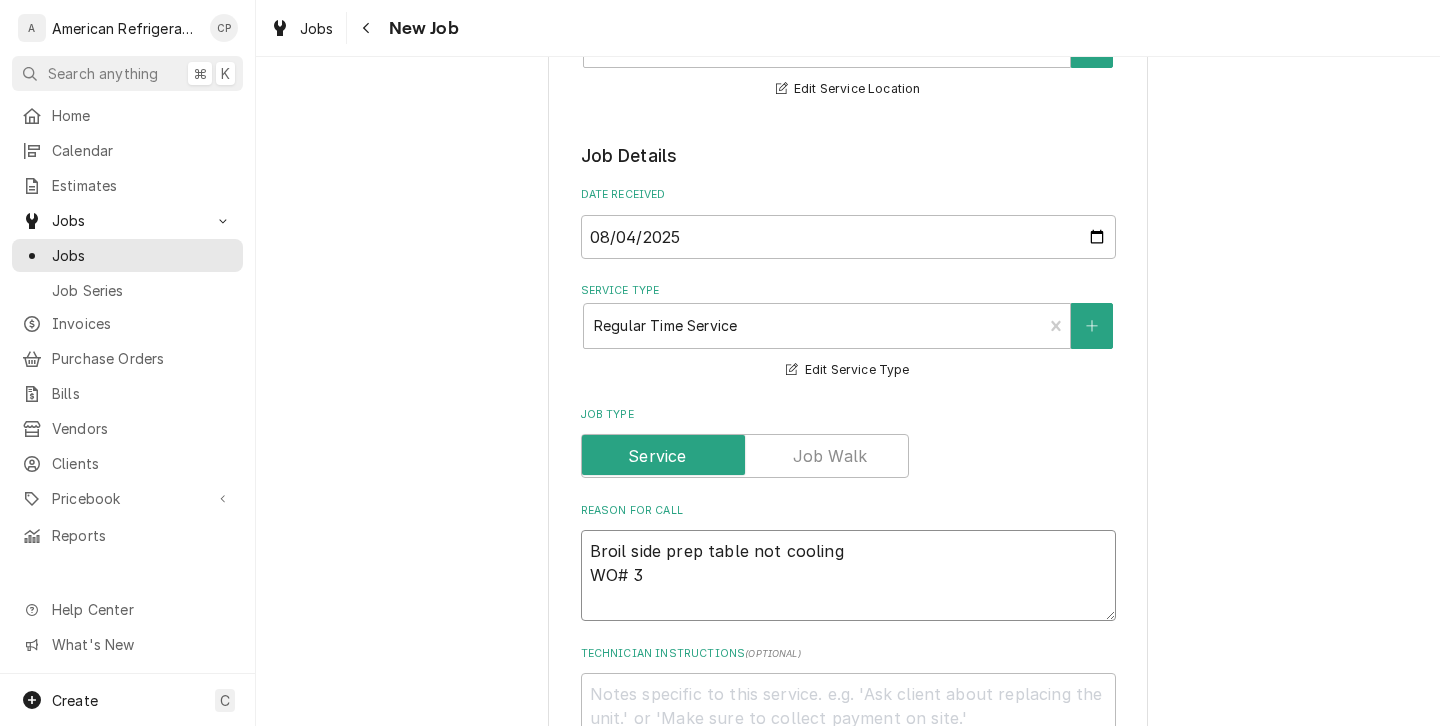 type on "x" 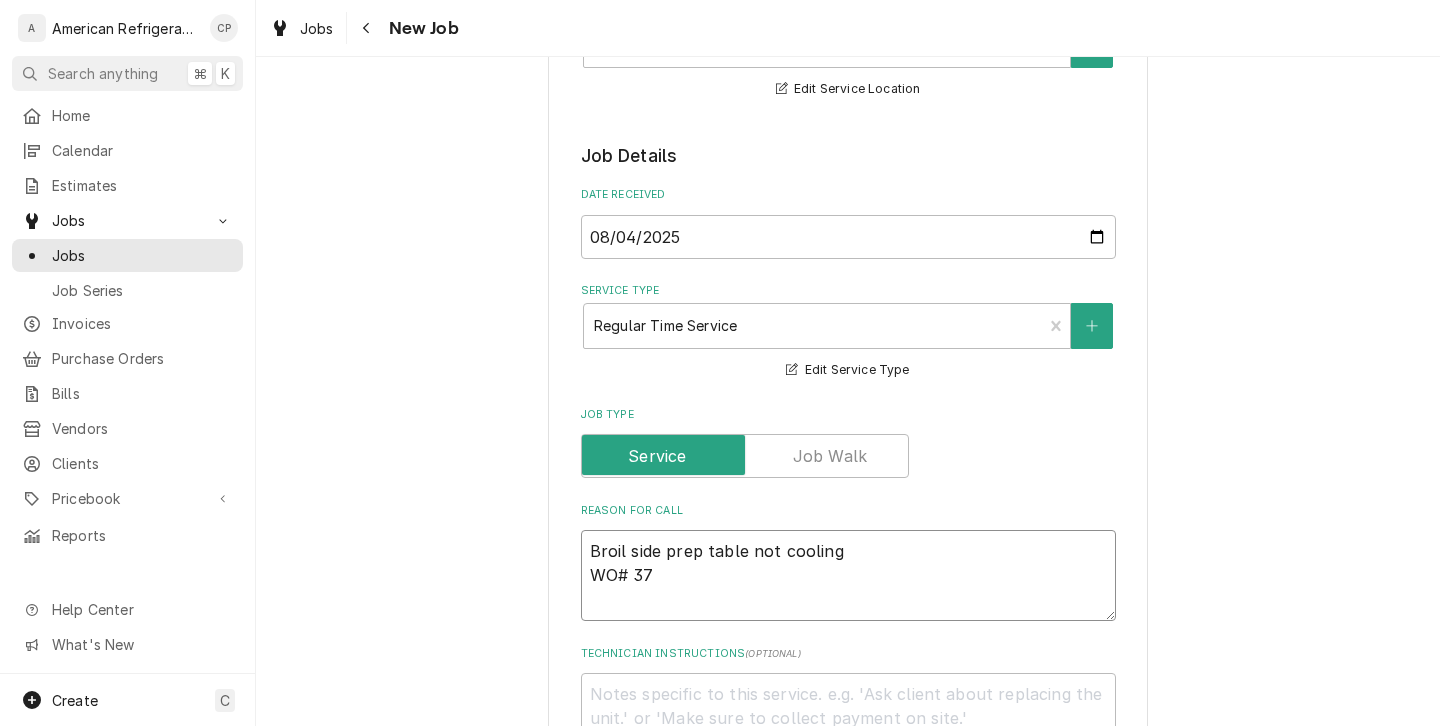 type on "x" 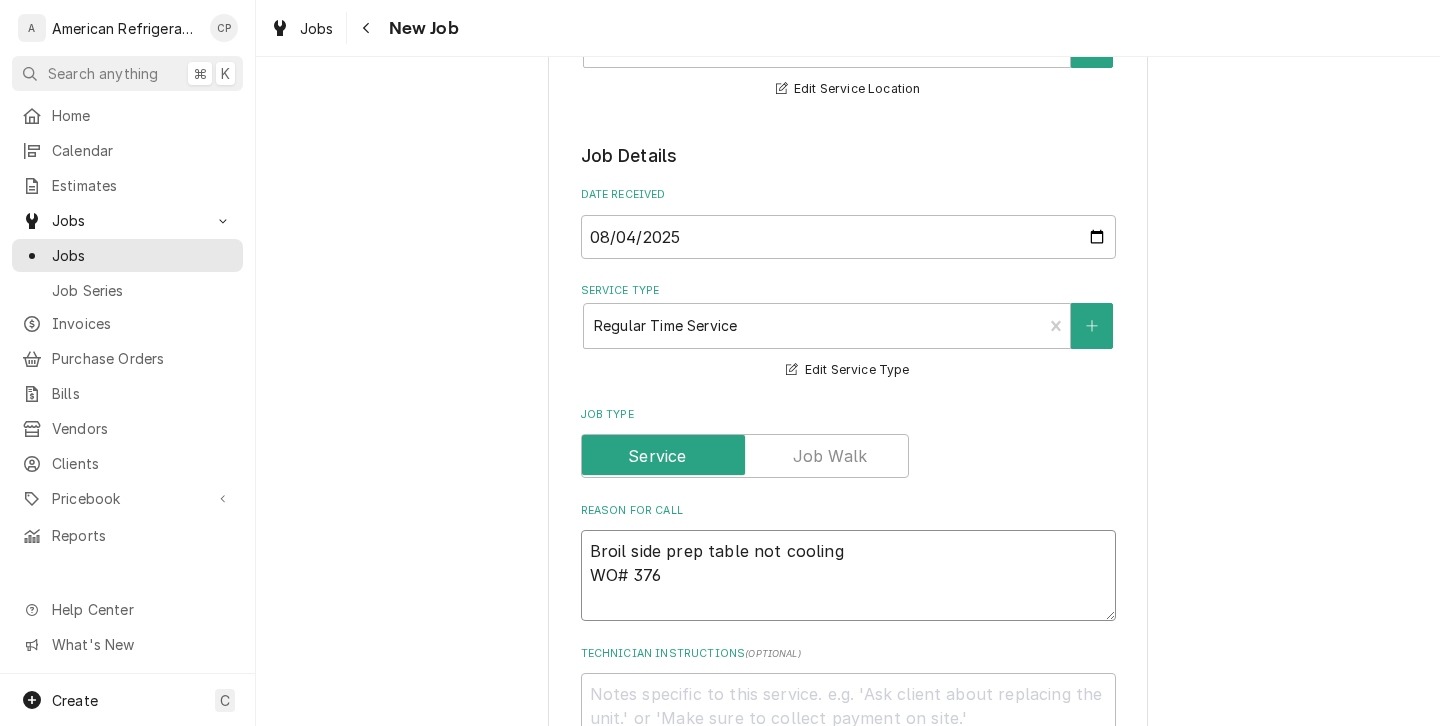 type on "x" 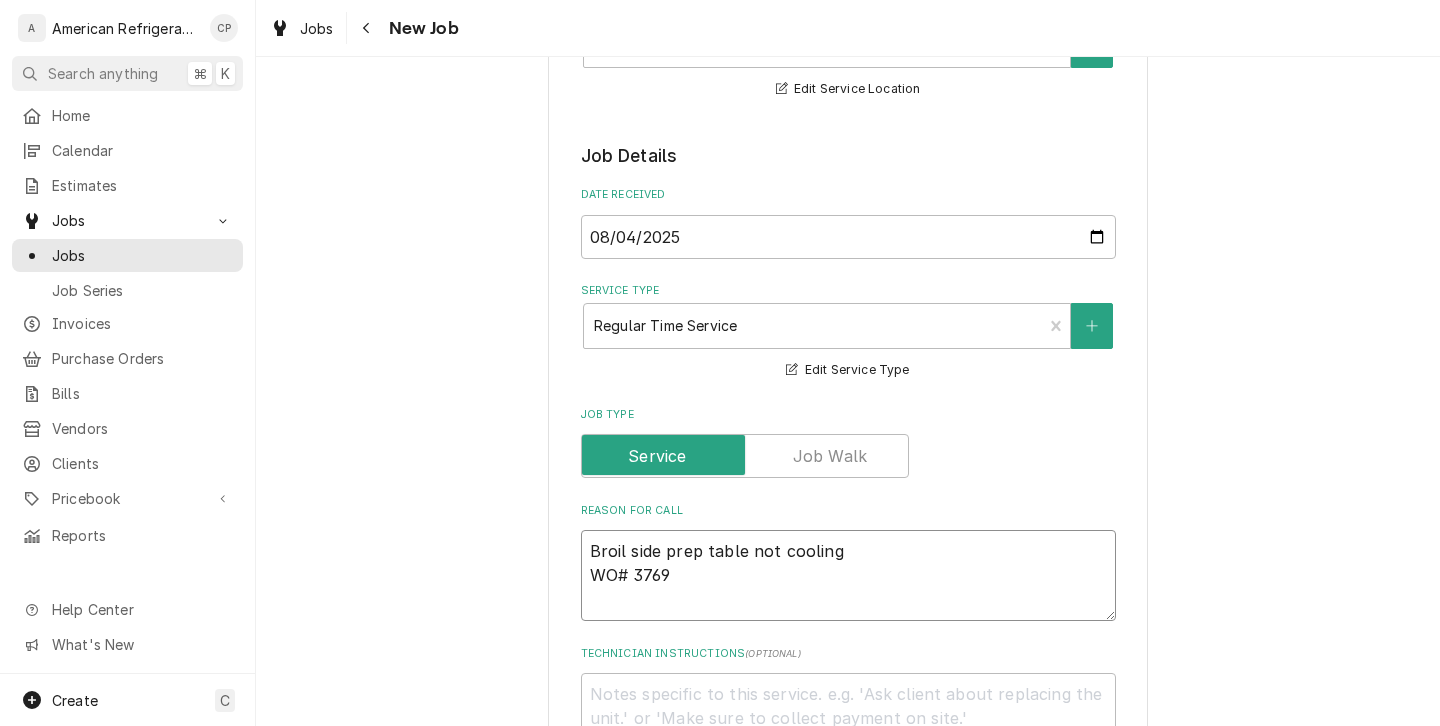 type on "x" 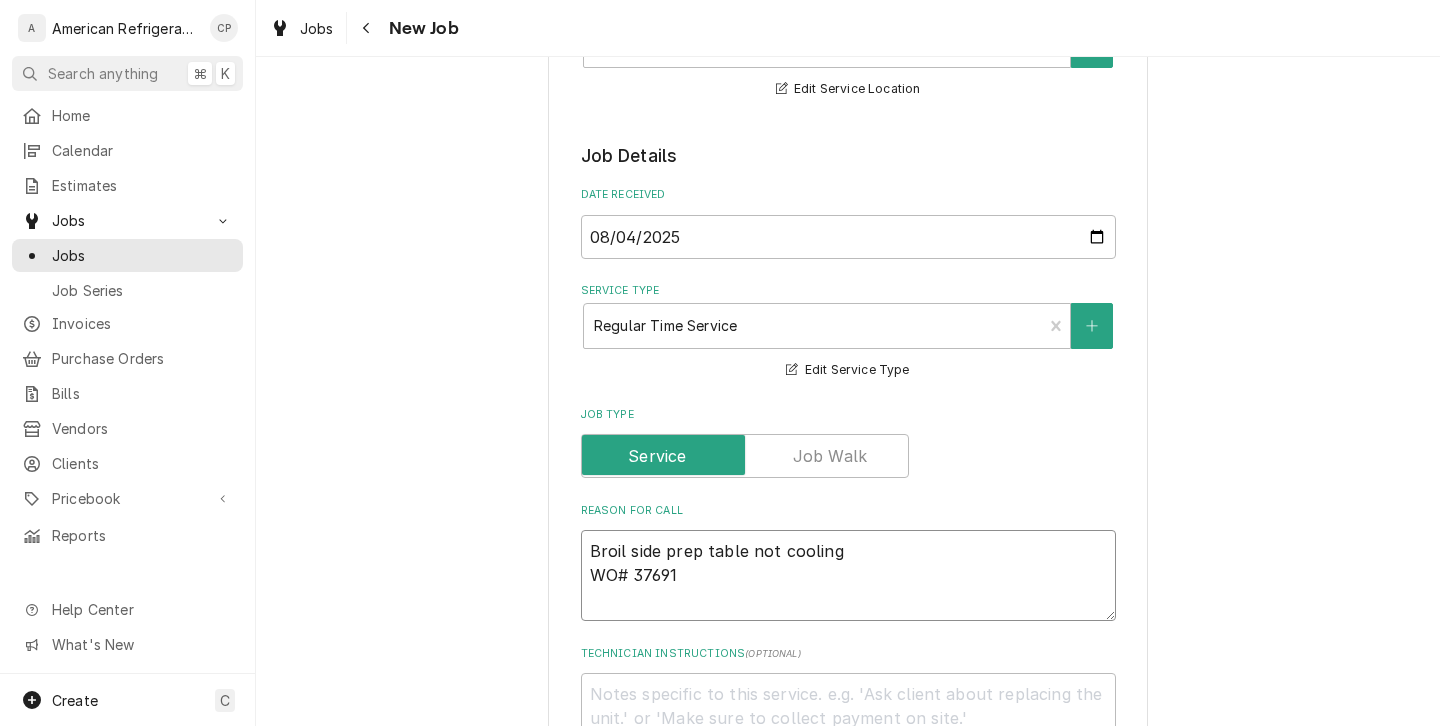 type on "x" 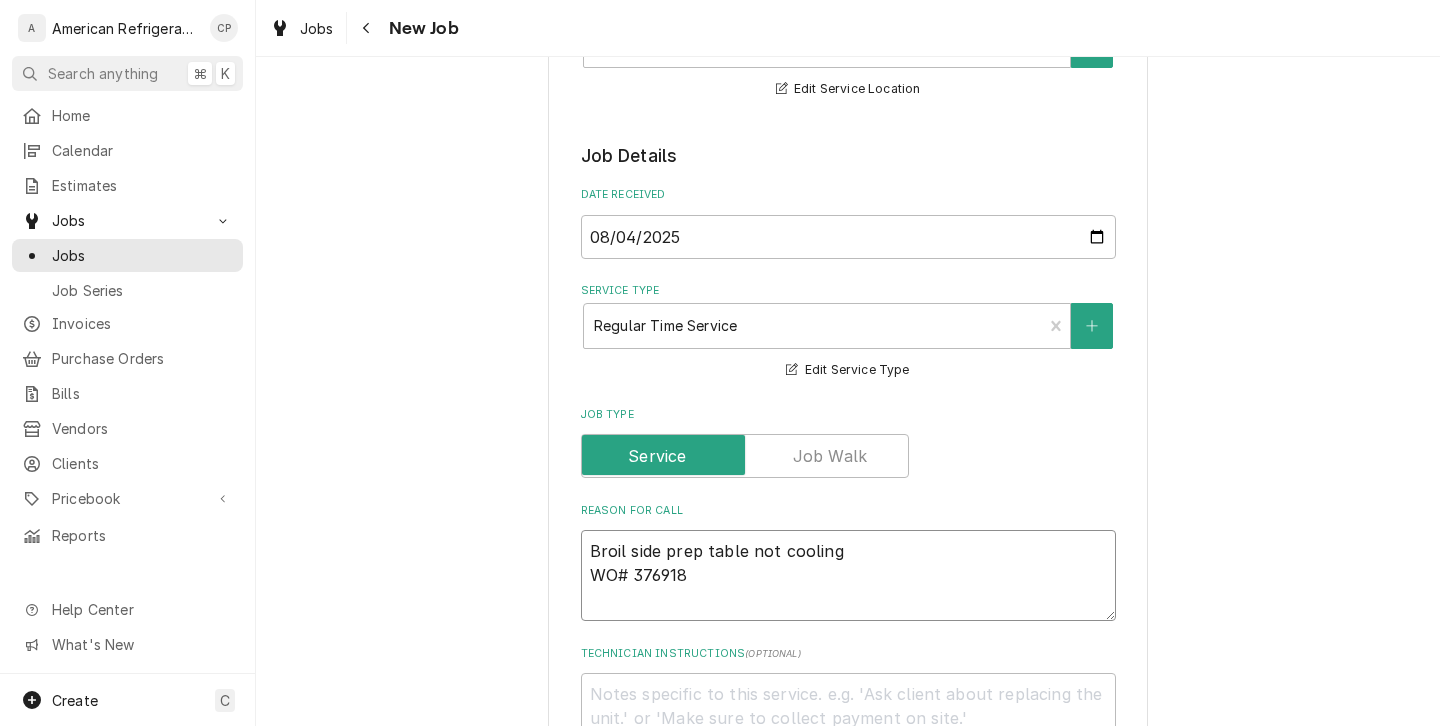 type on "x" 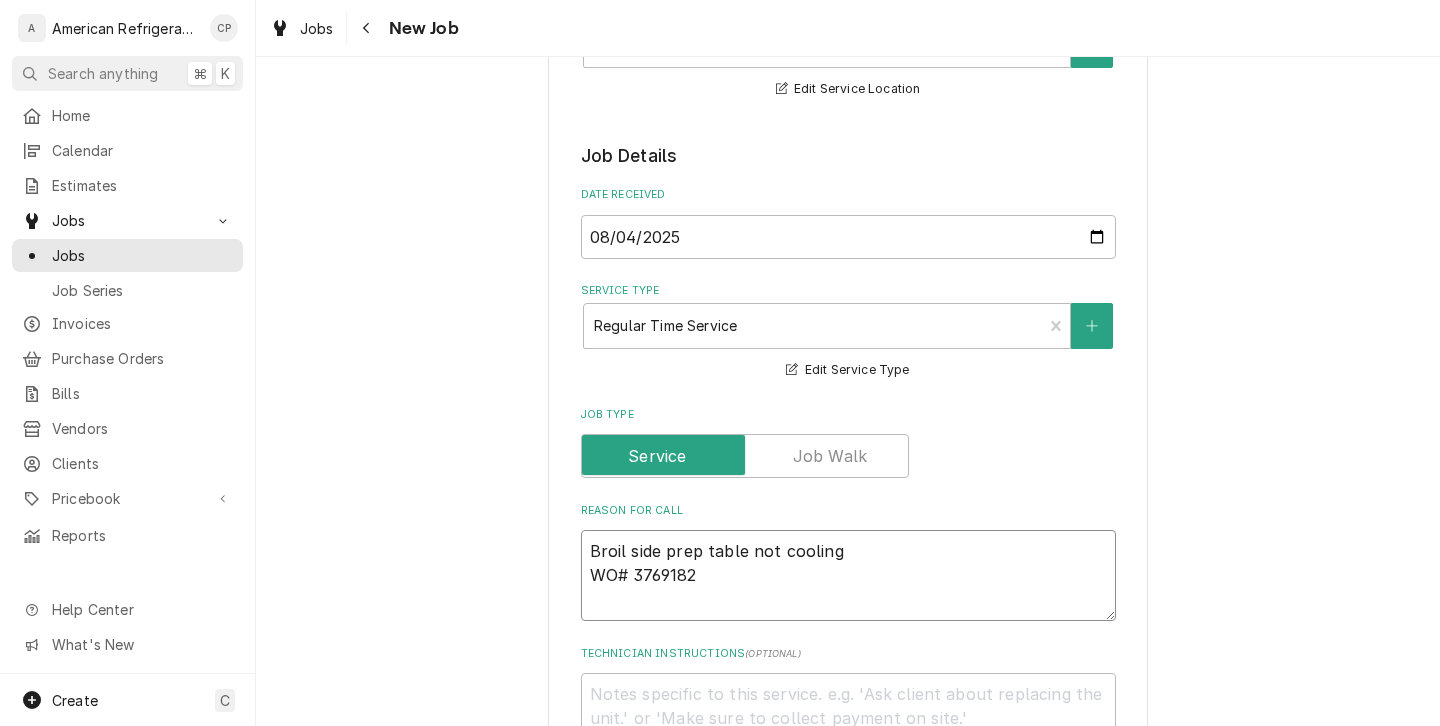 type on "x" 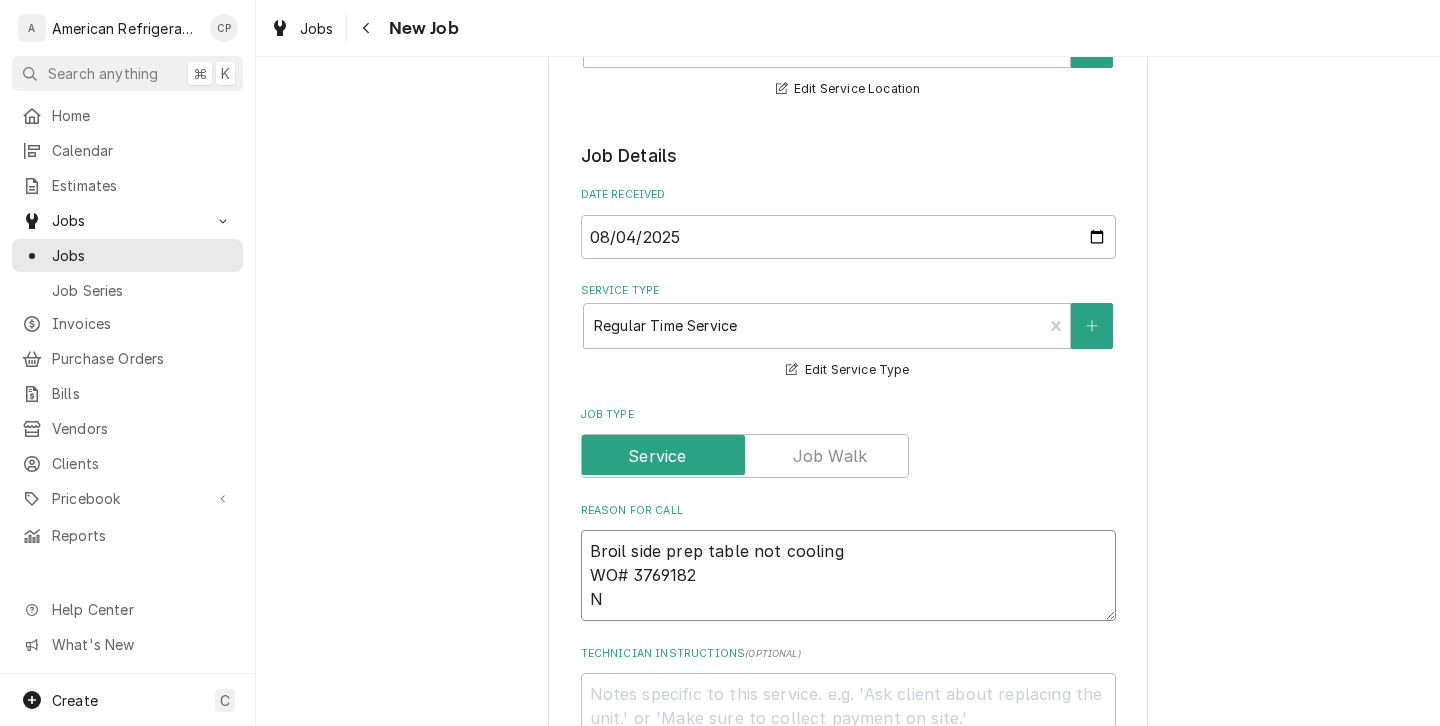 type on "x" 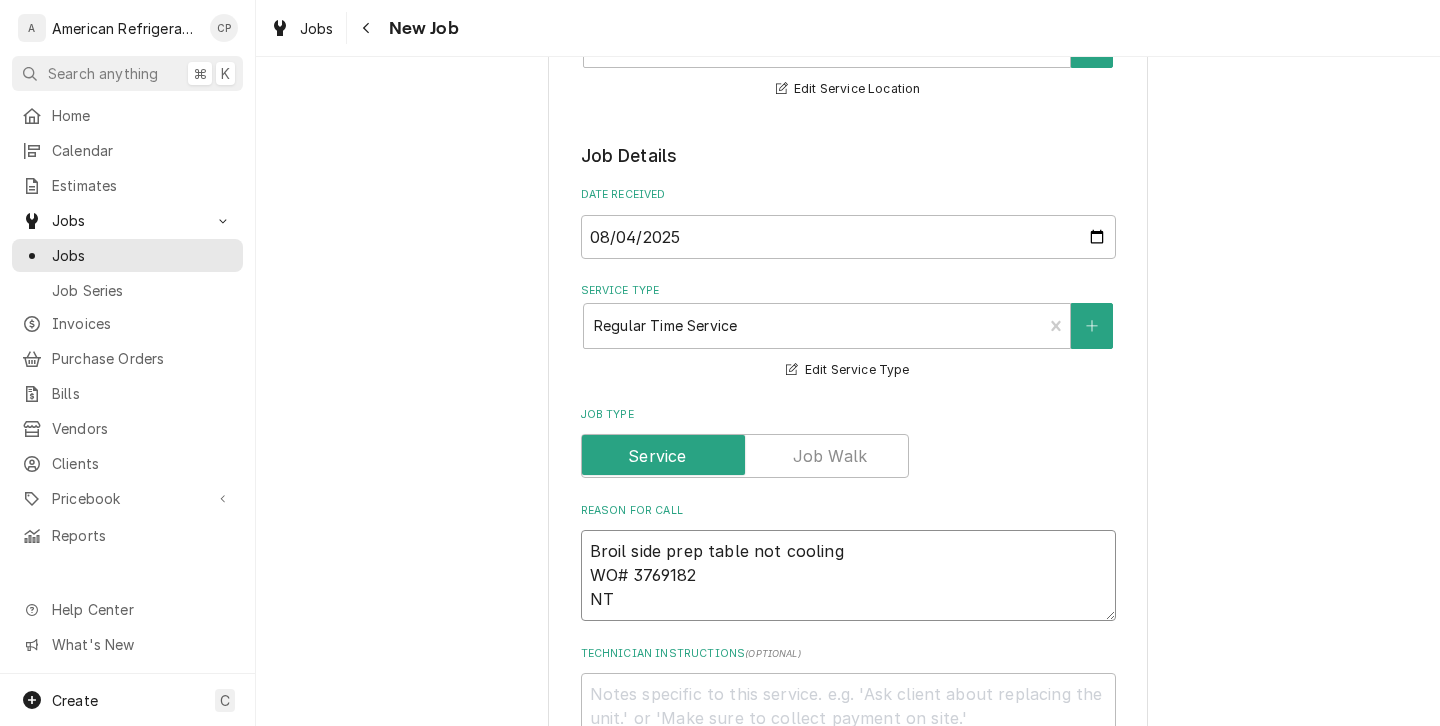 type on "x" 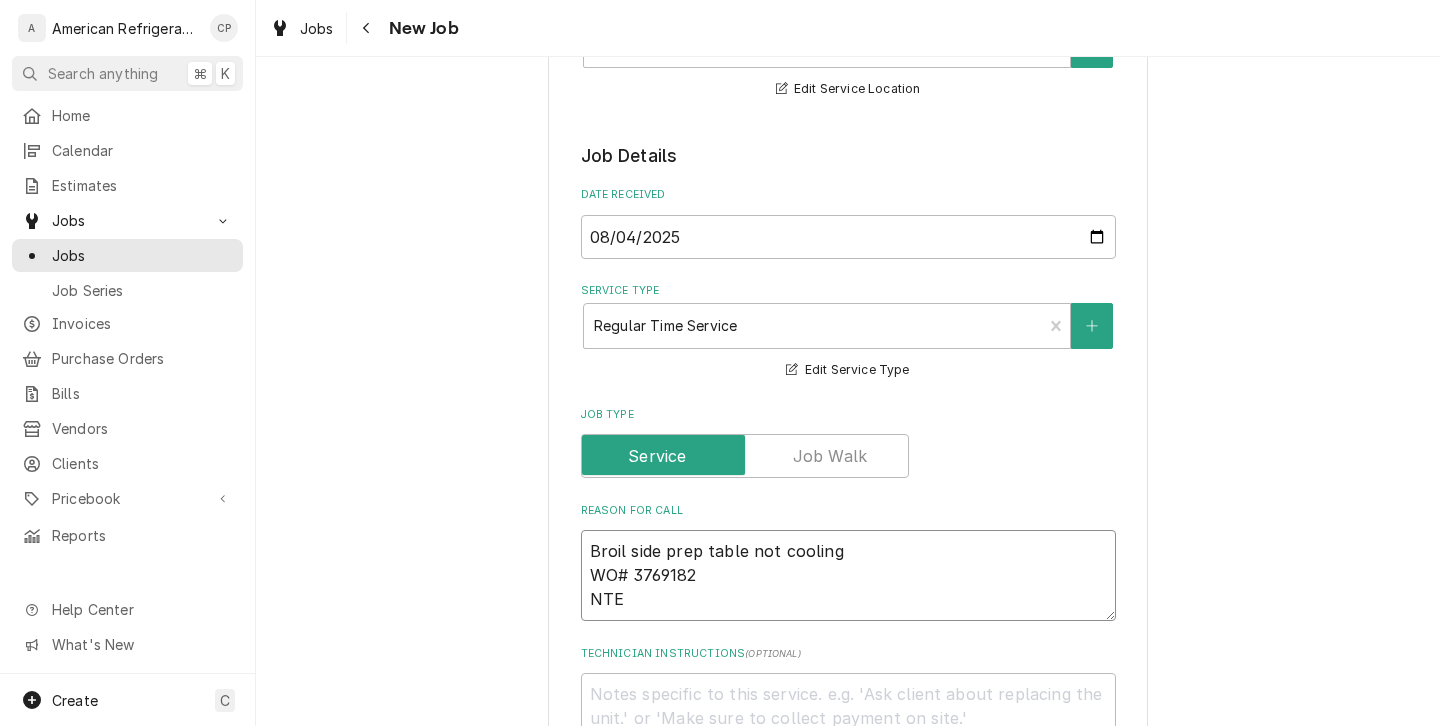 type on "Broil side prep table not cooling
WO# 3769182
NTE" 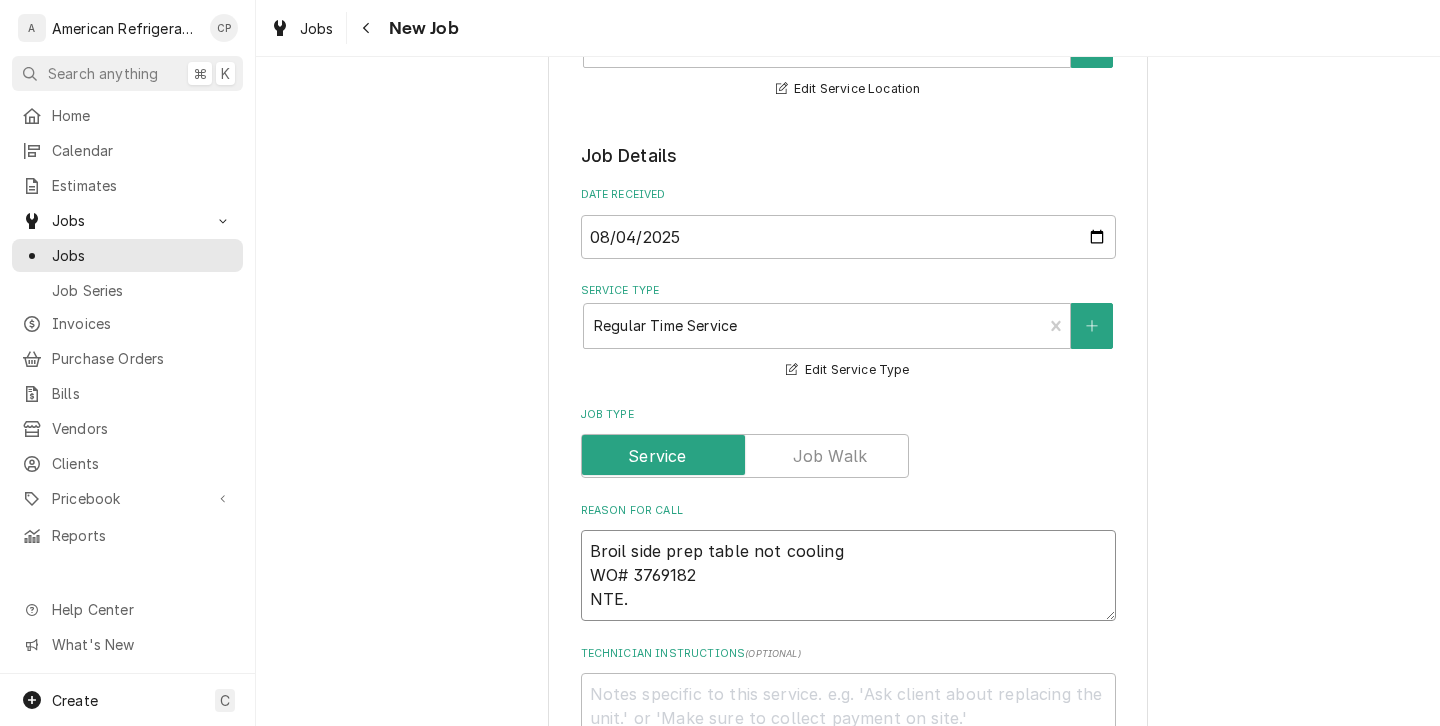 type on "x" 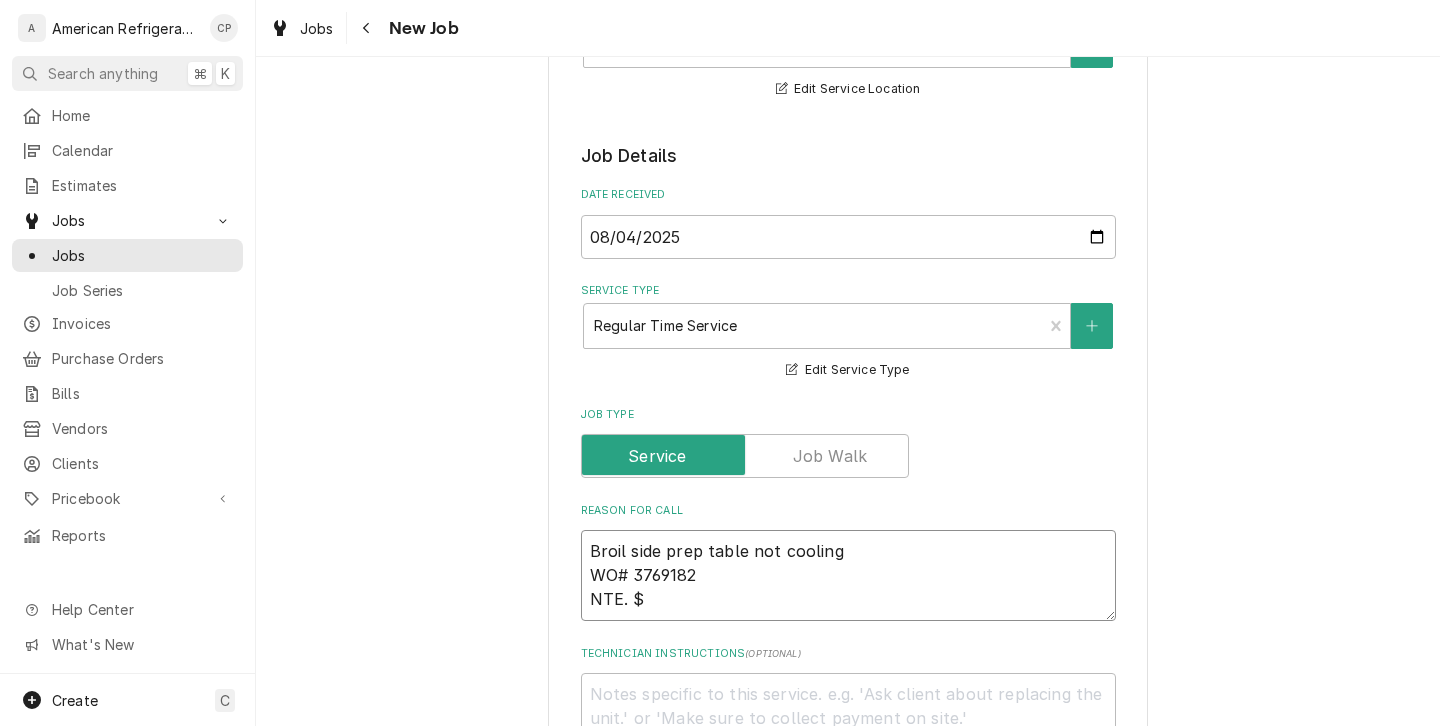 type on "x" 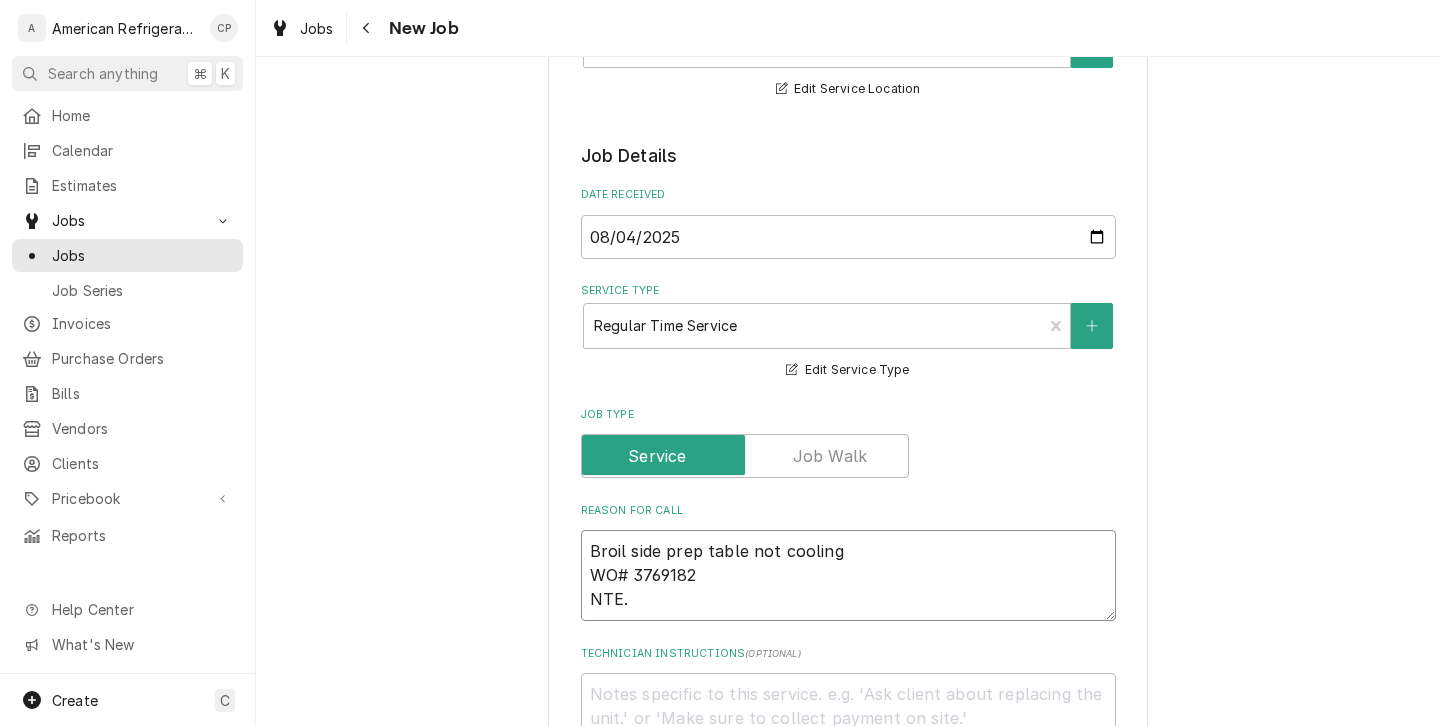 type on "x" 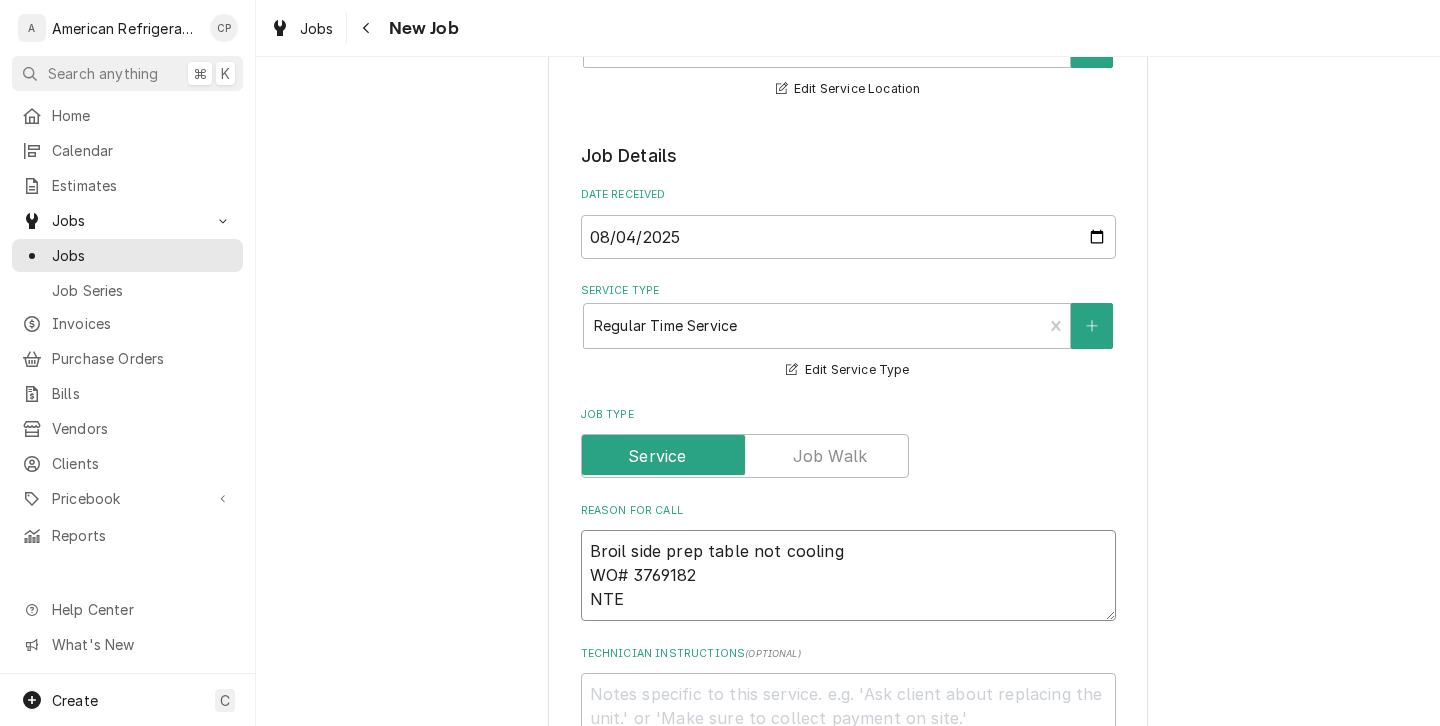 type on "x" 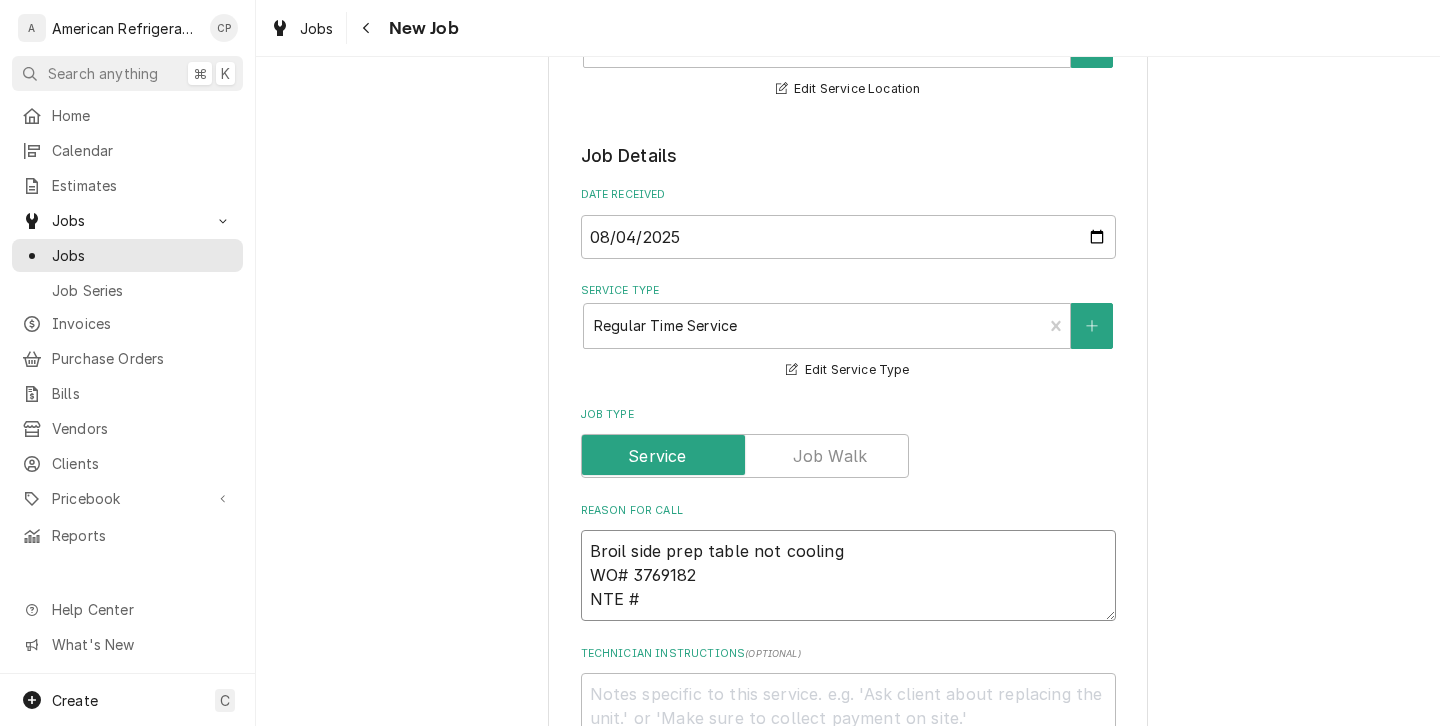 type on "x" 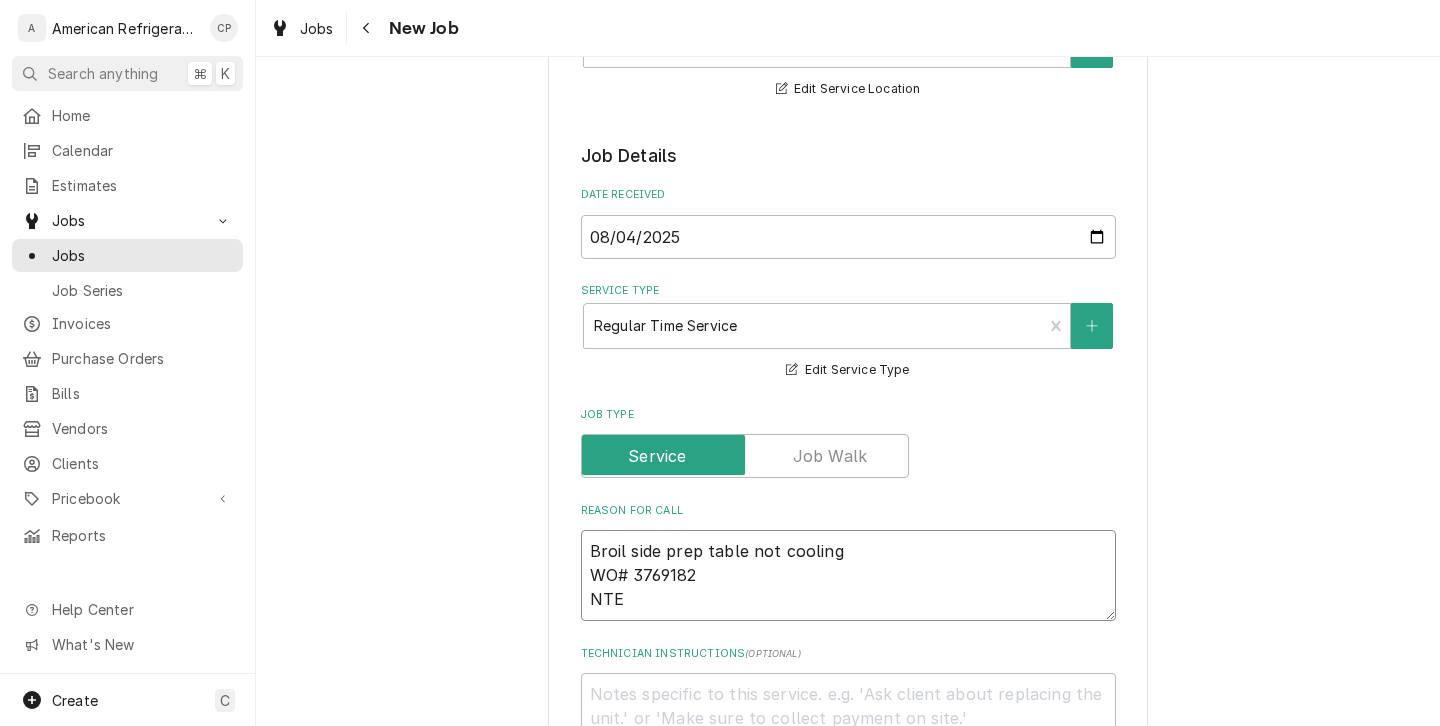 type on "x" 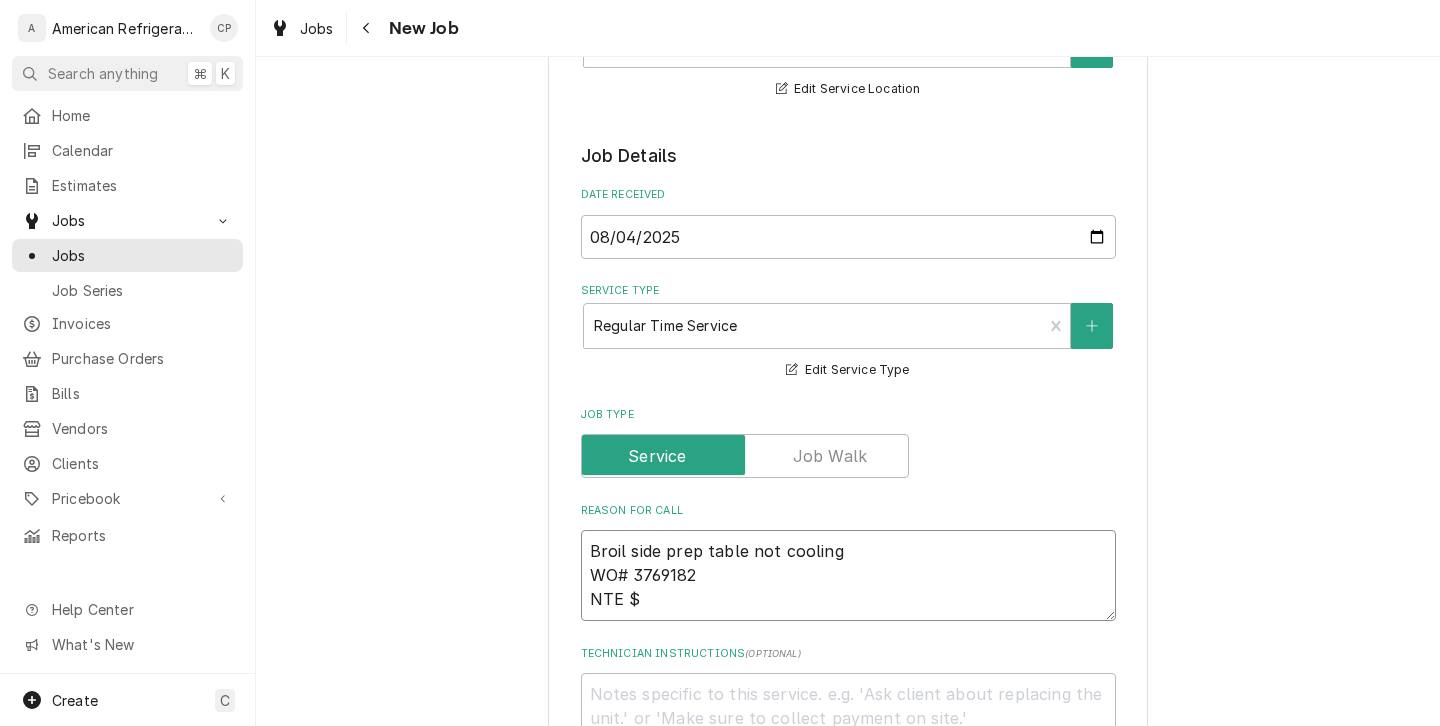 type on "x" 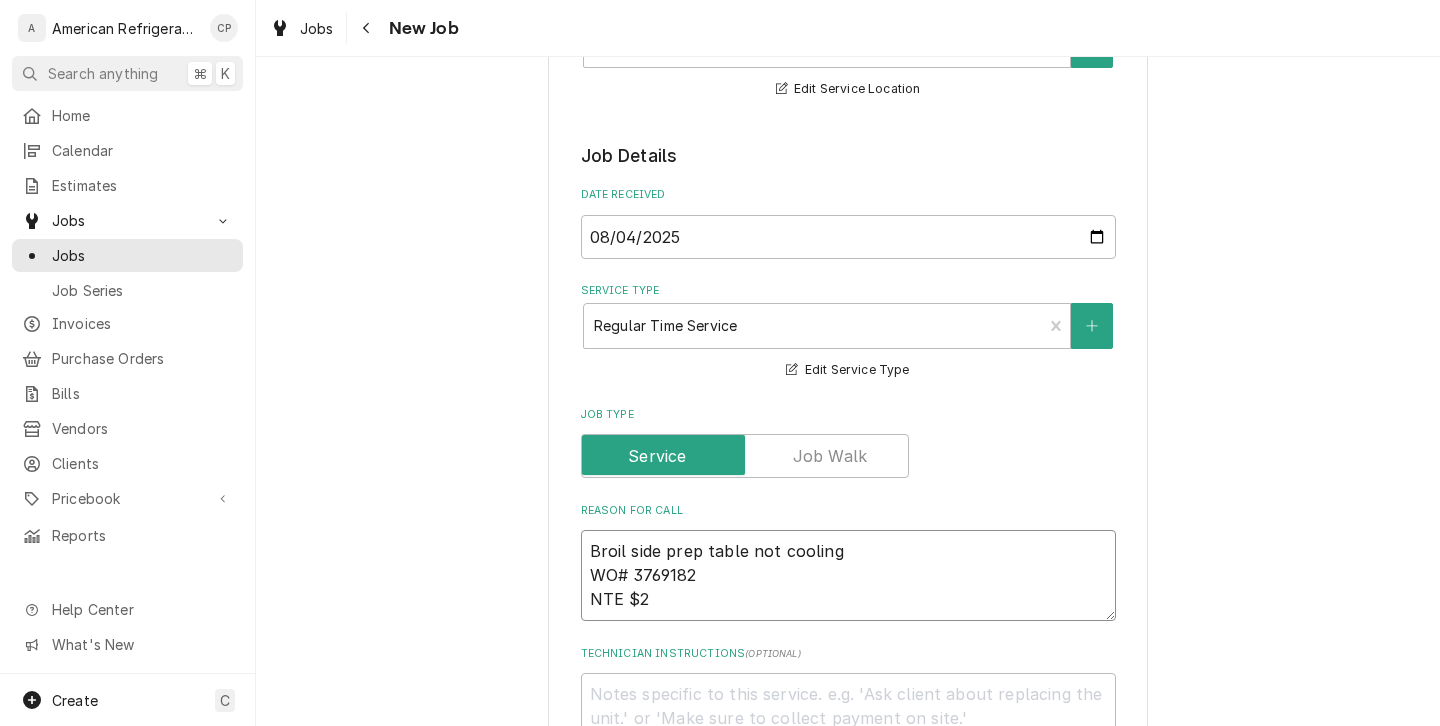 type on "x" 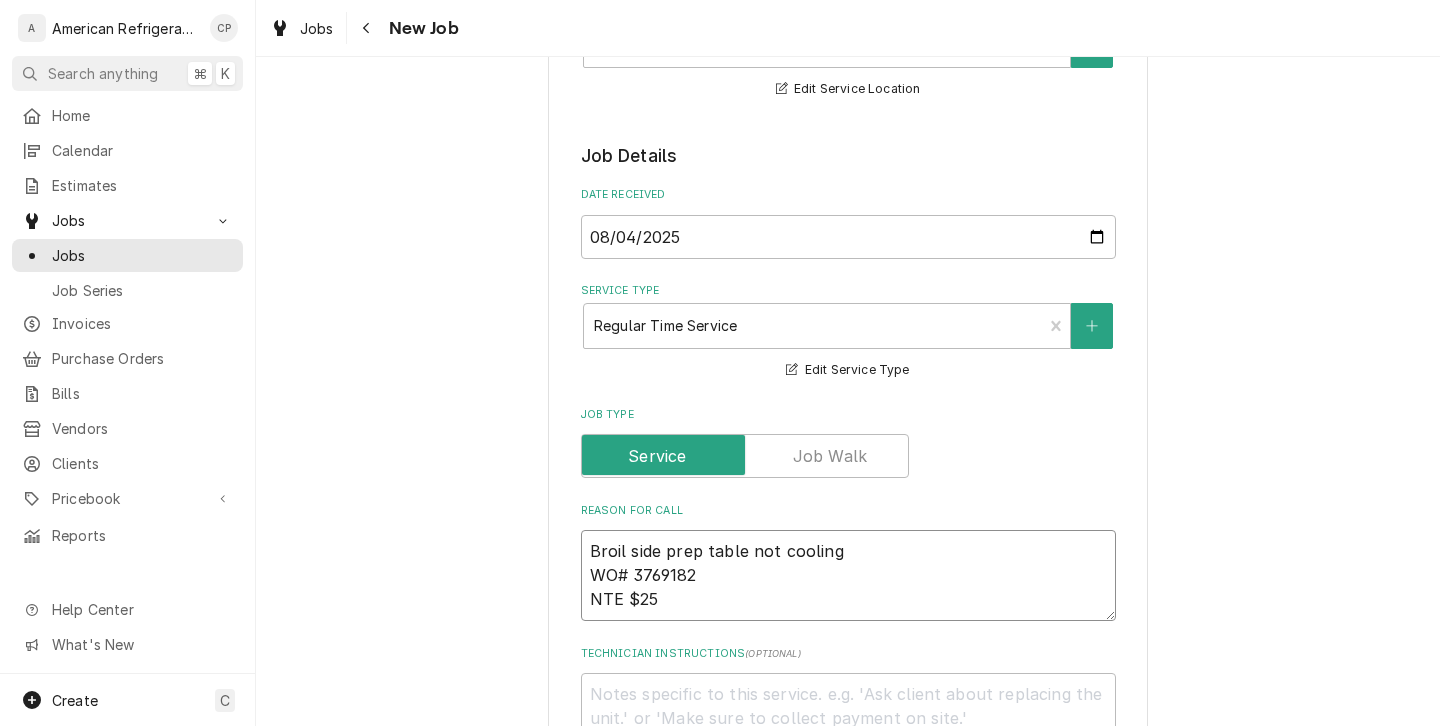 type on "x" 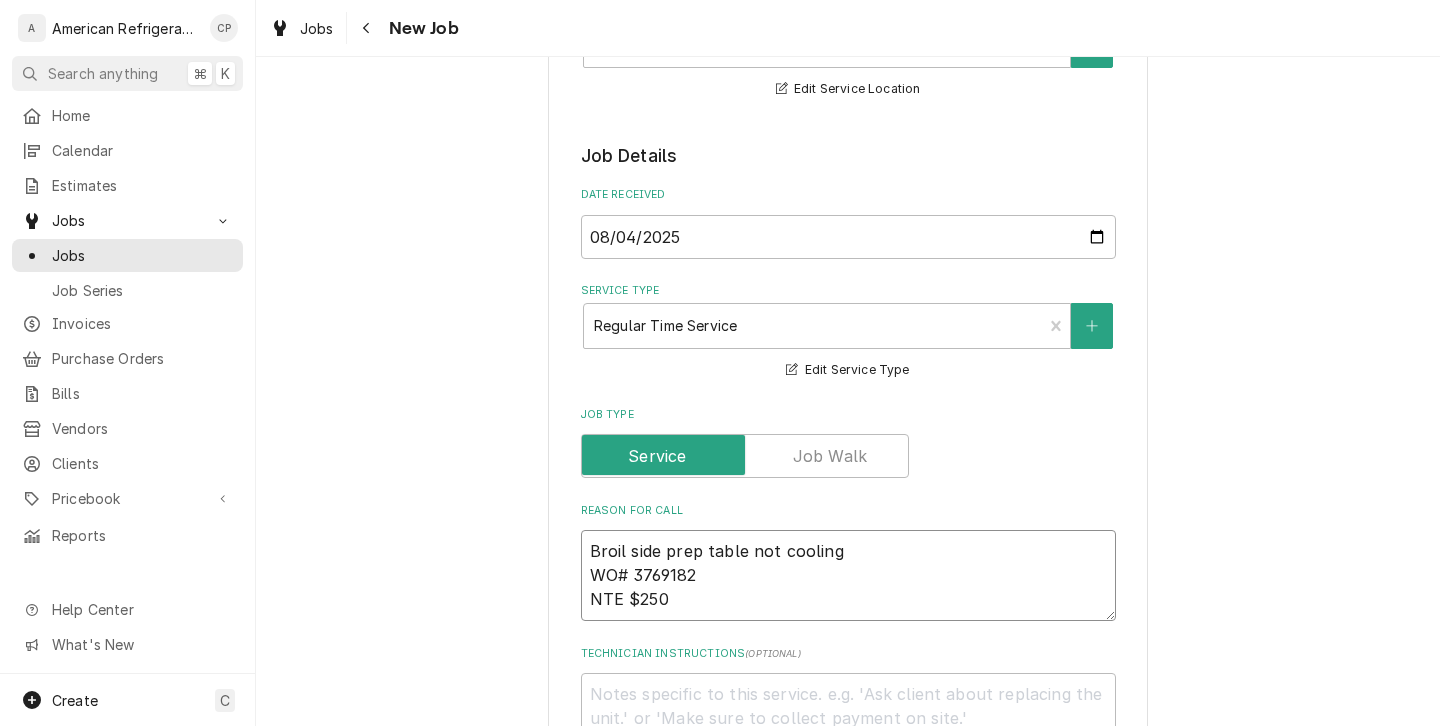type on "x" 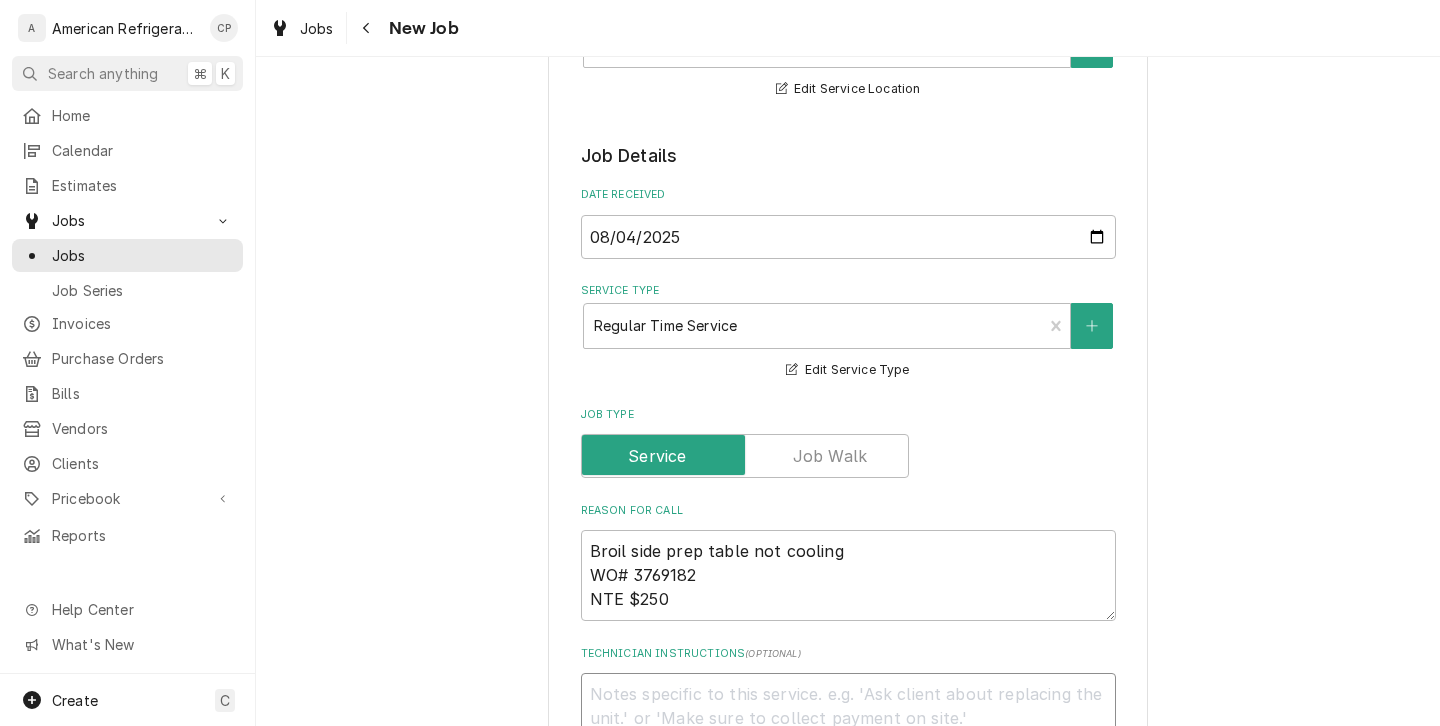 type on "x" 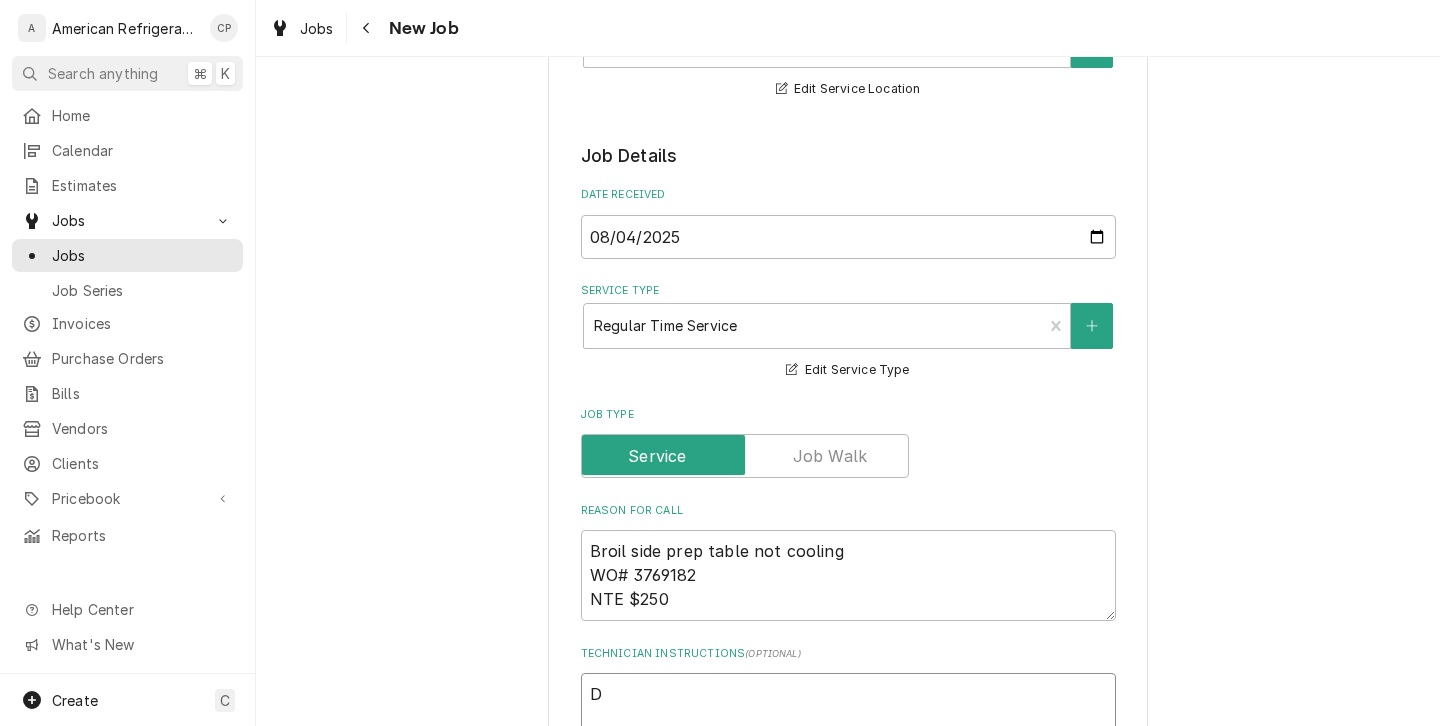 type on "x" 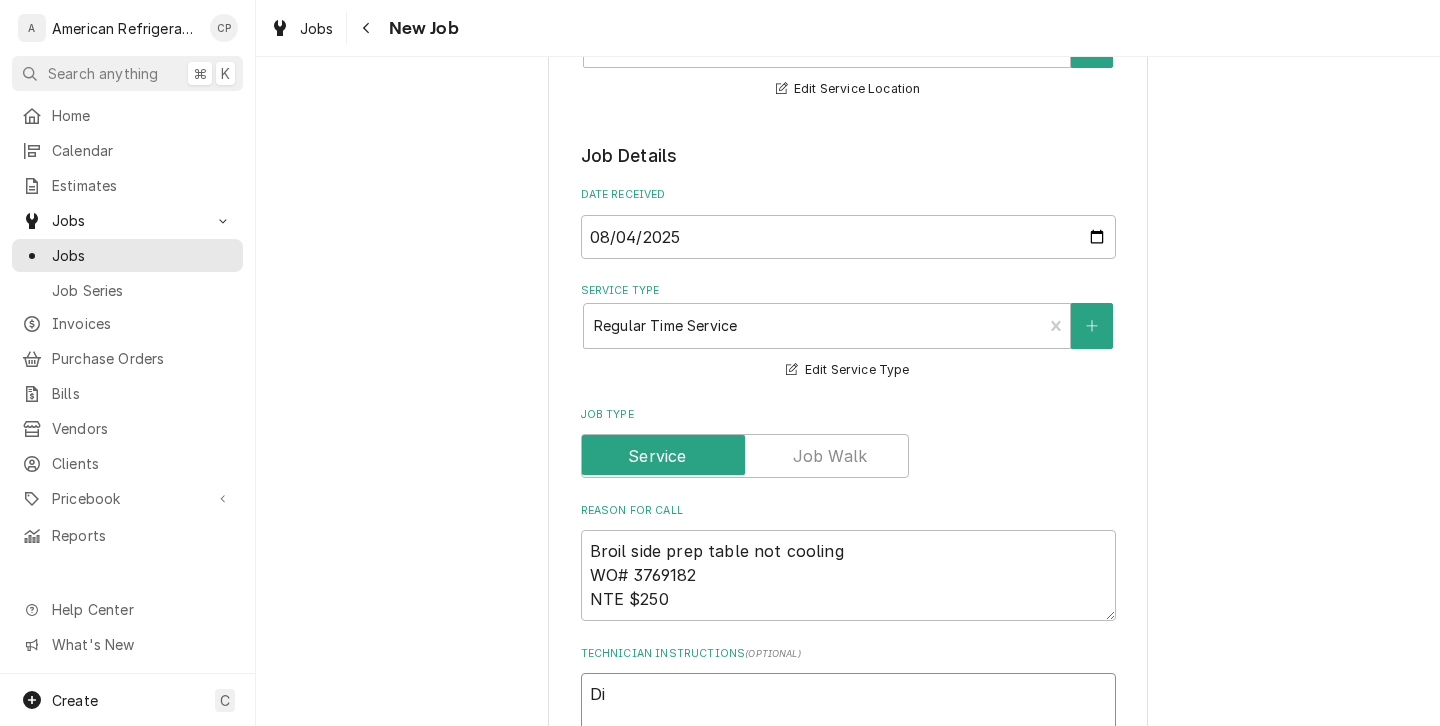 type on "x" 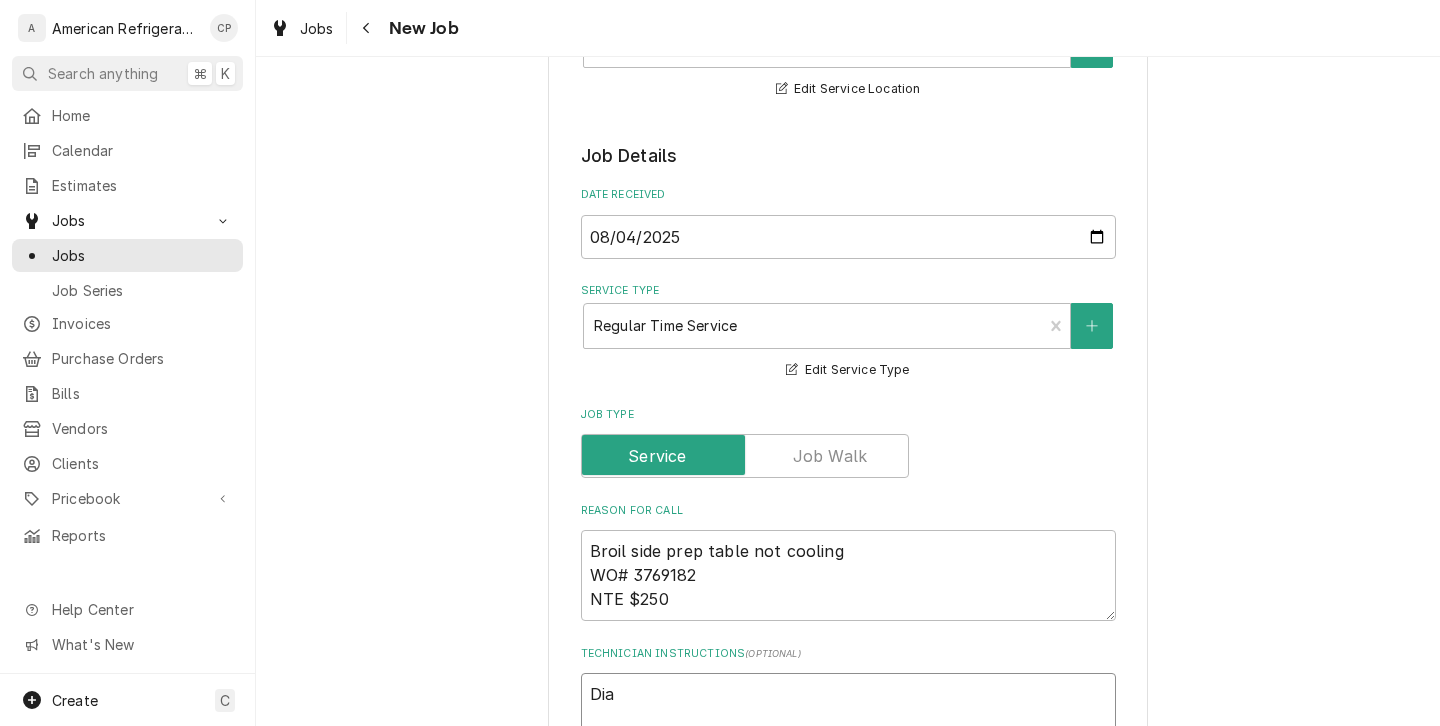 type on "x" 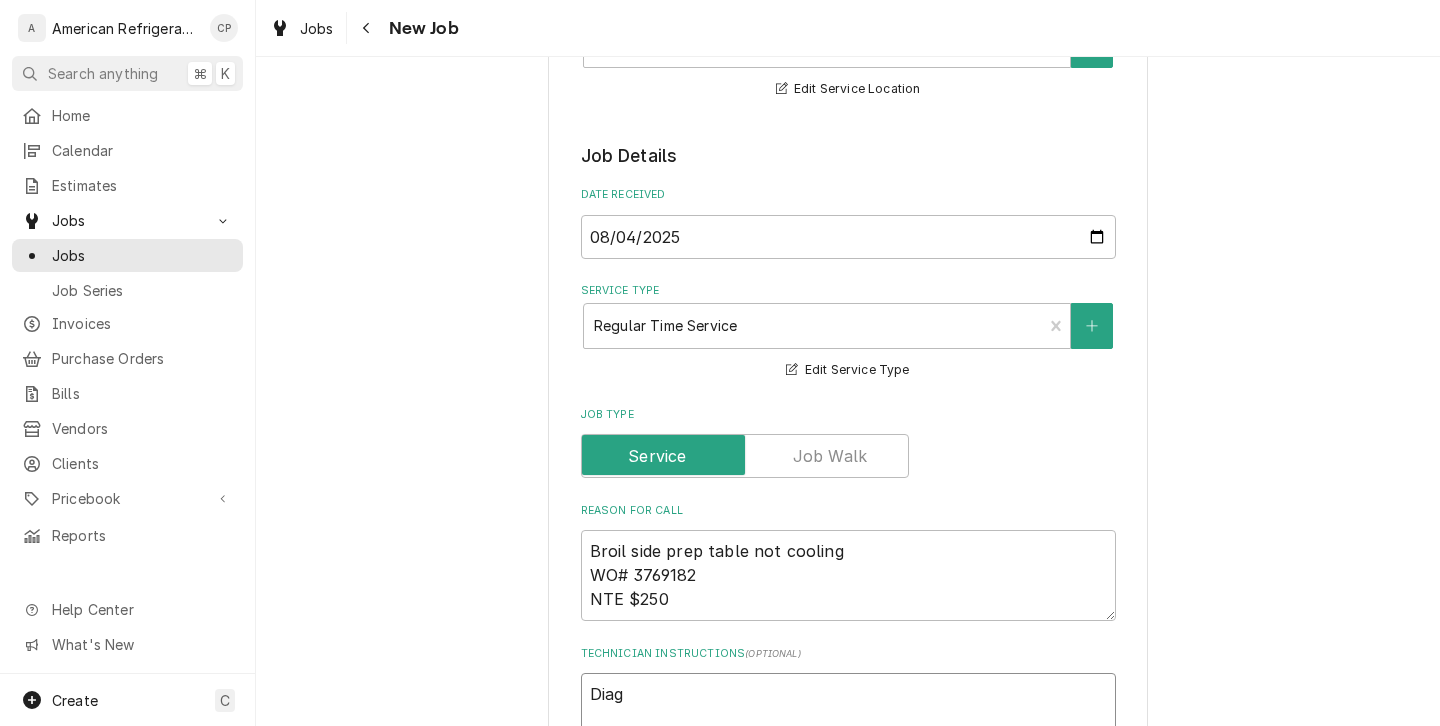 type on "Diagn" 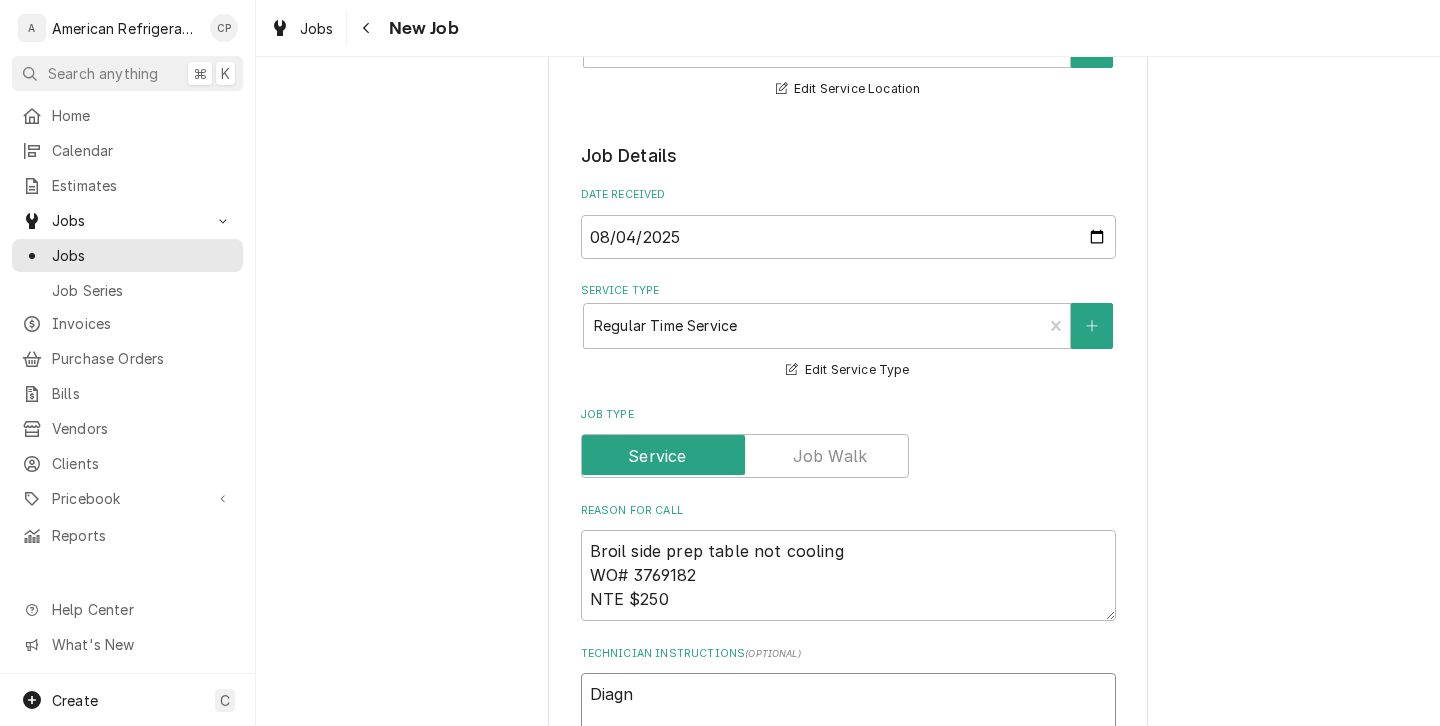 type on "x" 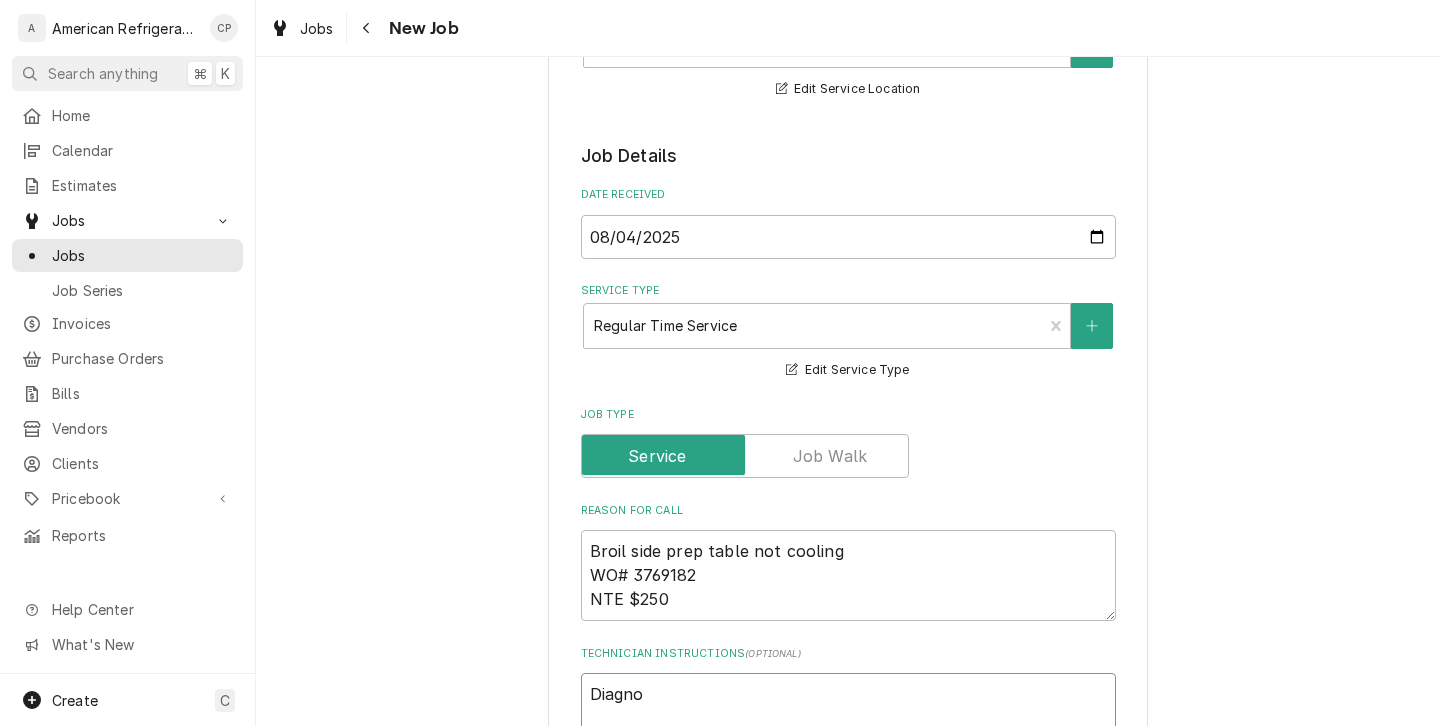 type on "x" 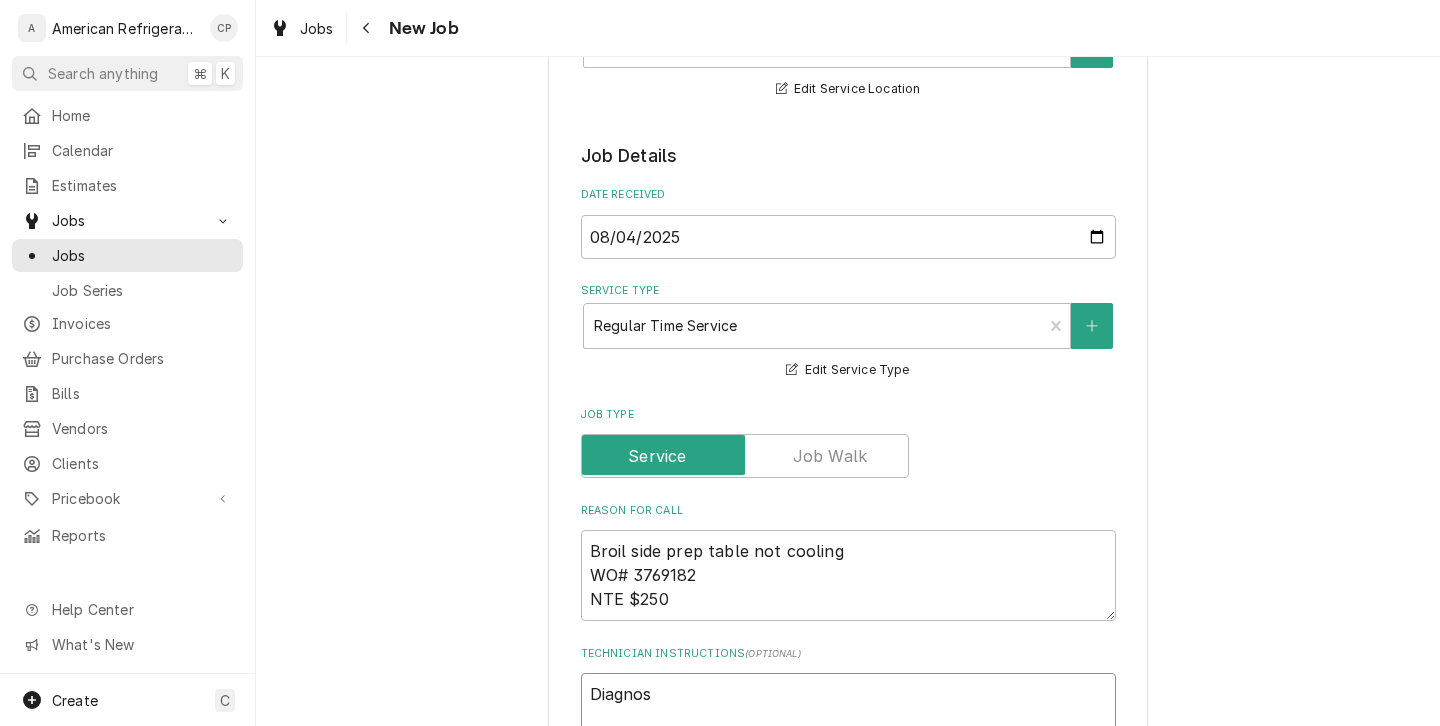 type on "x" 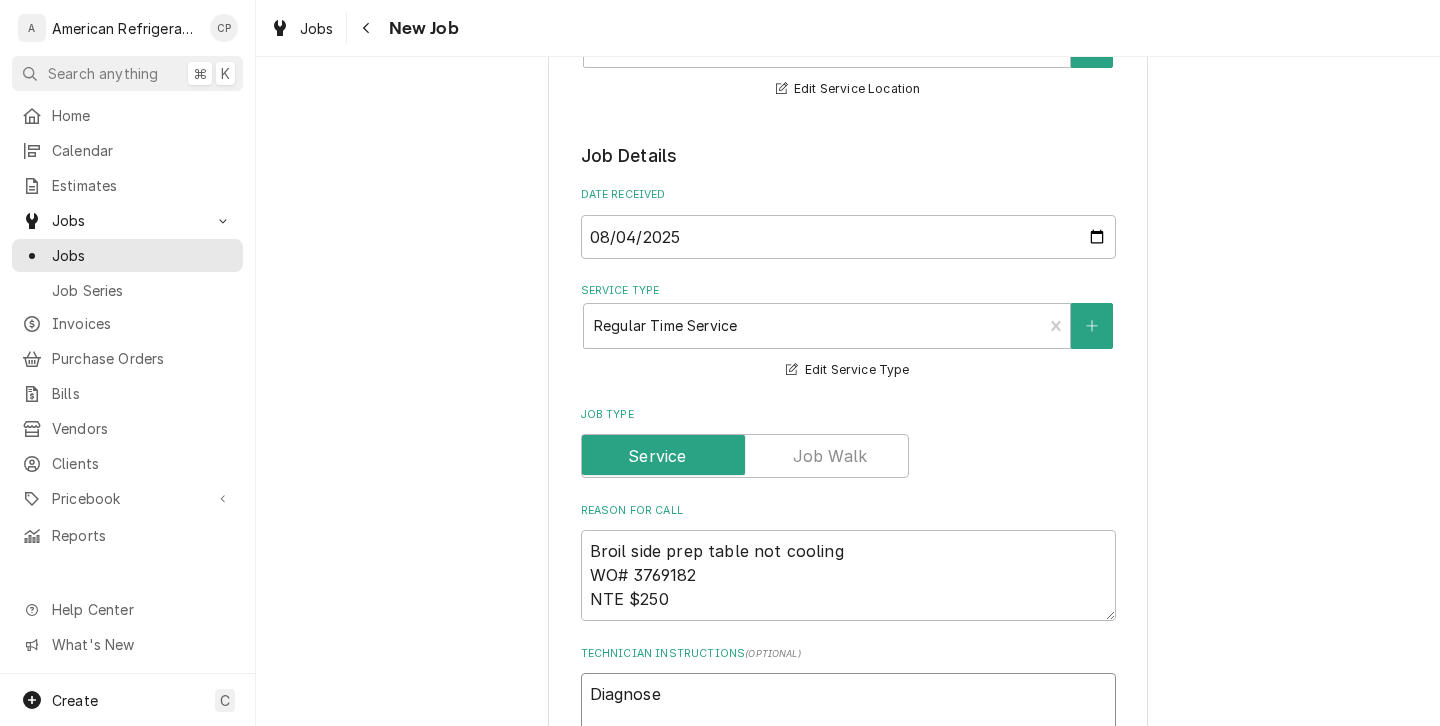 type on "x" 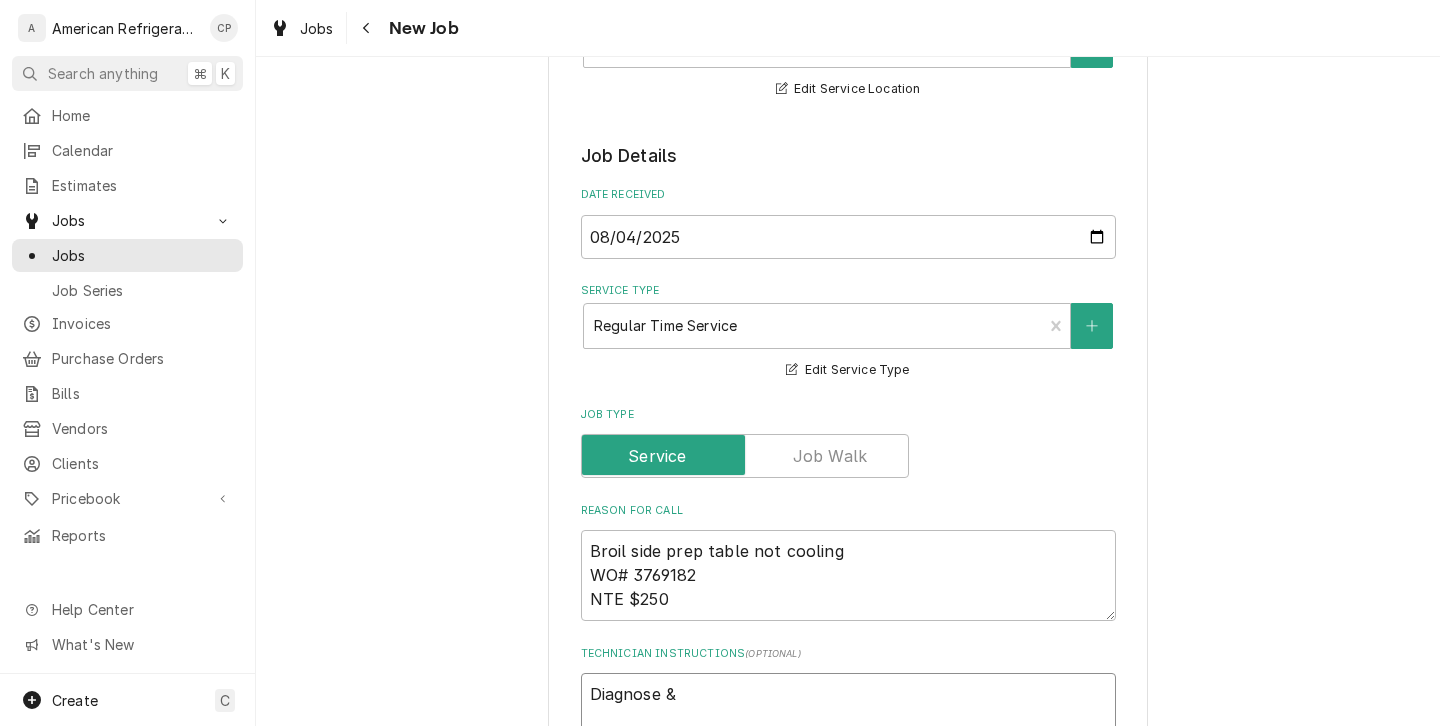 type on "x" 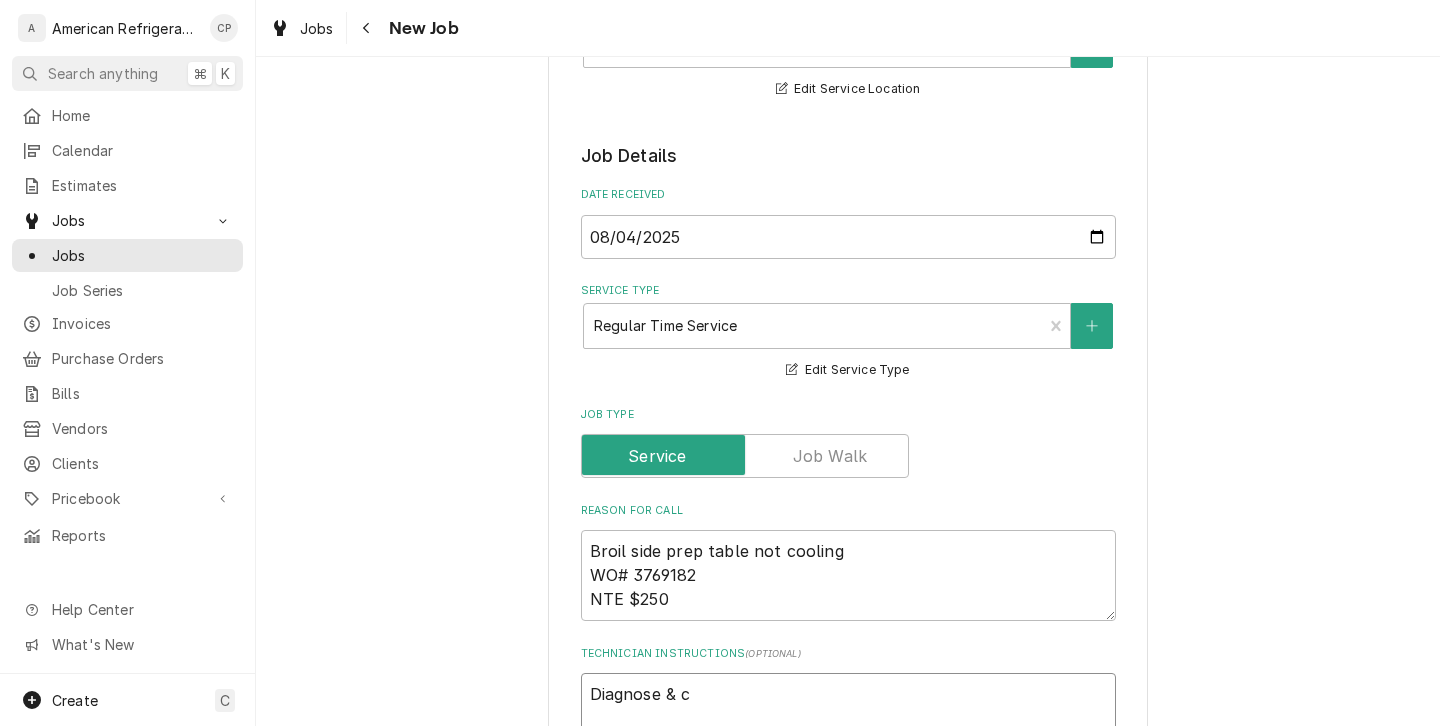 type on "x" 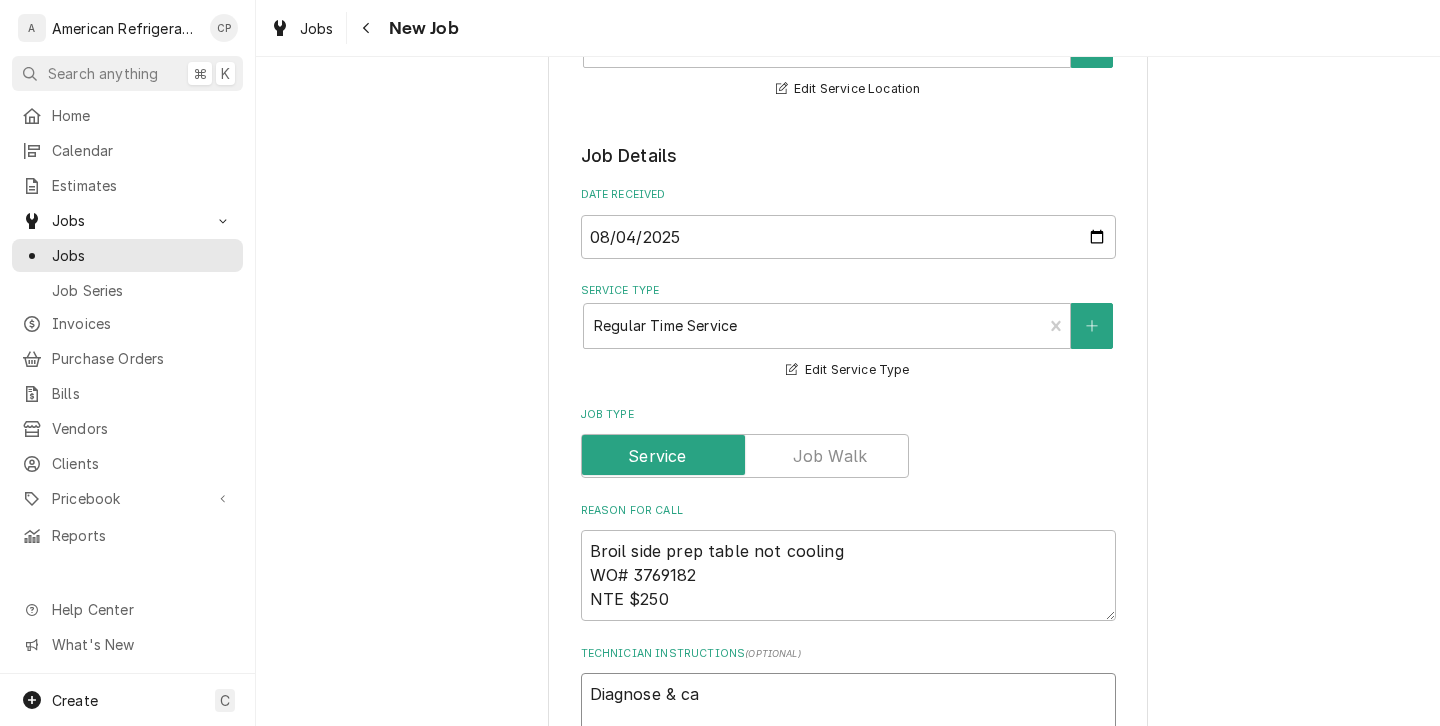 type on "x" 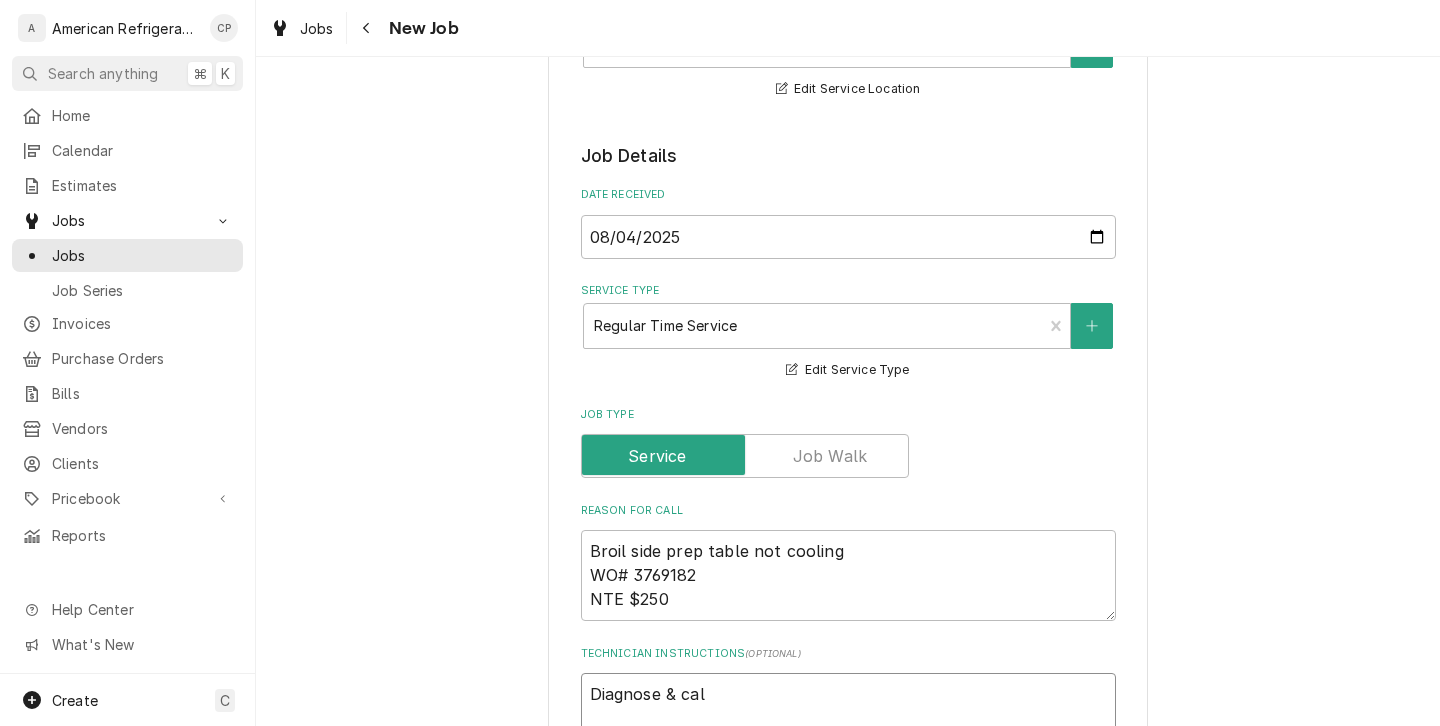 type on "x" 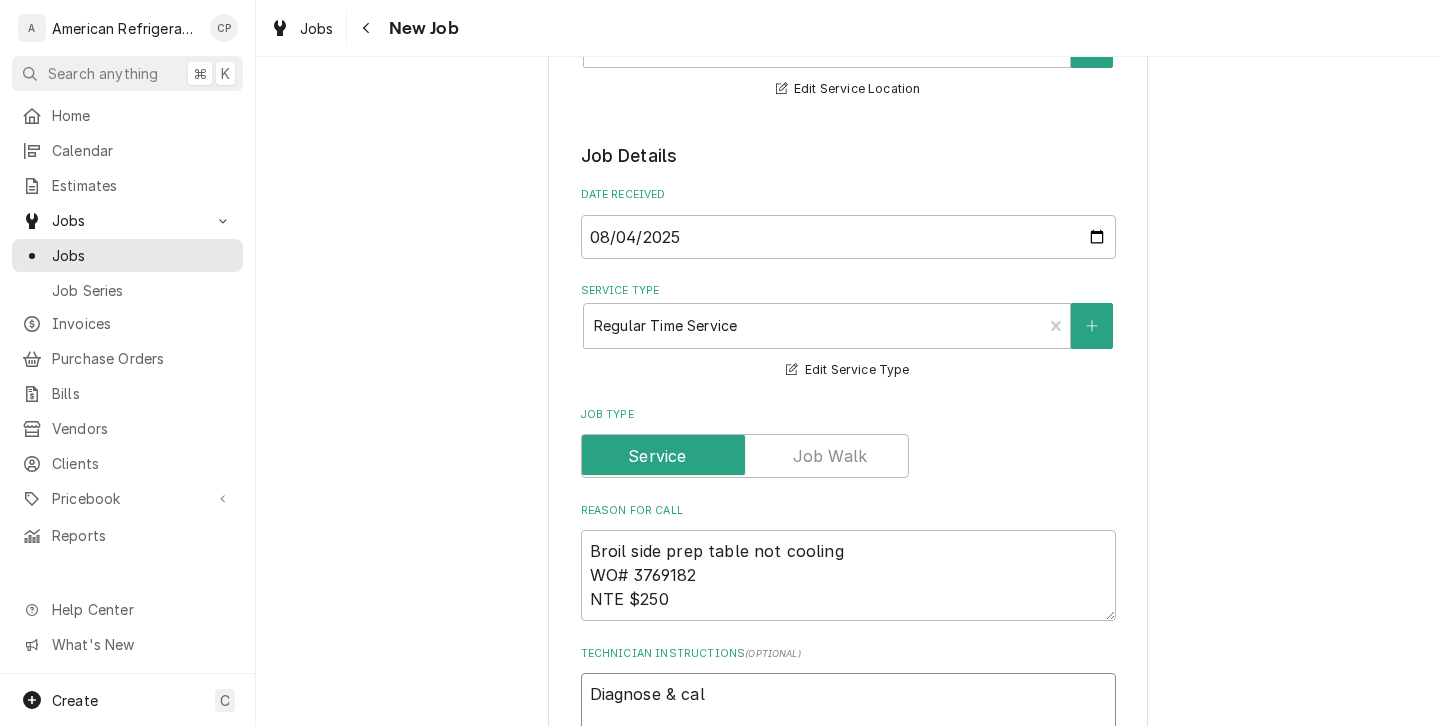 type on "Diagnose & call" 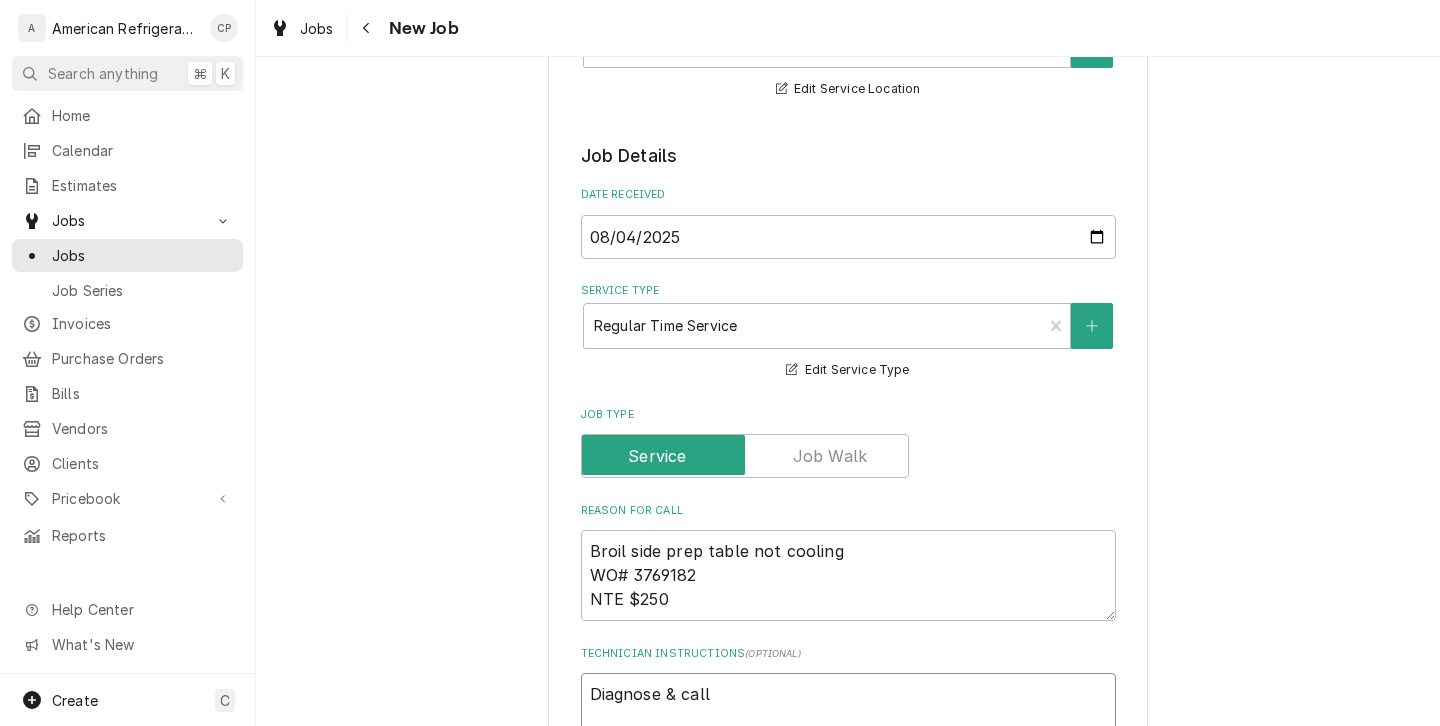 type on "x" 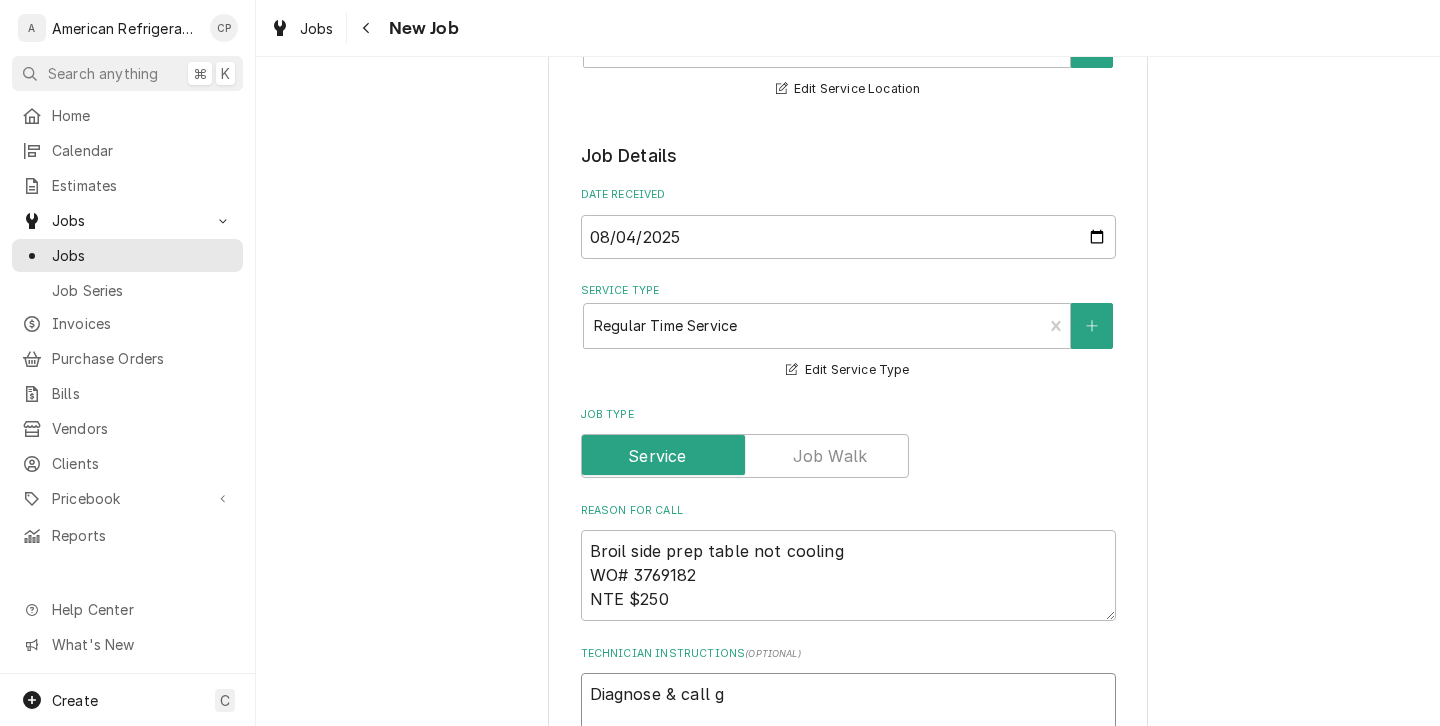 type on "x" 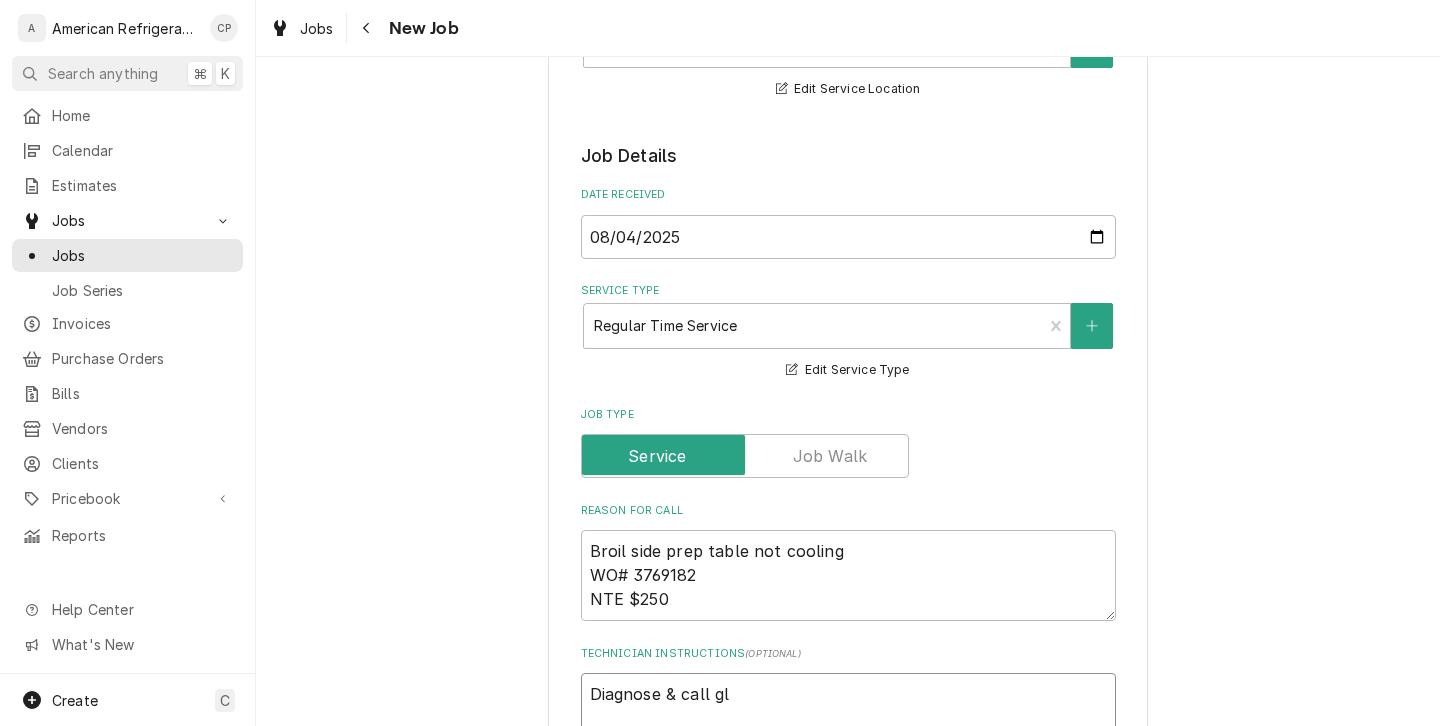 type on "x" 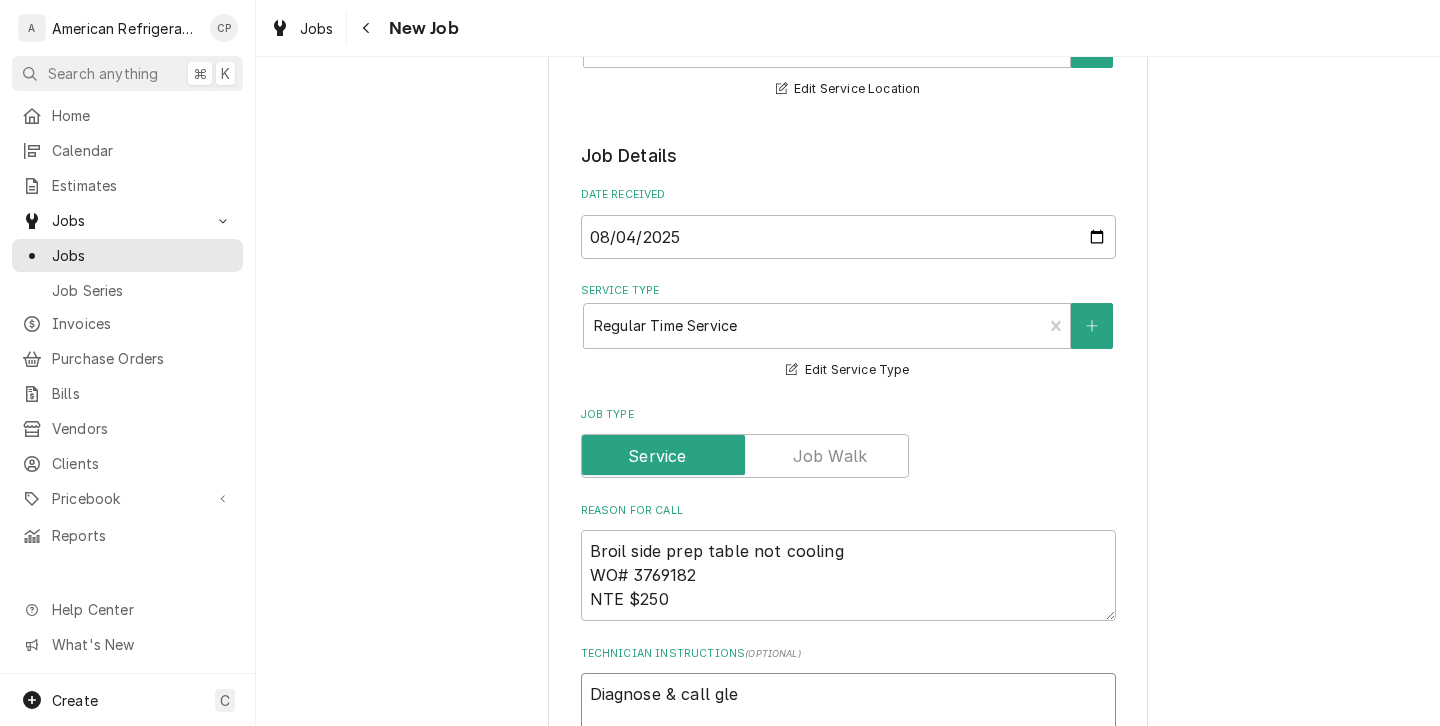 type on "x" 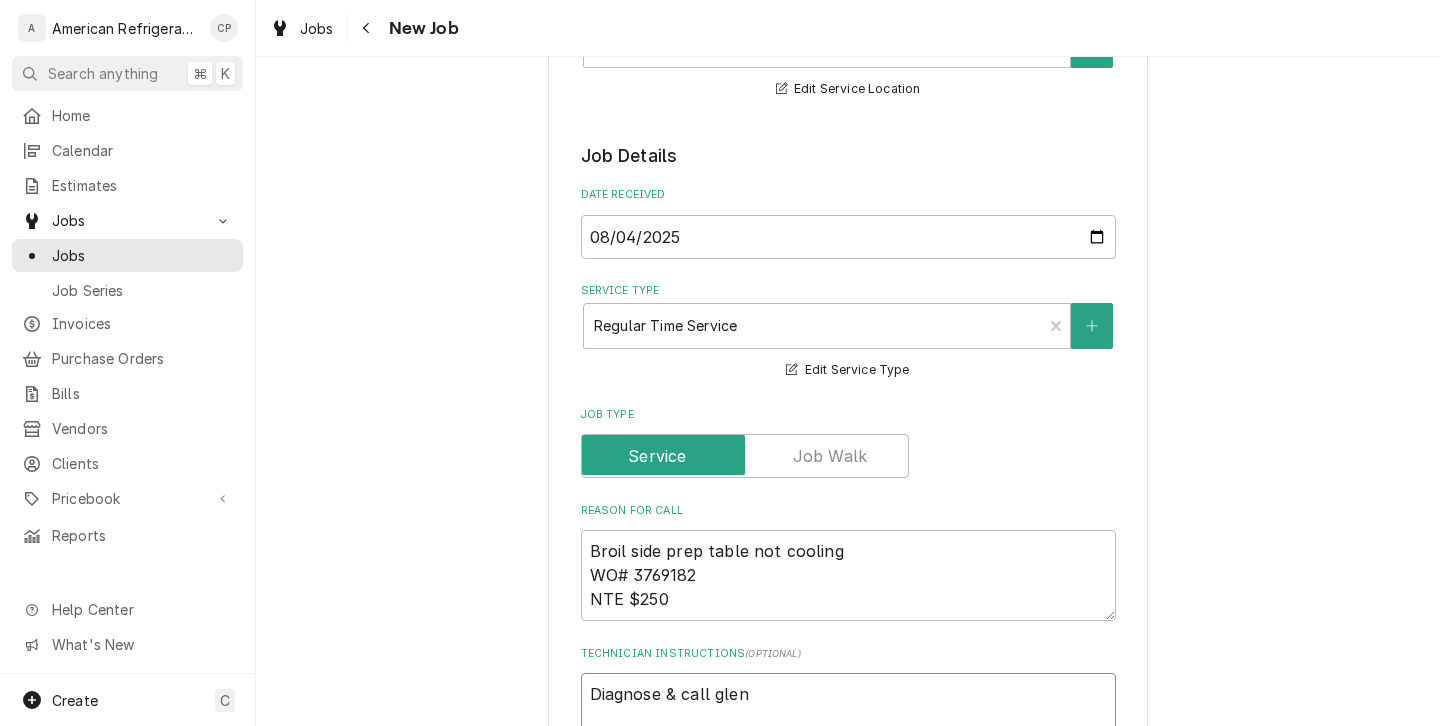 type on "x" 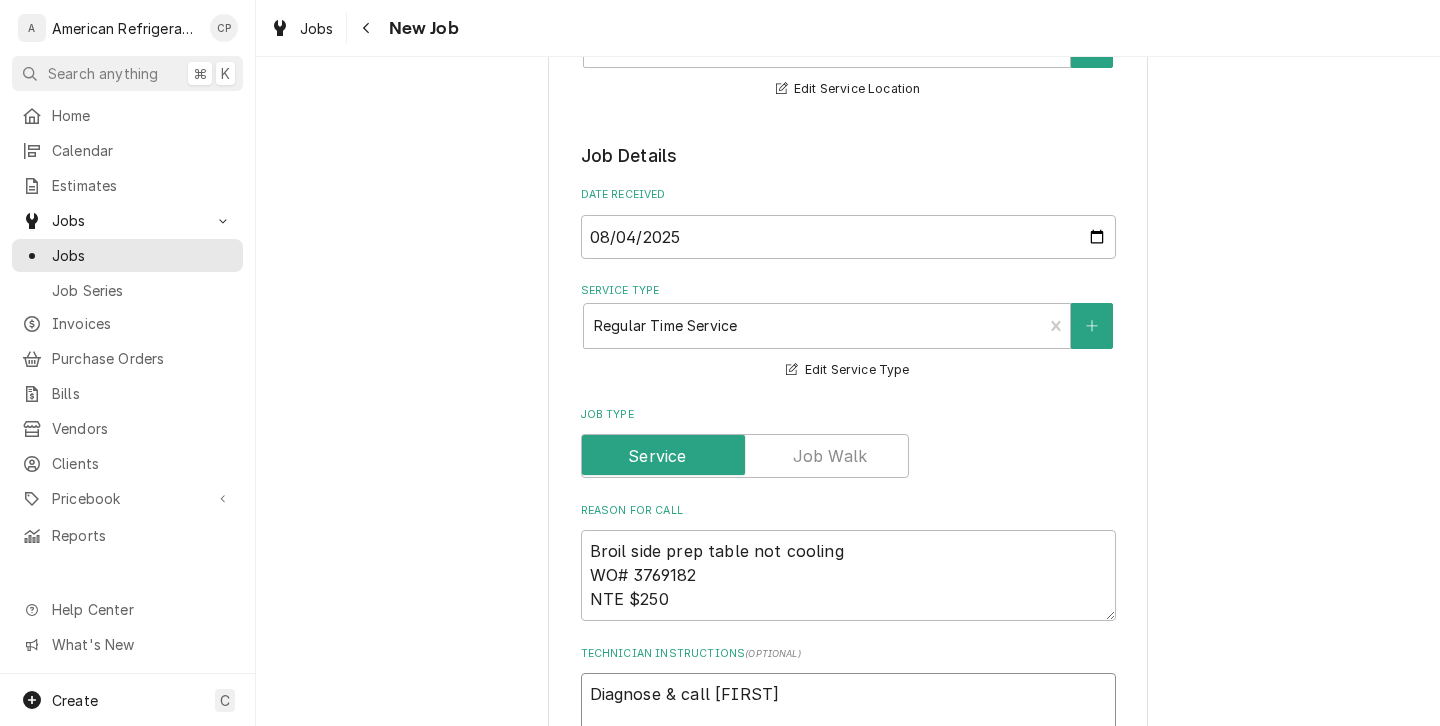 type on "x" 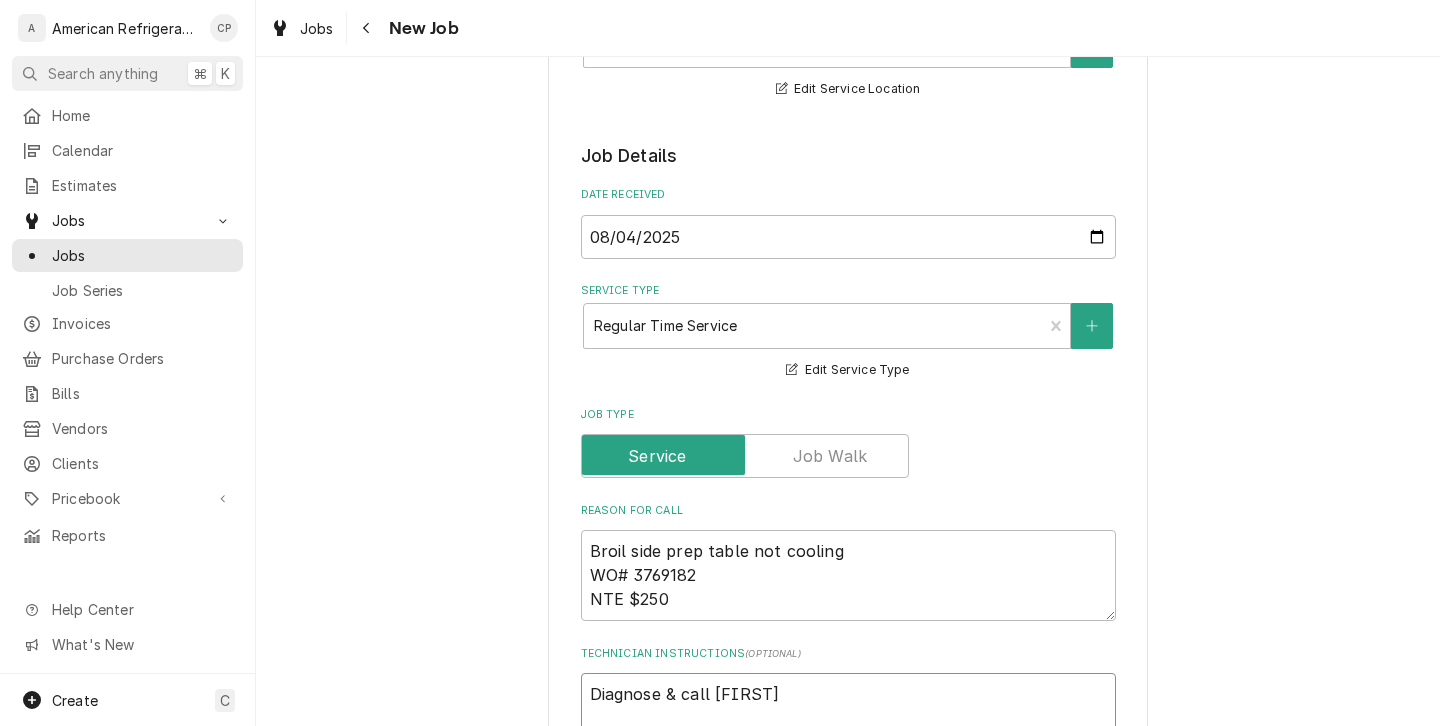 click on "Diagnose & call [FIRST]" at bounding box center [848, 718] 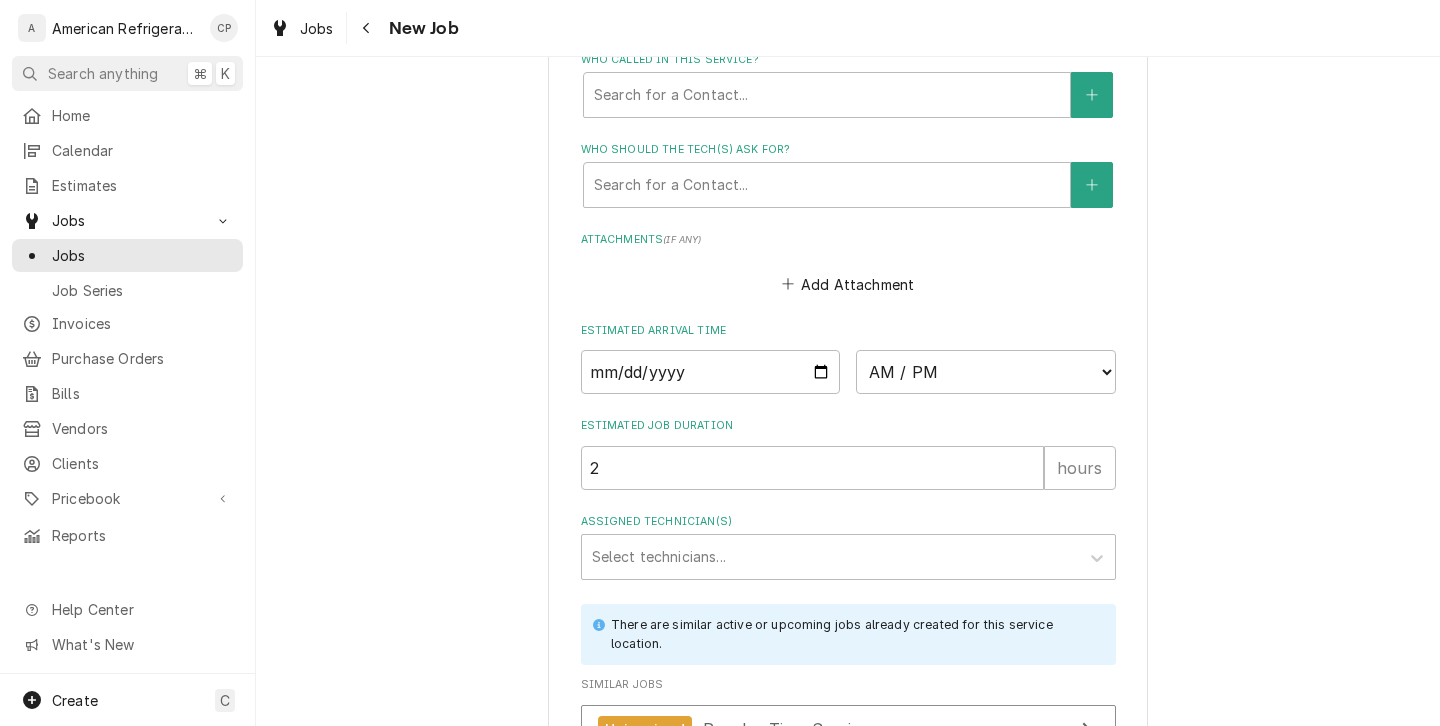 scroll, scrollTop: 1568, scrollLeft: 0, axis: vertical 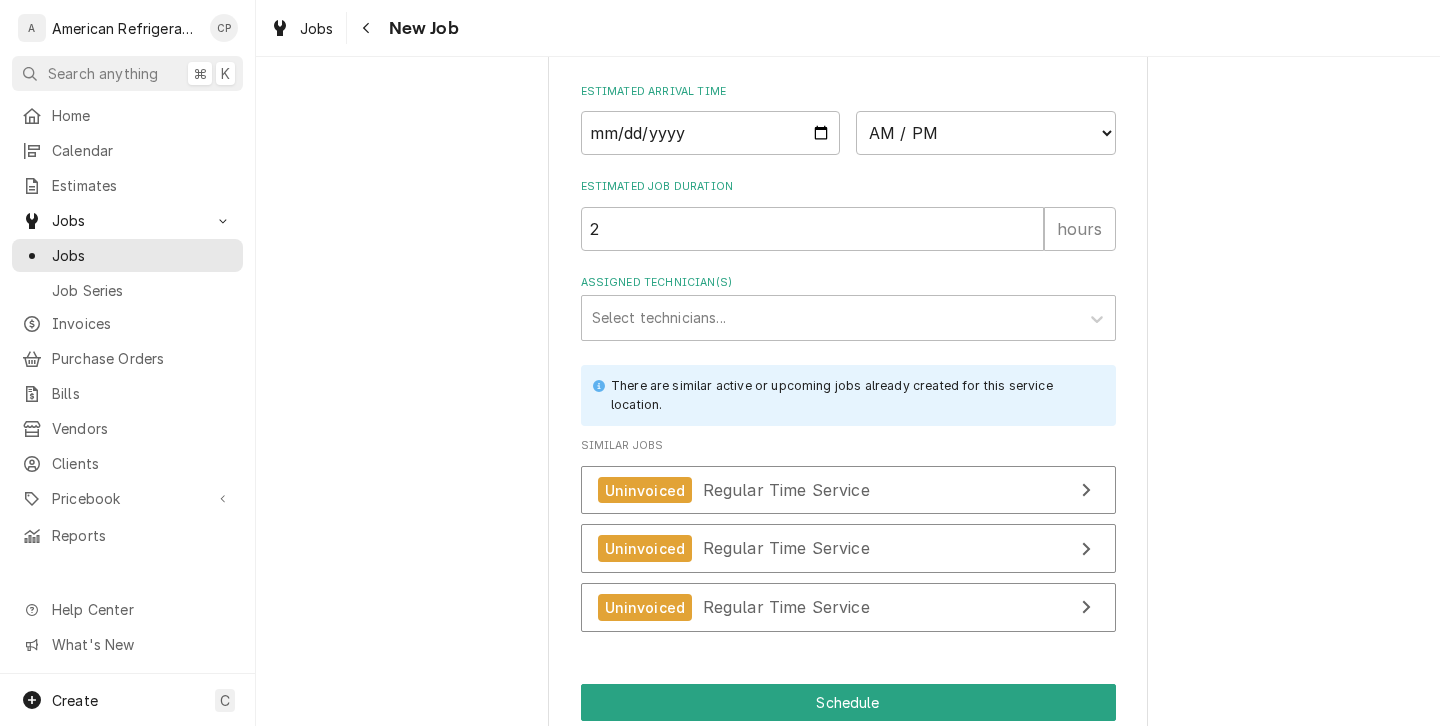 type on "Diagnose & call [FIRST]" 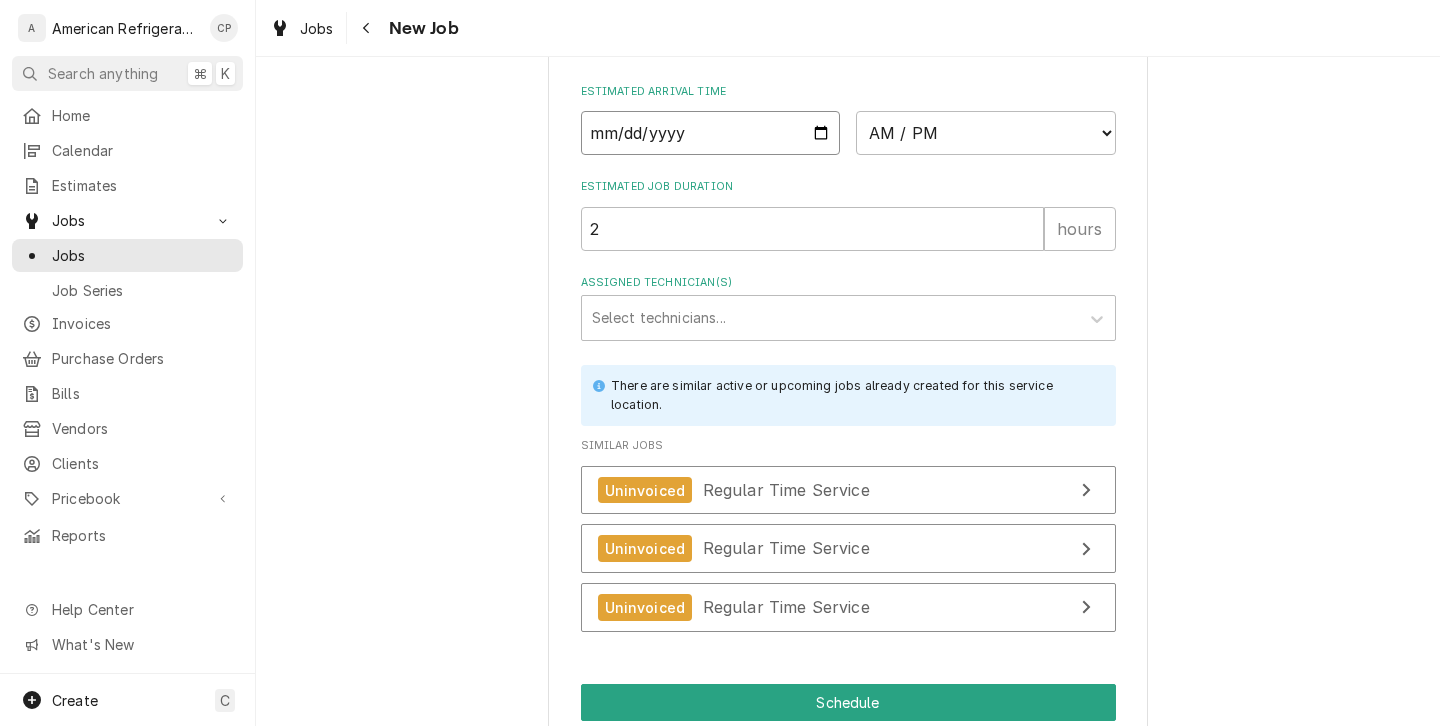 click at bounding box center (711, 133) 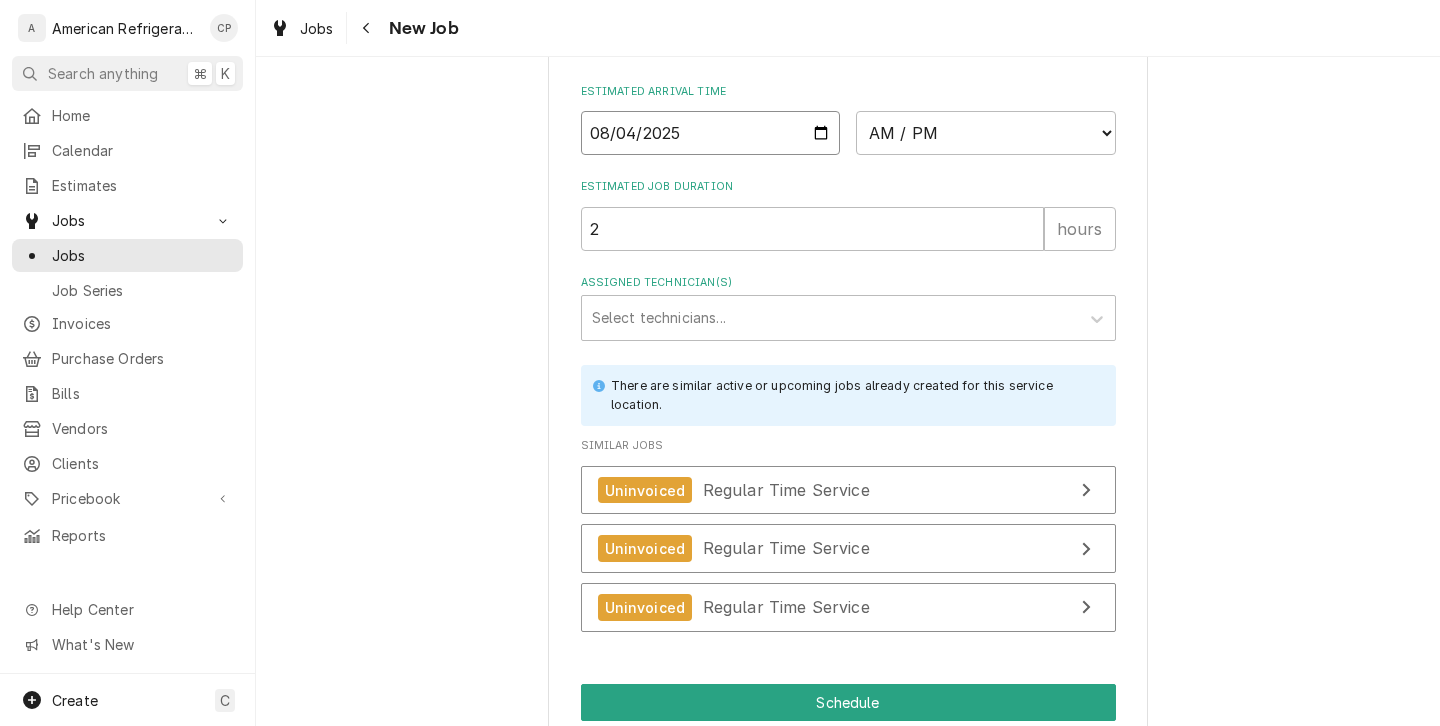 type on "2025-08-04" 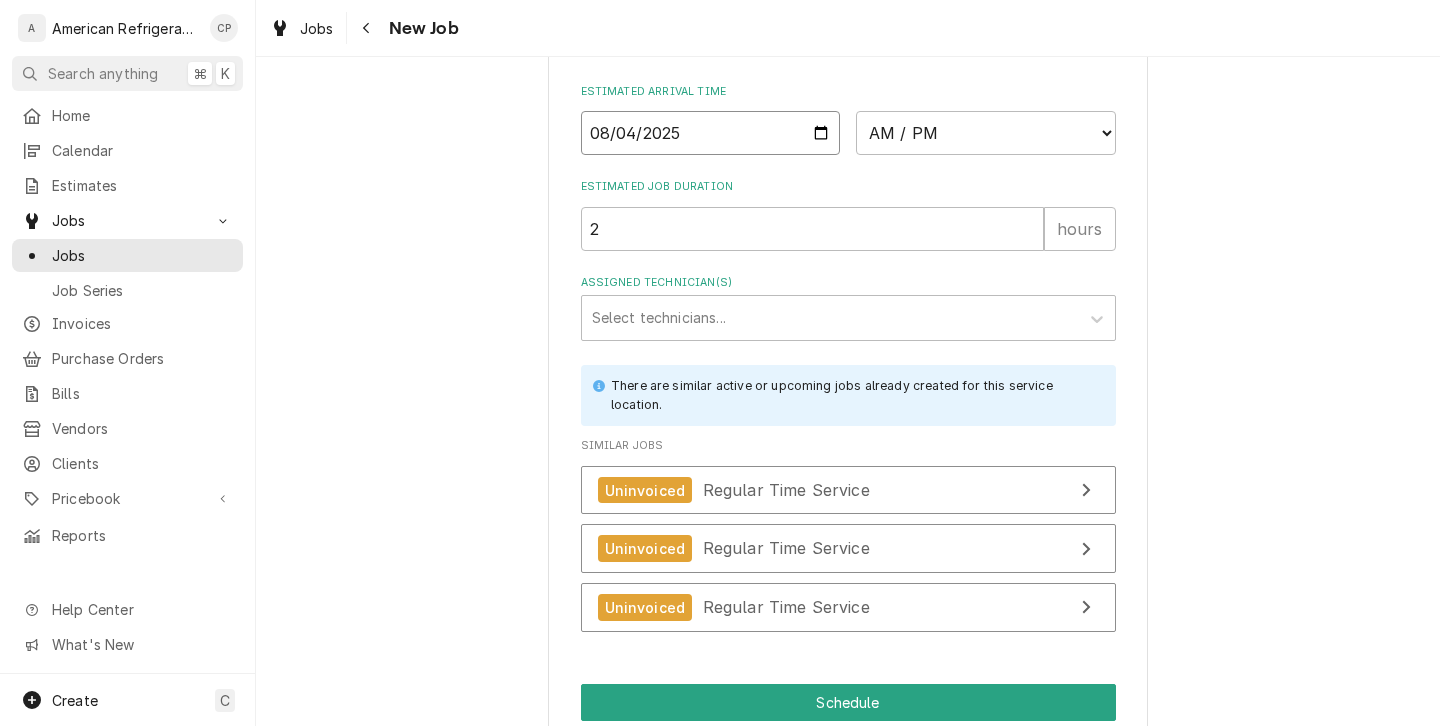 type on "x" 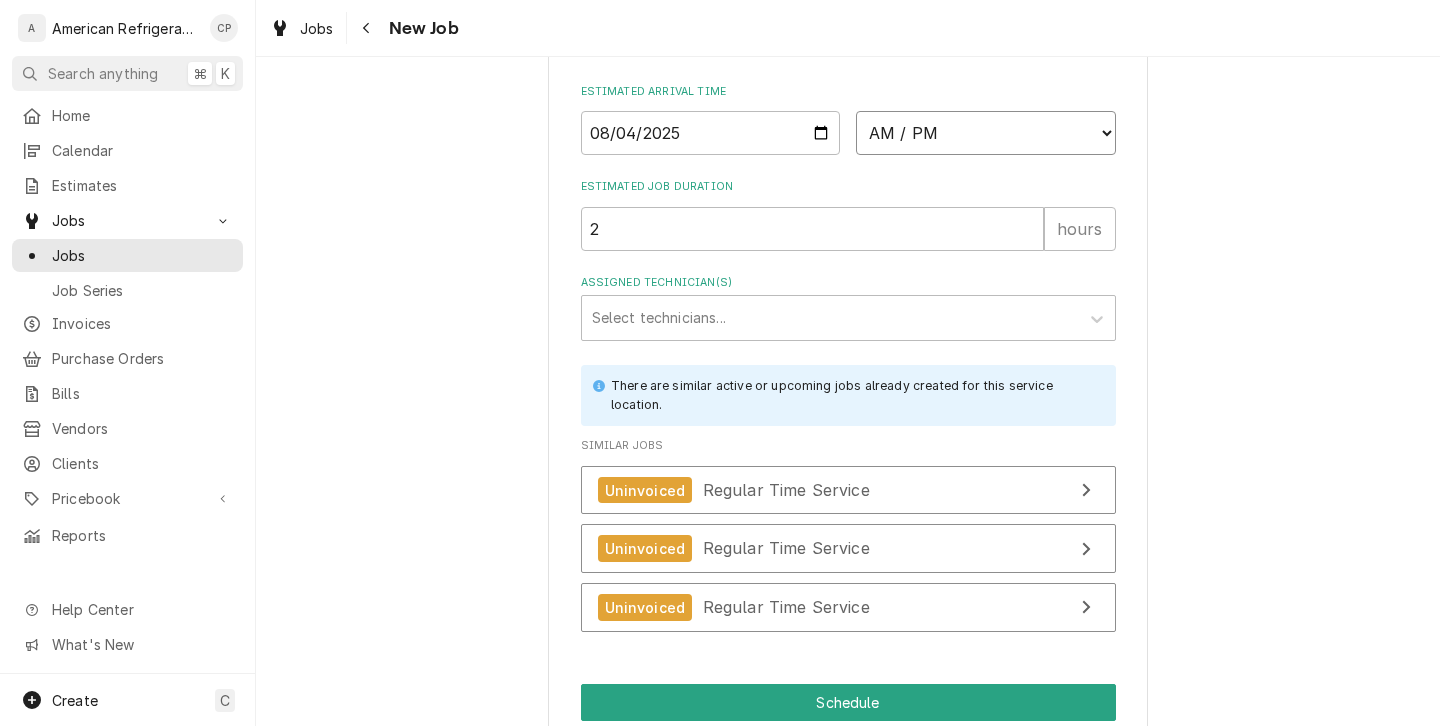 click on "AM / PM 6:00 AM 6:15 AM 6:30 AM 6:45 AM 7:00 AM 7:15 AM 7:30 AM 7:45 AM 8:00 AM 8:15 AM 8:30 AM 8:45 AM 9:00 AM 9:15 AM 9:30 AM 9:45 AM 10:00 AM 10:15 AM 10:30 AM 10:45 AM 11:00 AM 11:15 AM 11:30 AM 11:45 AM 12:00 PM 12:15 PM 12:30 PM 12:45 PM 1:00 PM 1:15 PM 1:30 PM 1:45 PM 2:00 PM 2:15 PM 2:30 PM 2:45 PM 3:00 PM 3:15 PM 3:30 PM 3:45 PM 4:00 PM 4:15 PM 4:30 PM 4:45 PM 5:00 PM 5:15 PM 5:30 PM 5:45 PM 6:00 PM 6:15 PM 6:30 PM 6:45 PM 7:00 PM 7:15 PM 7:30 PM 7:45 PM 8:00 PM 8:15 PM 8:30 PM 8:45 PM 9:00 PM 9:15 PM 9:30 PM 9:45 PM 10:00 PM 10:15 PM 10:30 PM 10:45 PM 11:00 PM 11:15 PM 11:30 PM 11:45 PM 12:00 AM 12:15 AM 12:30 AM 12:45 AM 1:00 AM 1:15 AM 1:30 AM 1:45 AM 2:00 AM 2:15 AM 2:30 AM 2:45 AM 3:00 AM 3:15 AM 3:30 AM 3:45 AM 4:00 AM 4:15 AM 4:30 AM 4:45 AM 5:00 AM 5:15 AM 5:30 AM 5:45 AM" at bounding box center (986, 133) 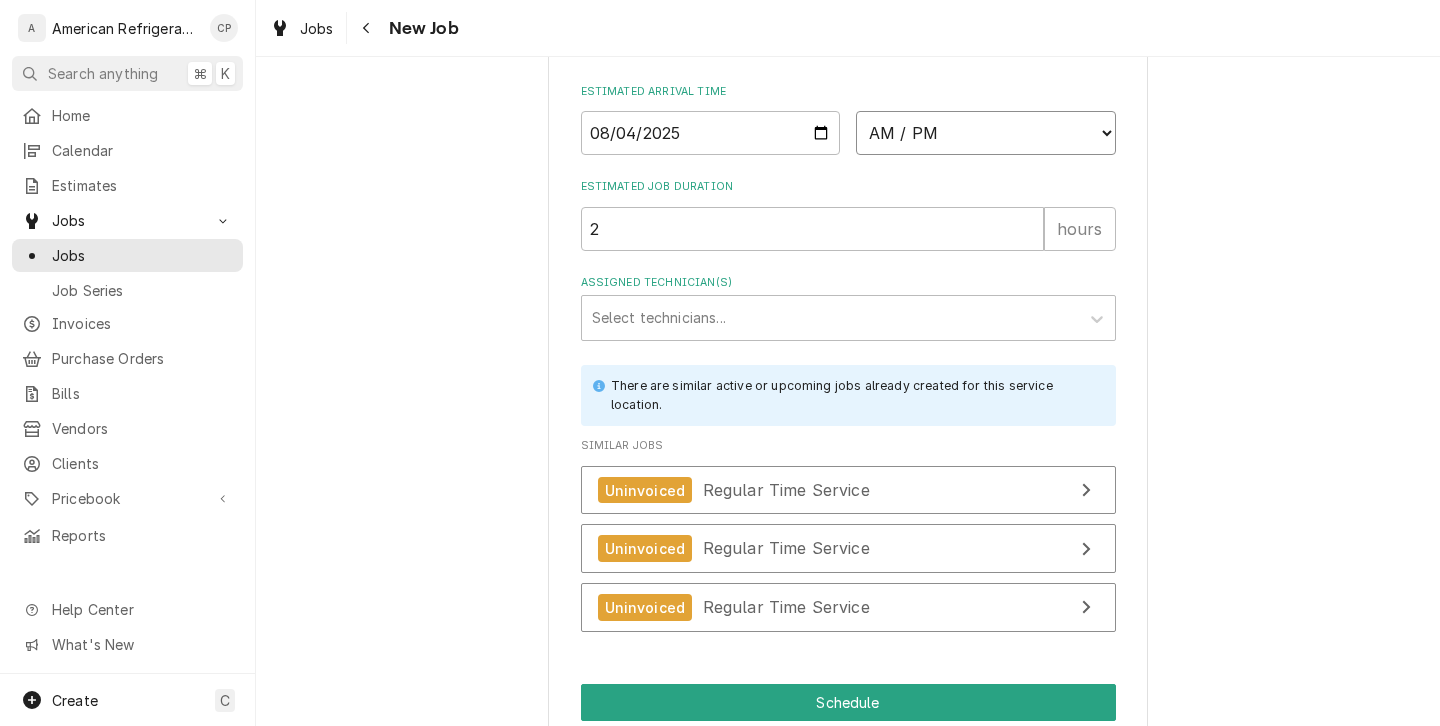 select on "13:30:00" 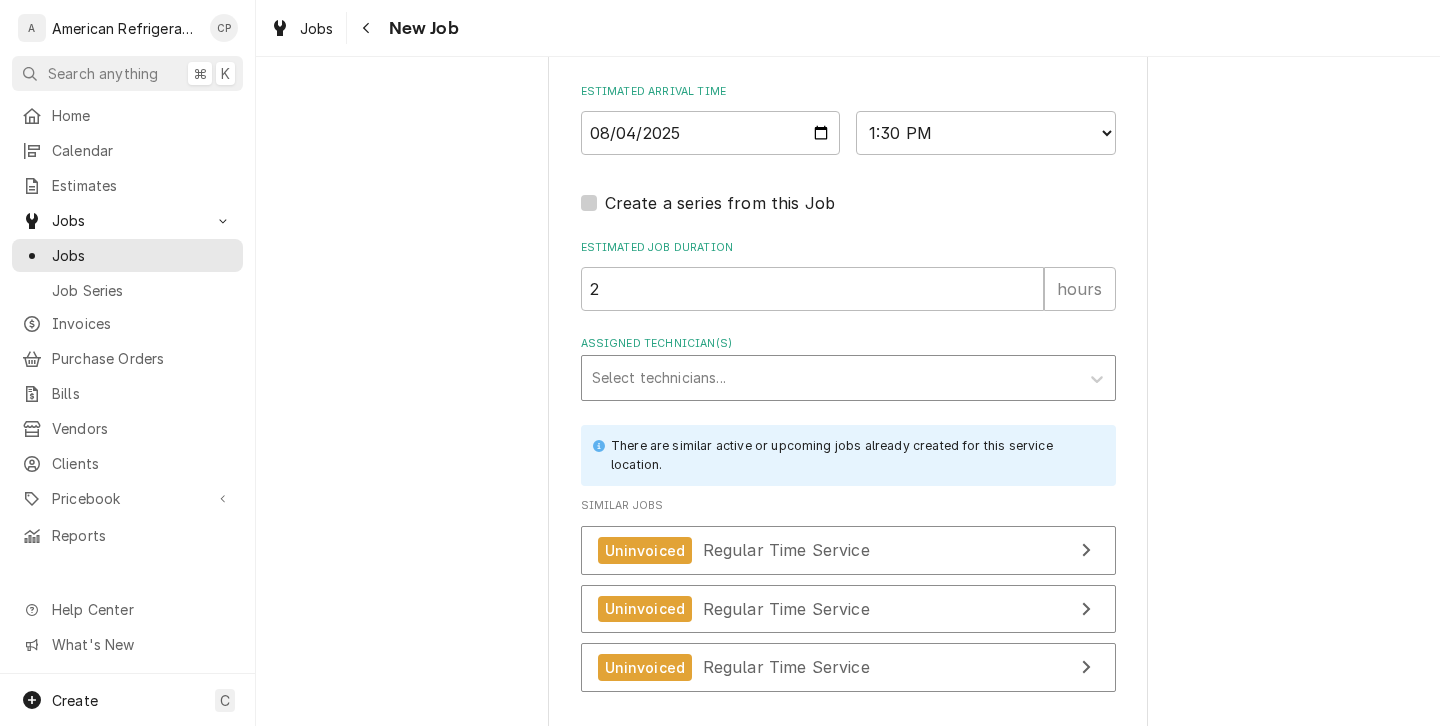 click at bounding box center (830, 378) 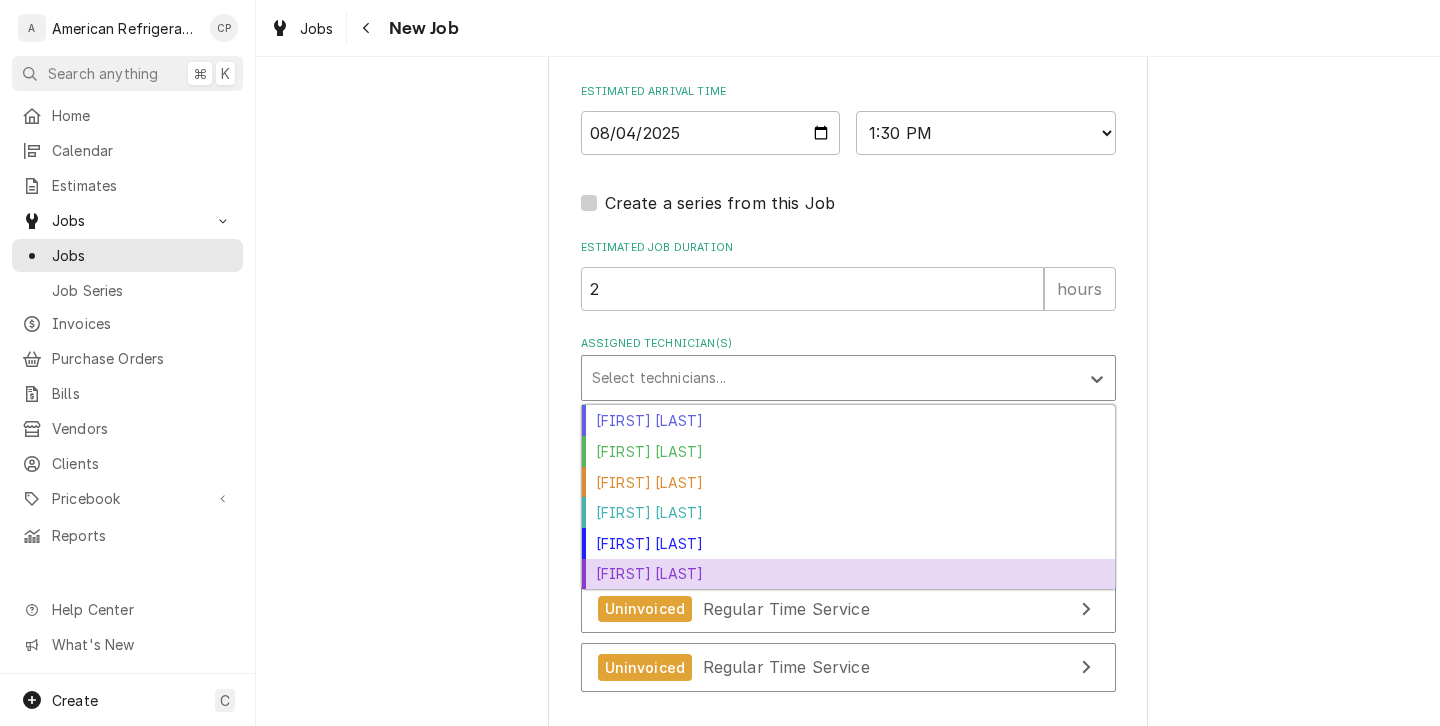 click on "[FIRST] [LAST]" at bounding box center [848, 574] 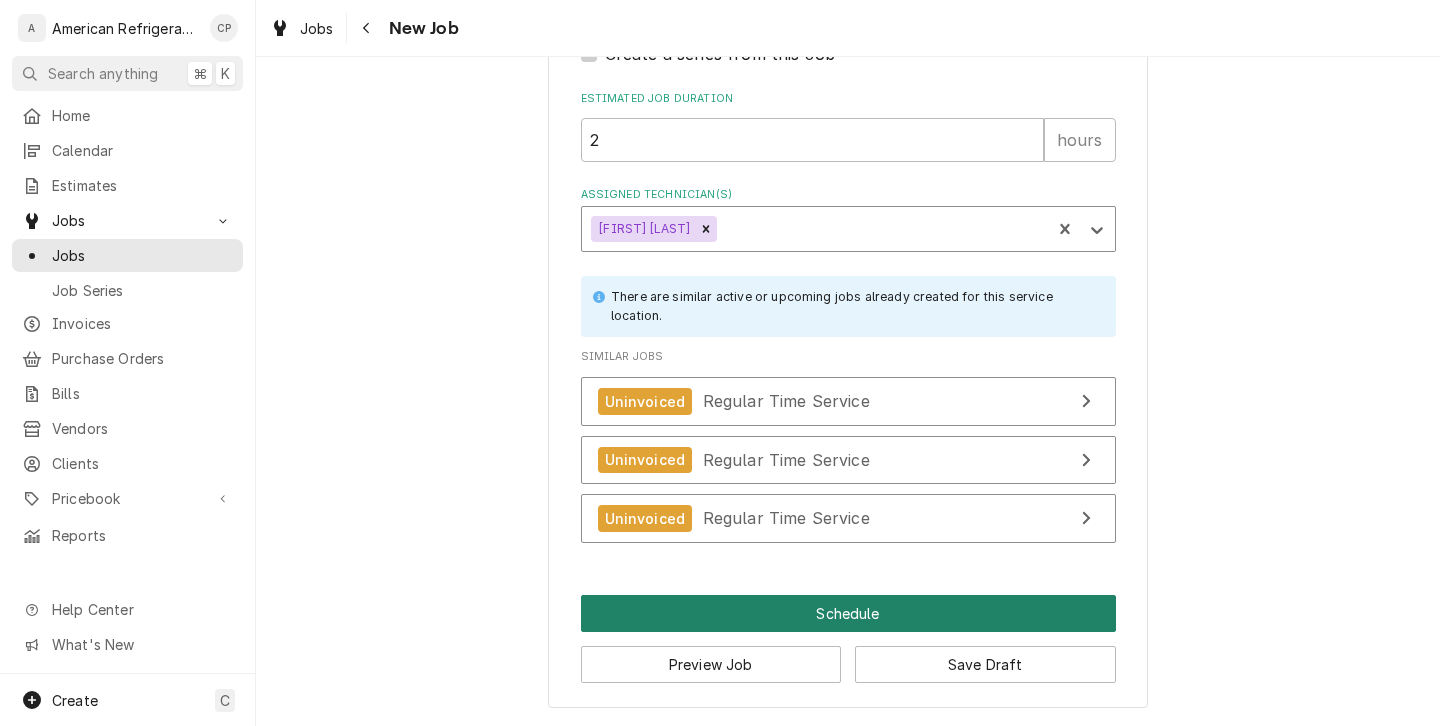 click on "Schedule" at bounding box center (848, 613) 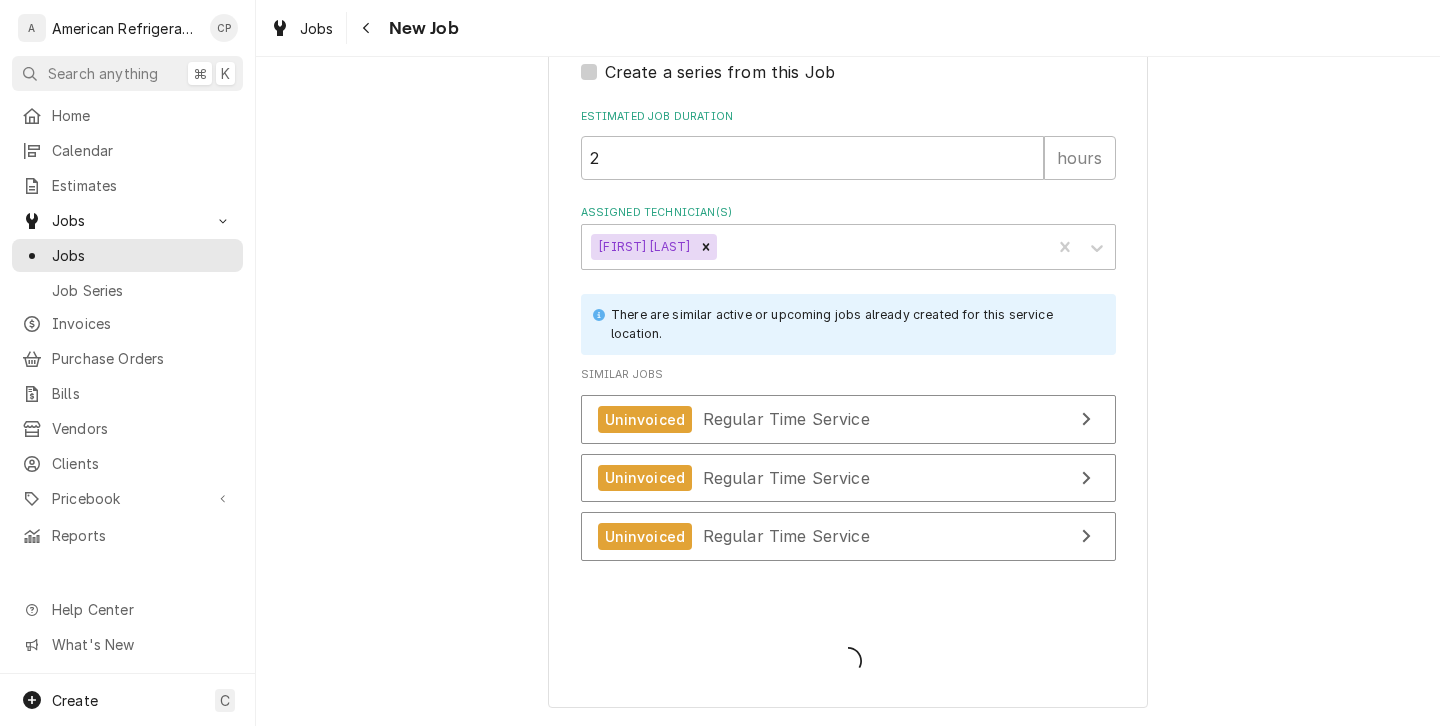type on "x" 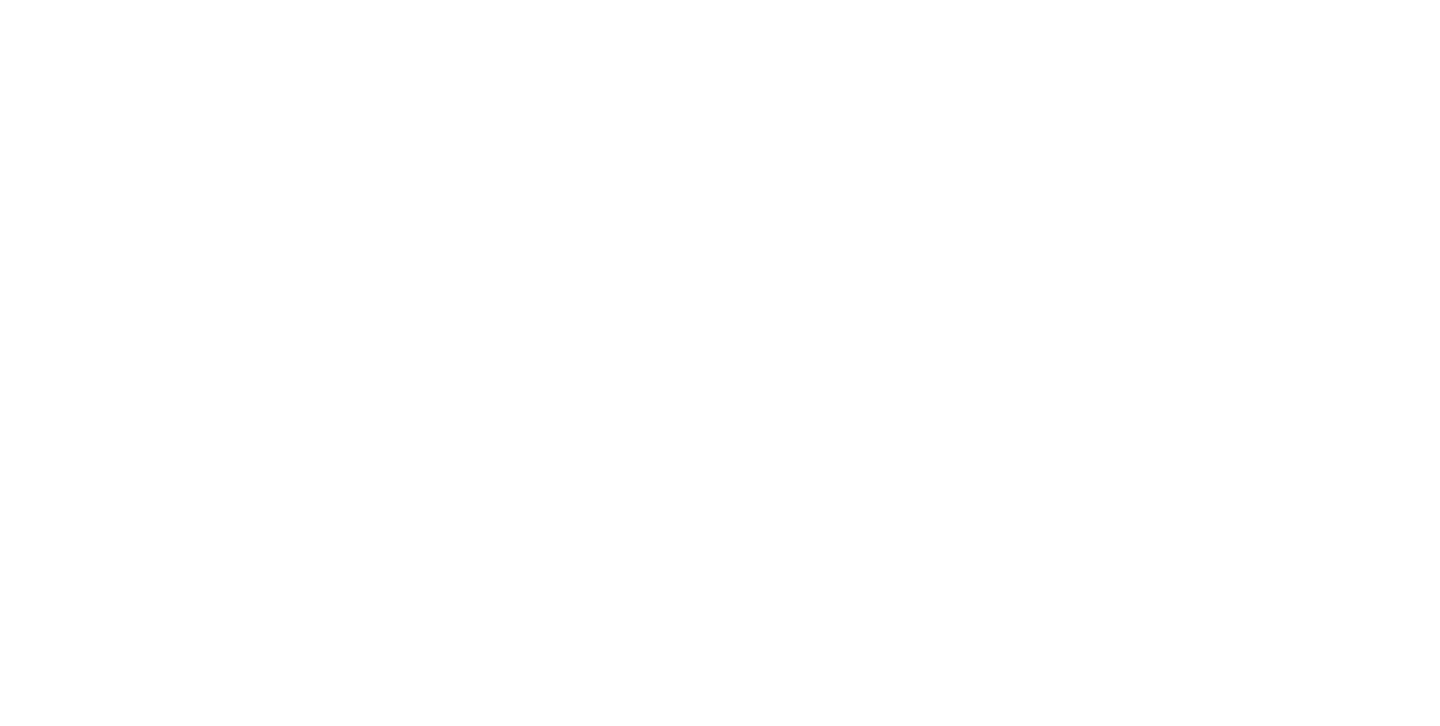 scroll, scrollTop: 0, scrollLeft: 0, axis: both 